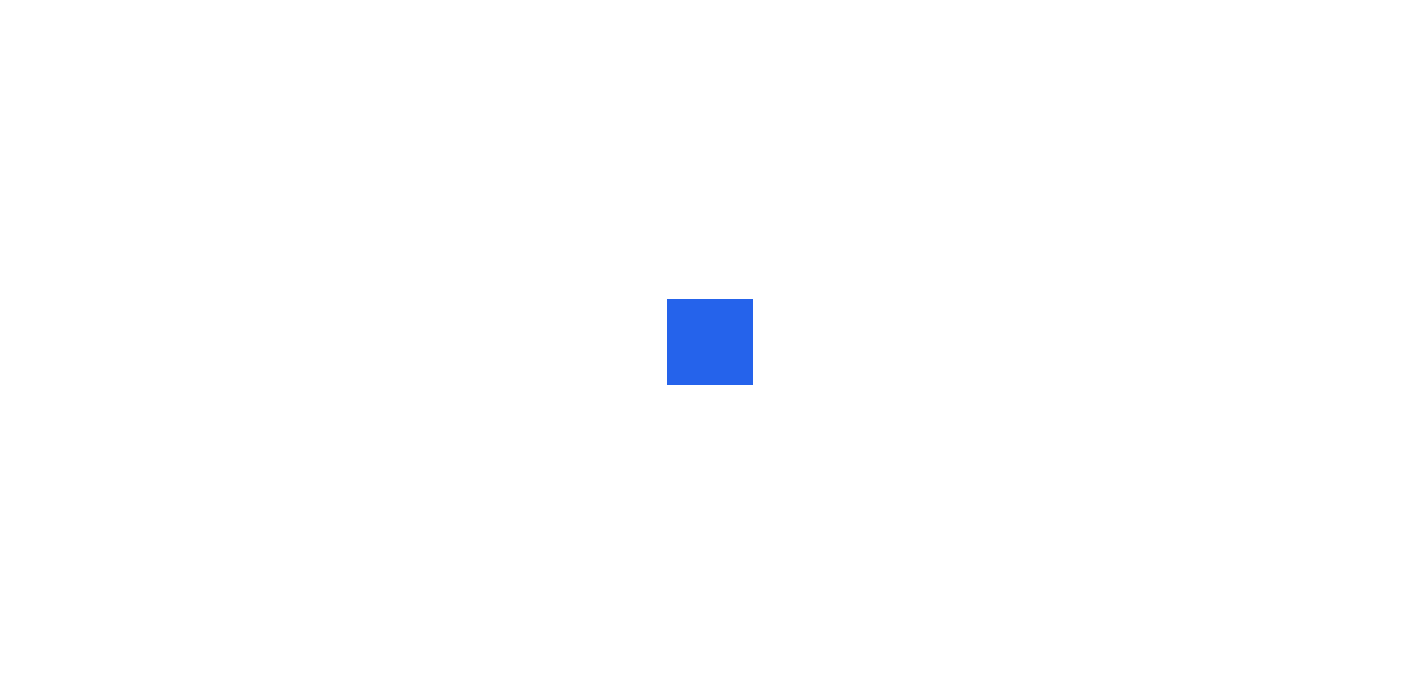 scroll, scrollTop: 0, scrollLeft: 0, axis: both 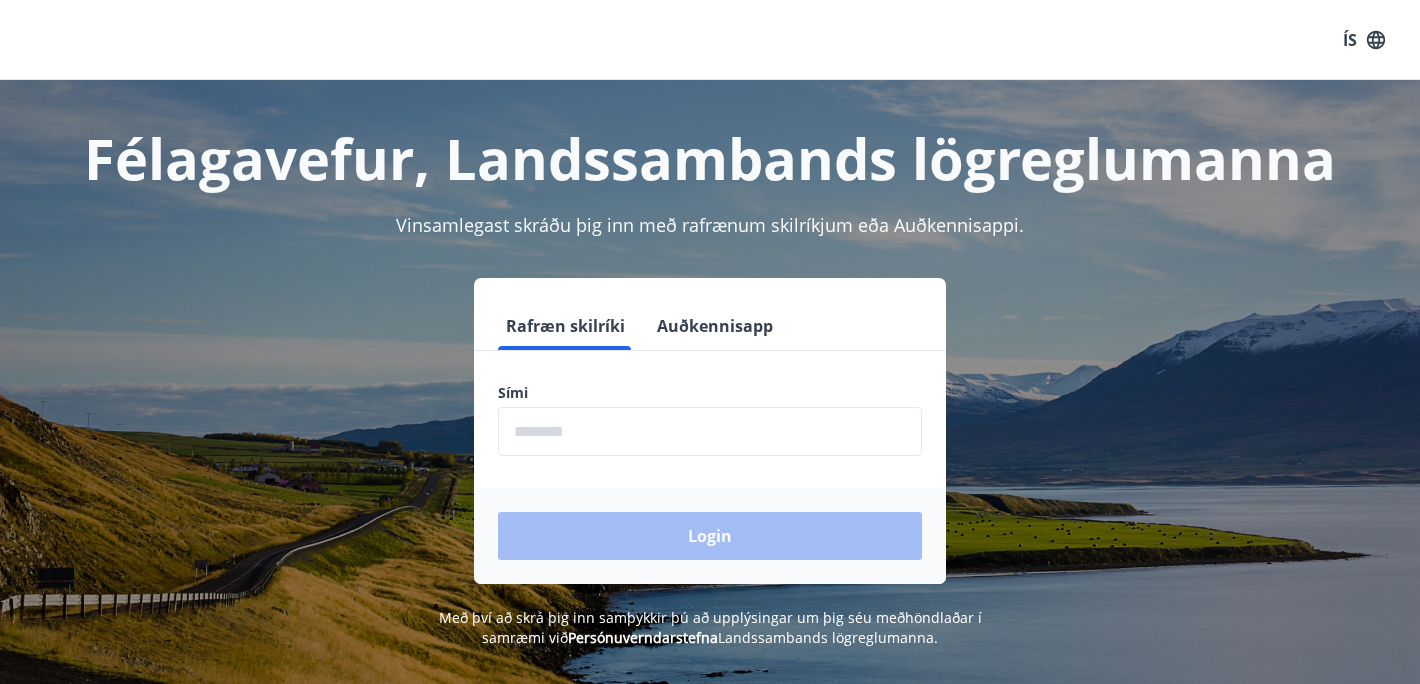 click at bounding box center [710, 431] 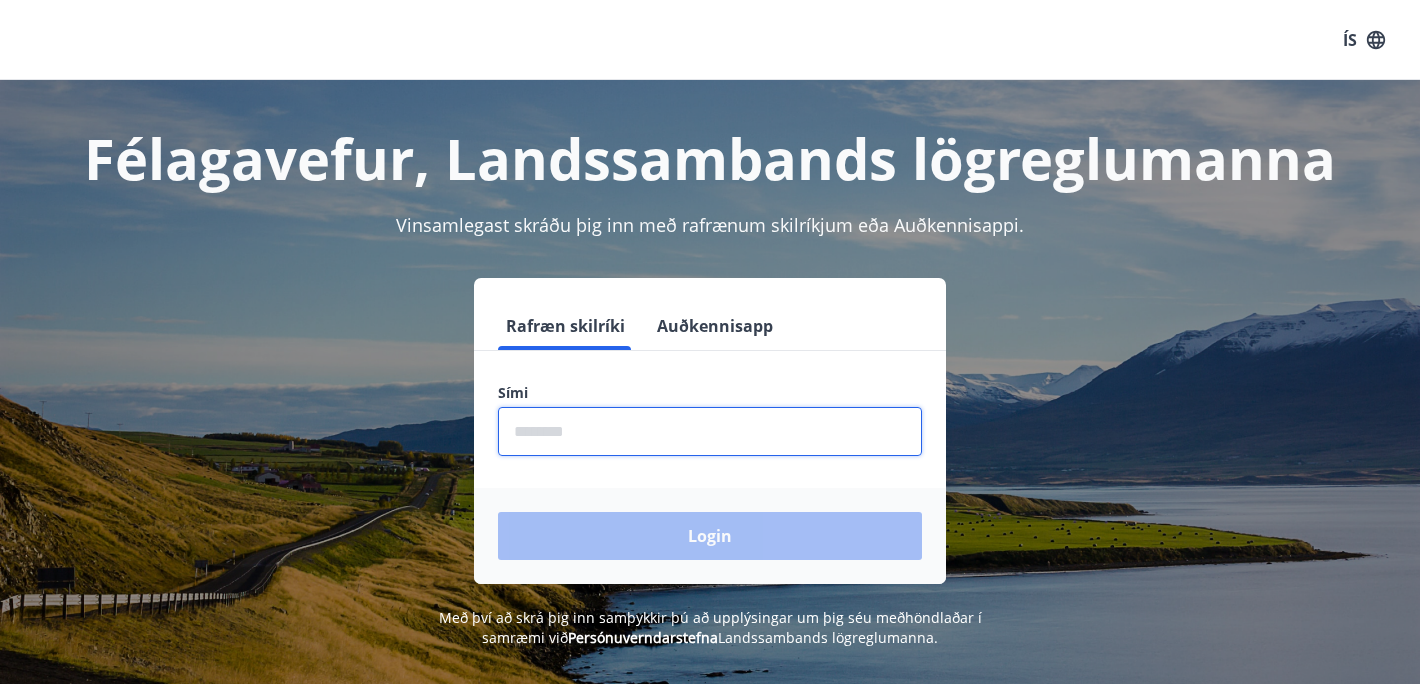 type on "********" 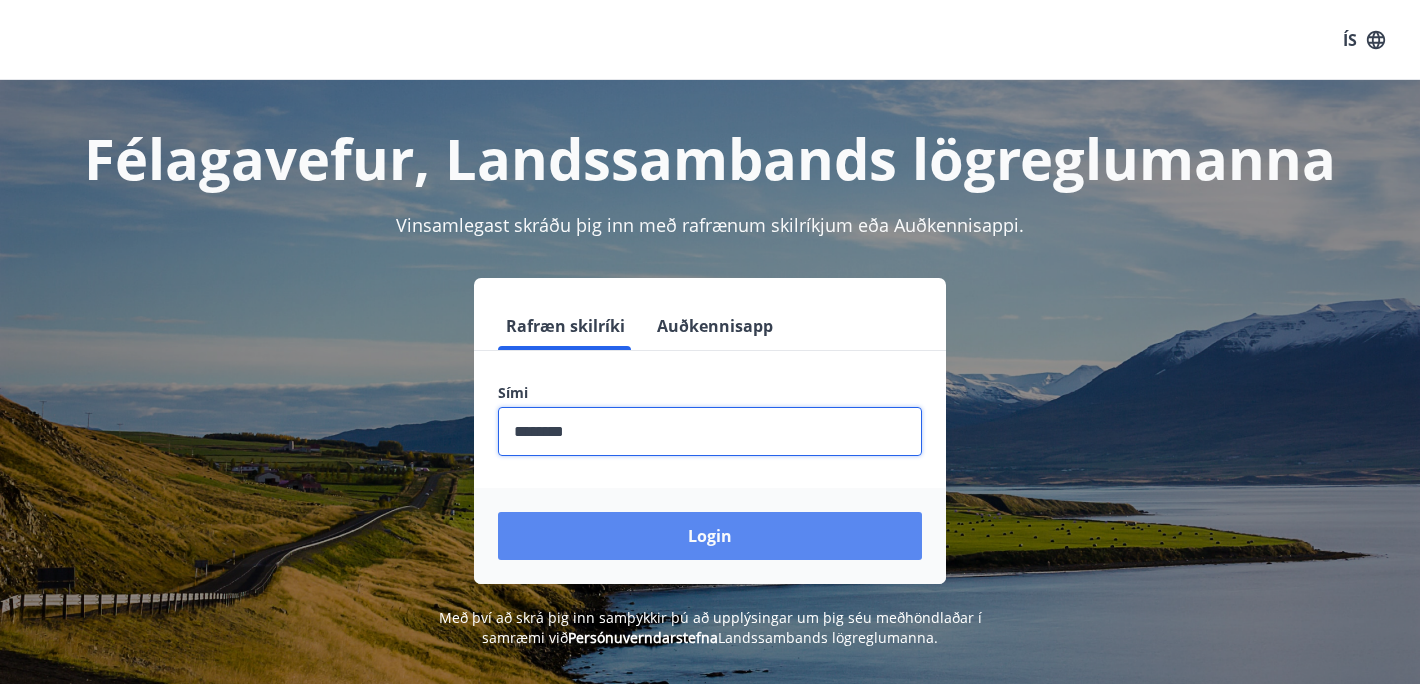 click on "Login" at bounding box center [710, 536] 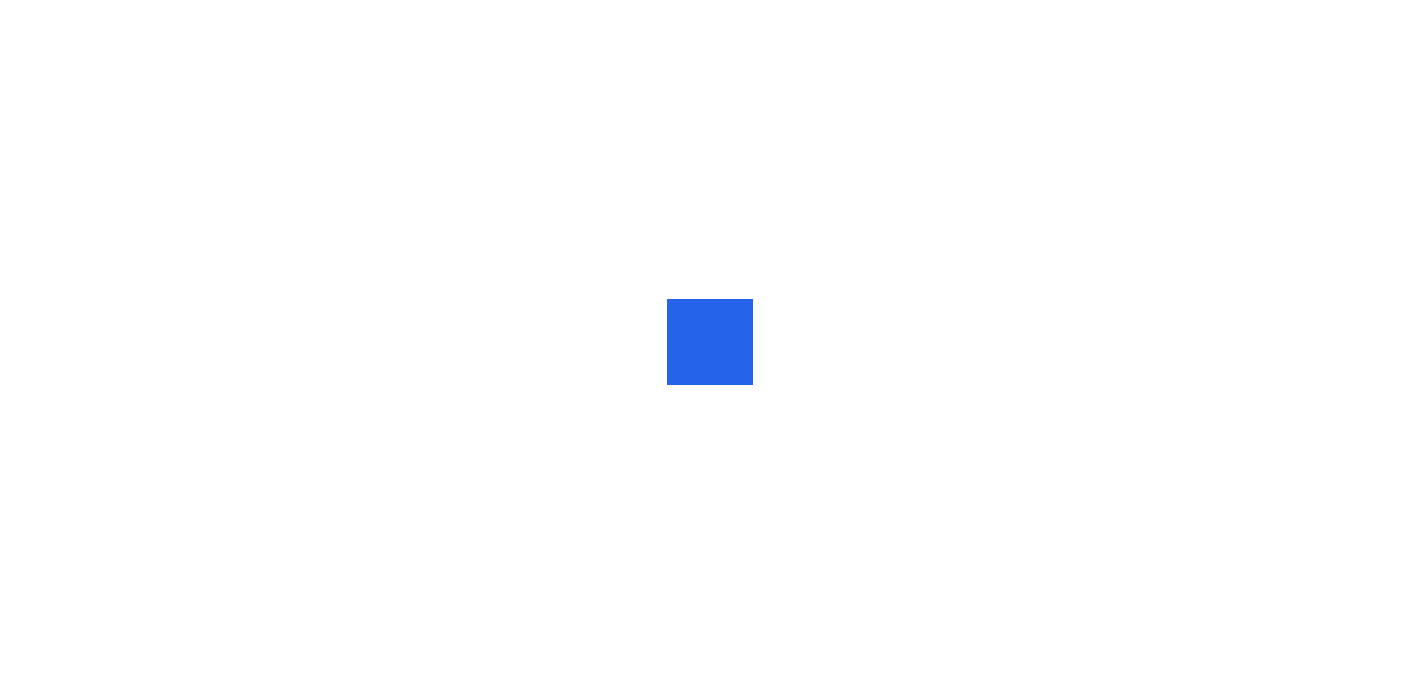 scroll, scrollTop: 0, scrollLeft: 0, axis: both 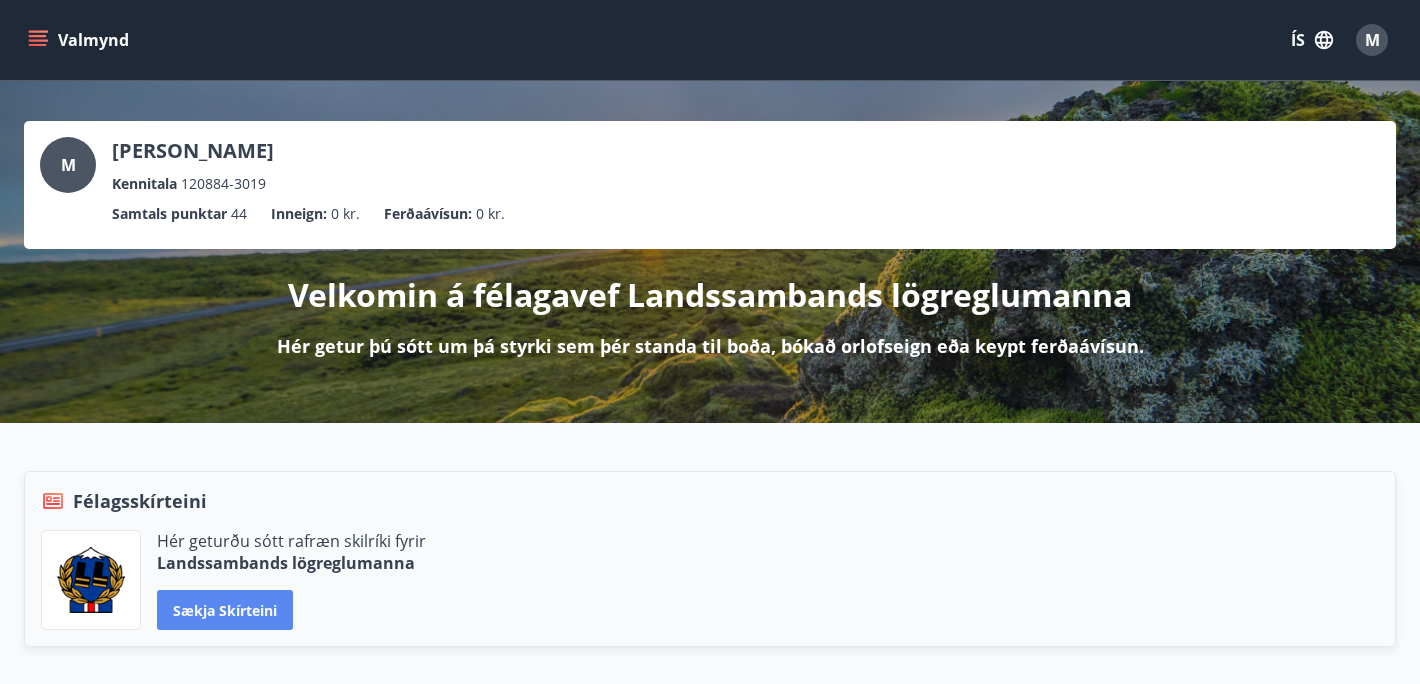 click on "Sækja skírteini" at bounding box center [225, 610] 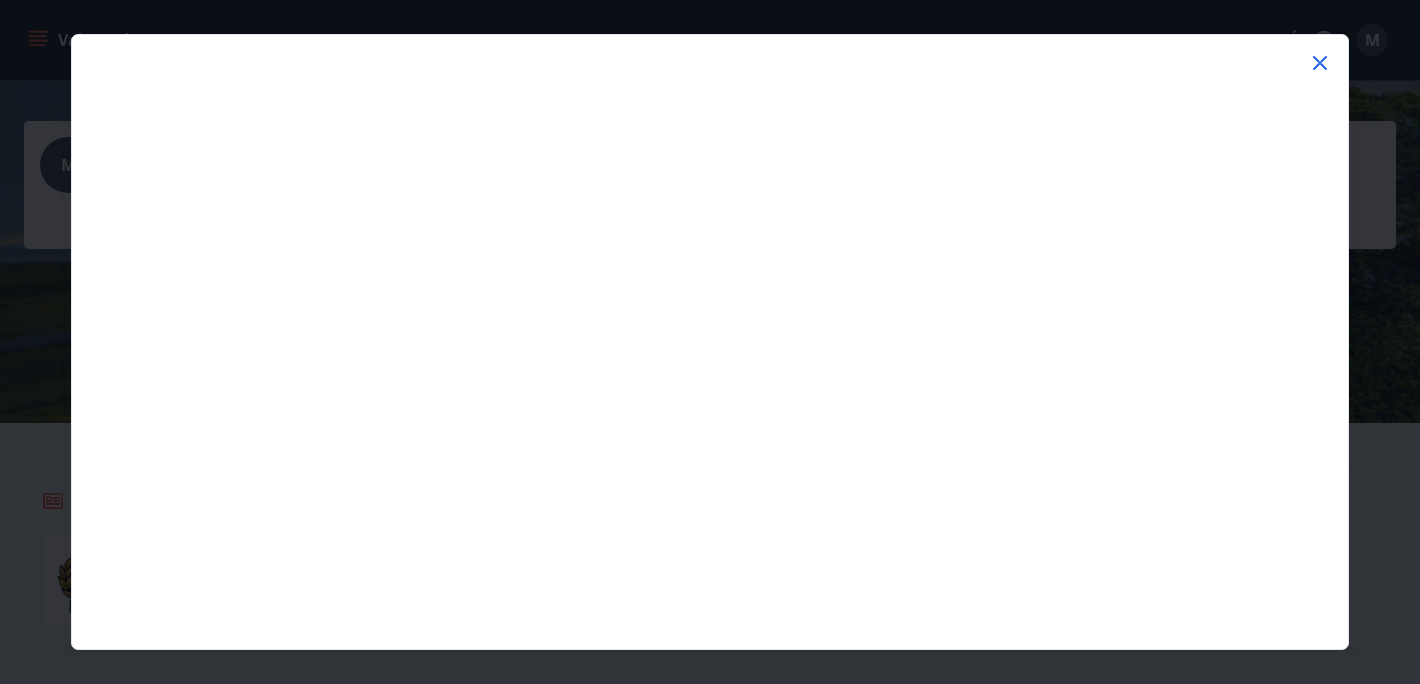 click 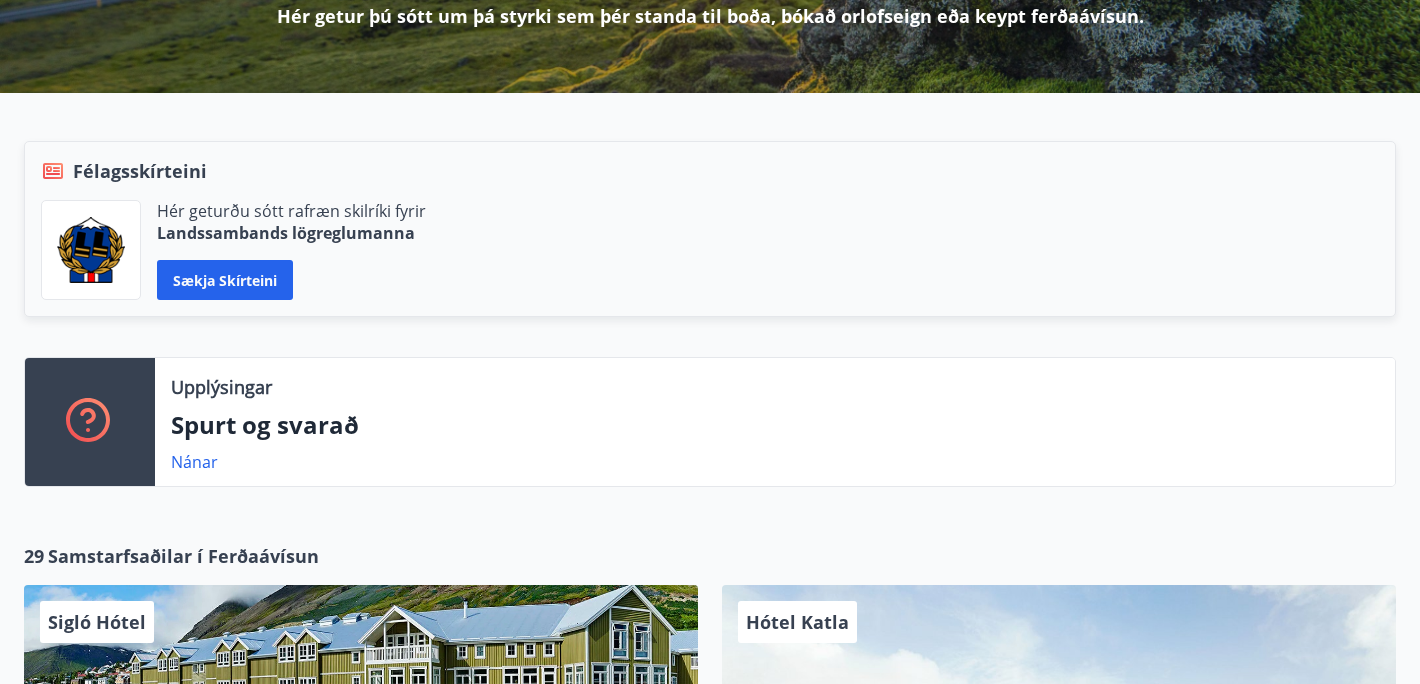 scroll, scrollTop: 0, scrollLeft: 0, axis: both 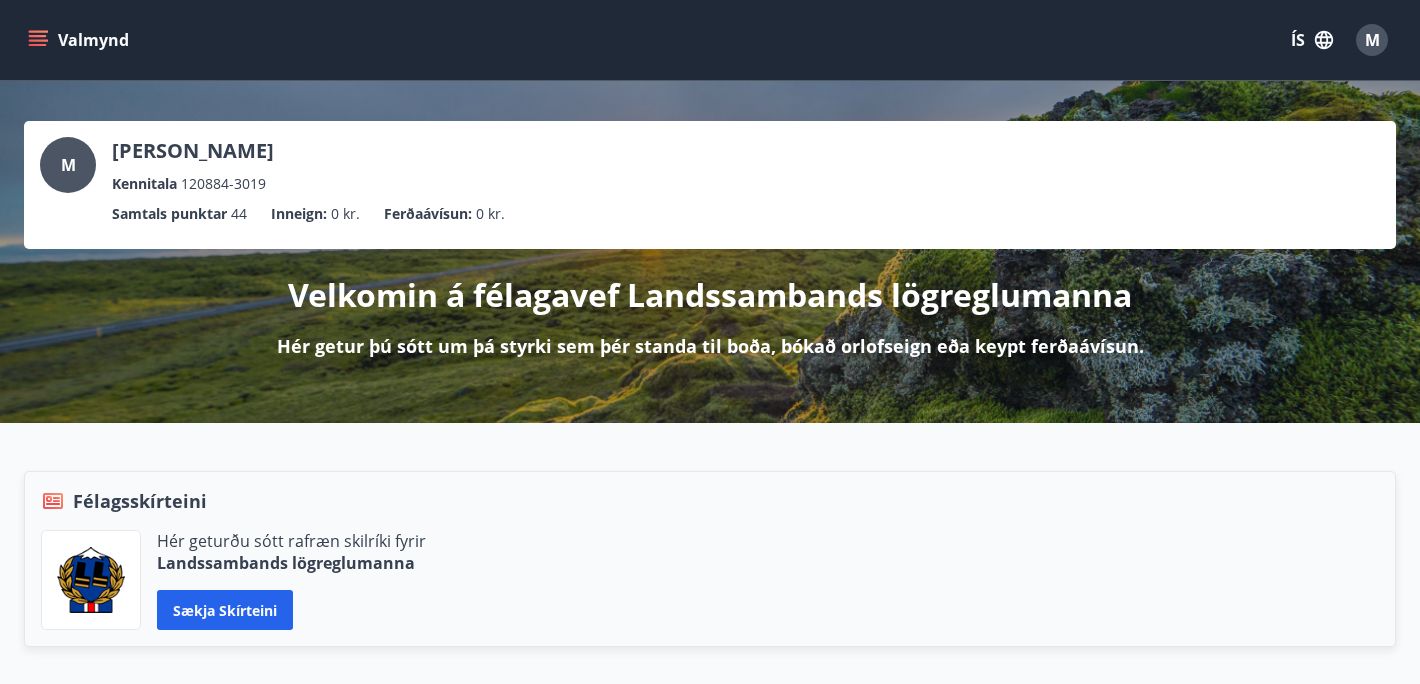 click on "Valmynd" at bounding box center [80, 40] 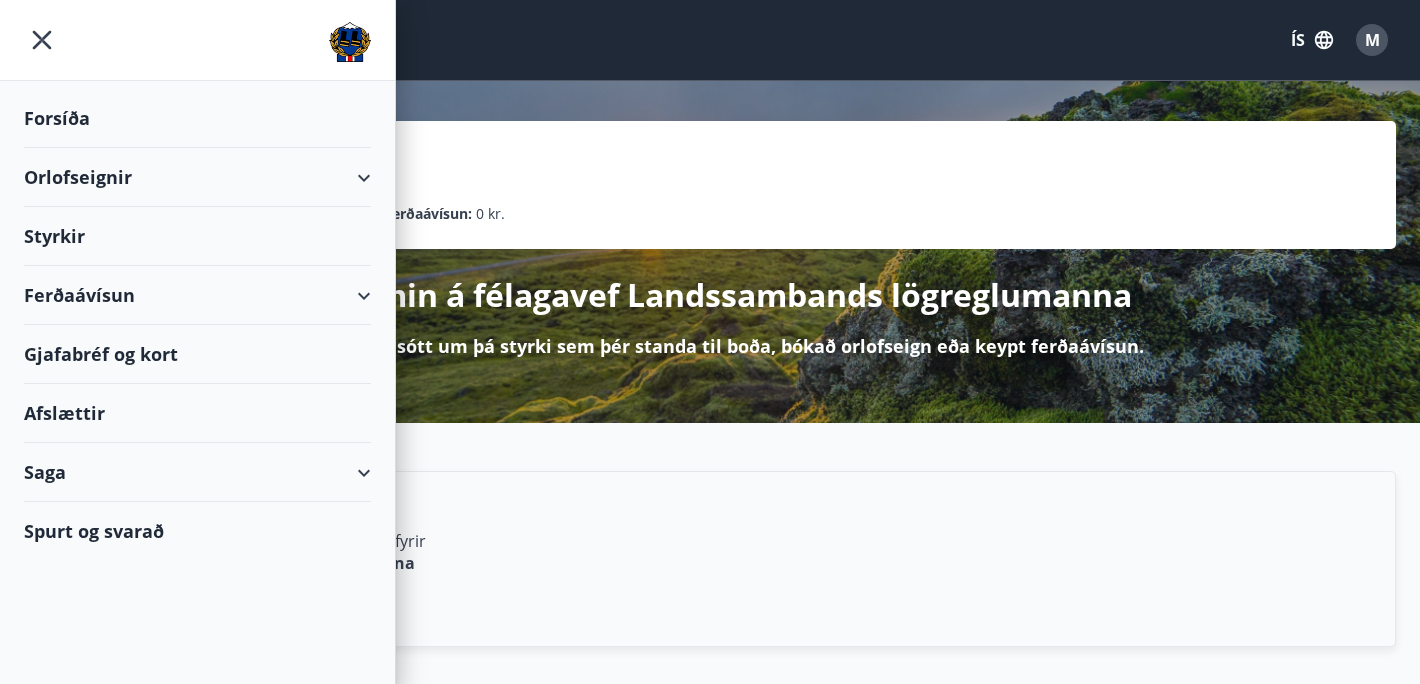 click on "Styrkir" at bounding box center (197, 118) 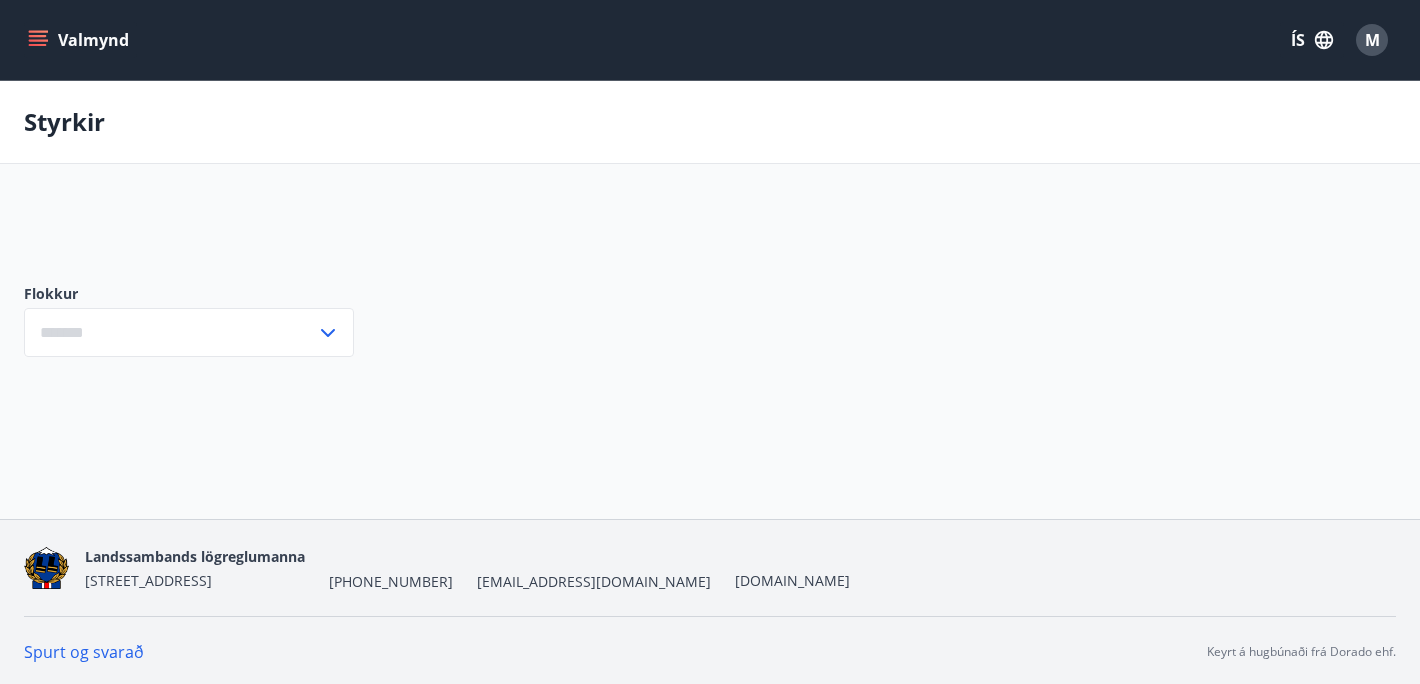 type on "***" 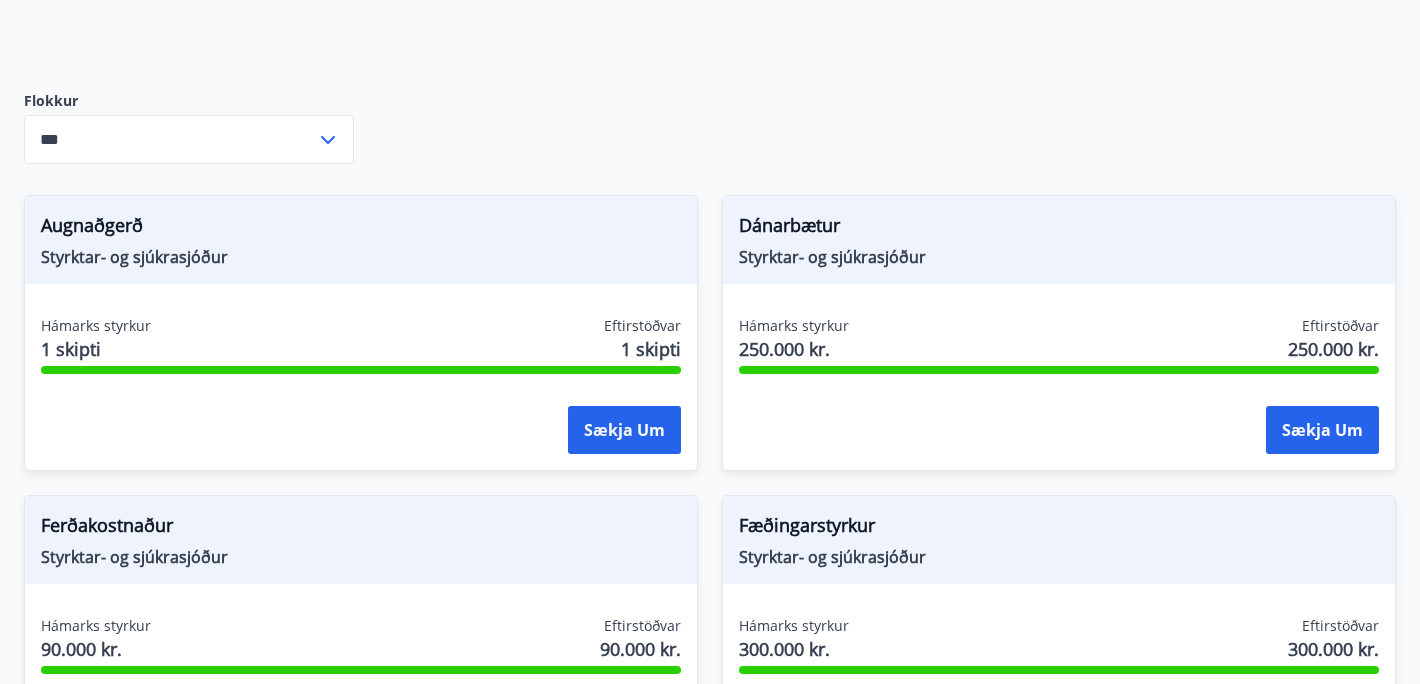 scroll, scrollTop: 194, scrollLeft: 0, axis: vertical 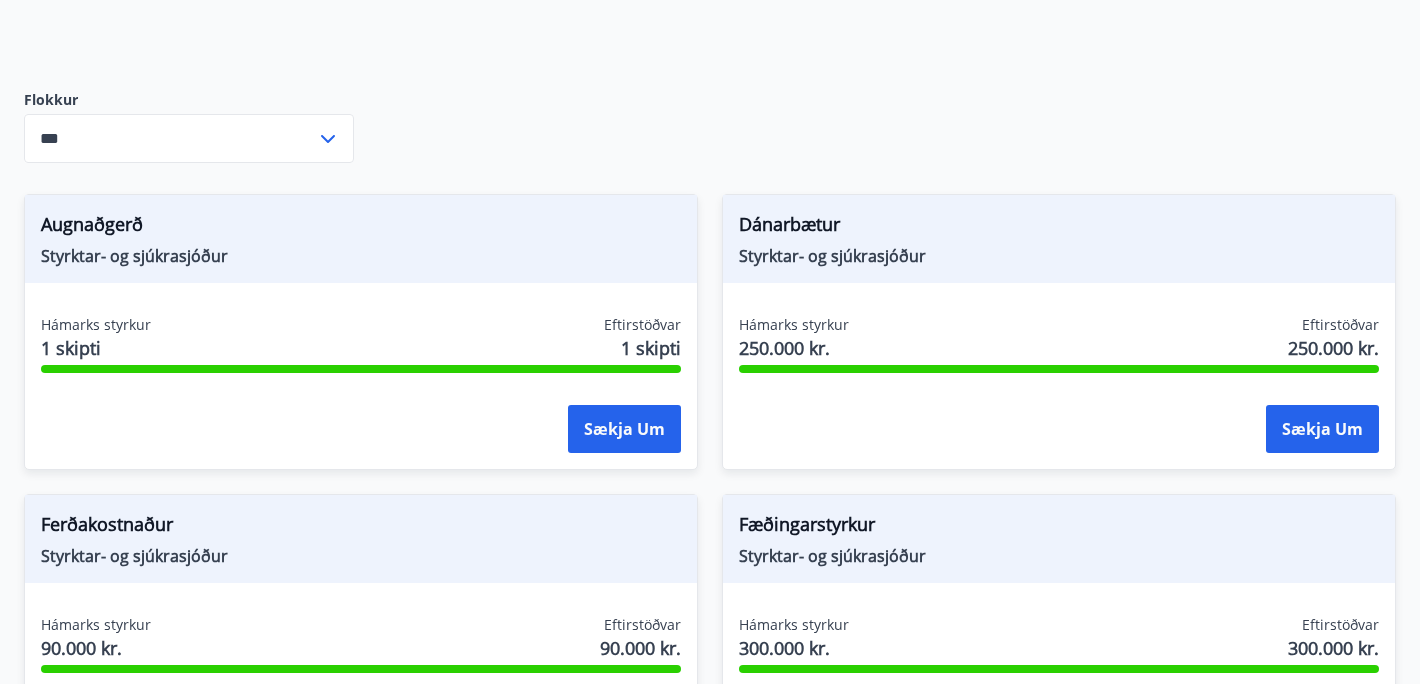click on "Styrktar- og sjúkrasjóður" at bounding box center [361, 256] 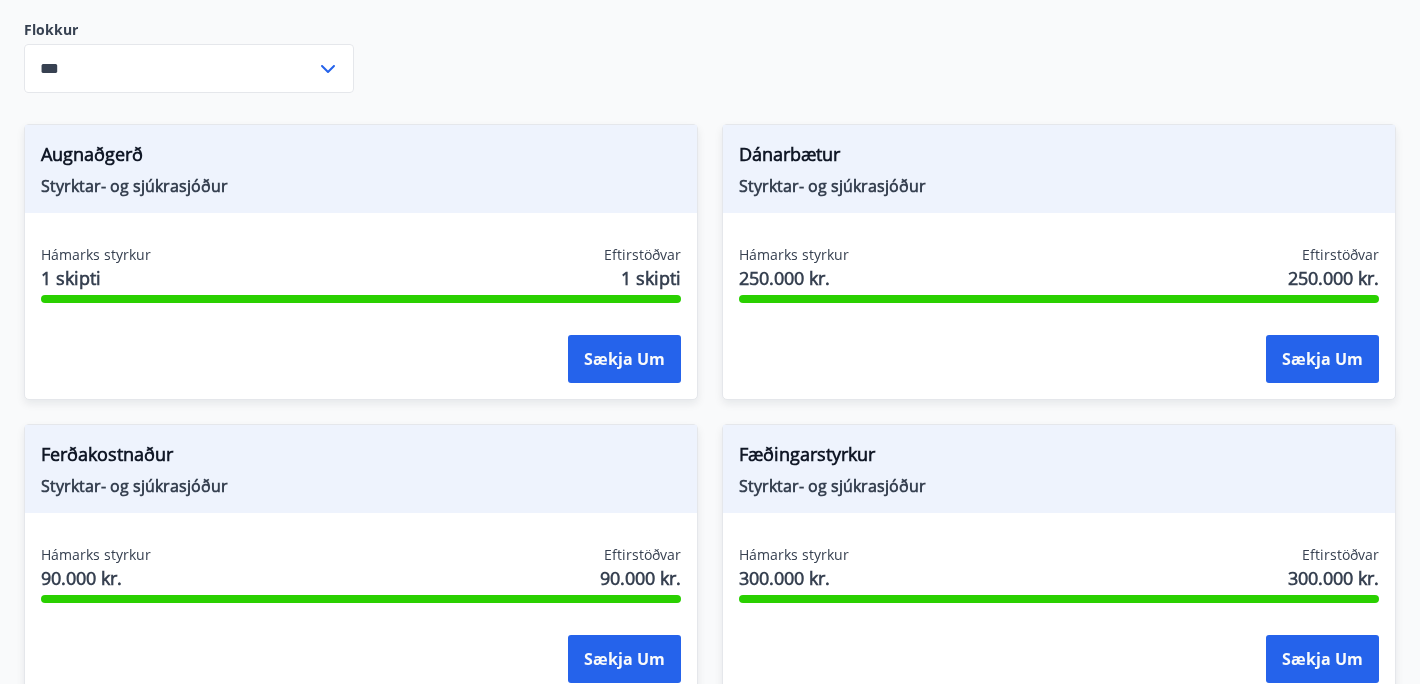 scroll, scrollTop: 257, scrollLeft: 0, axis: vertical 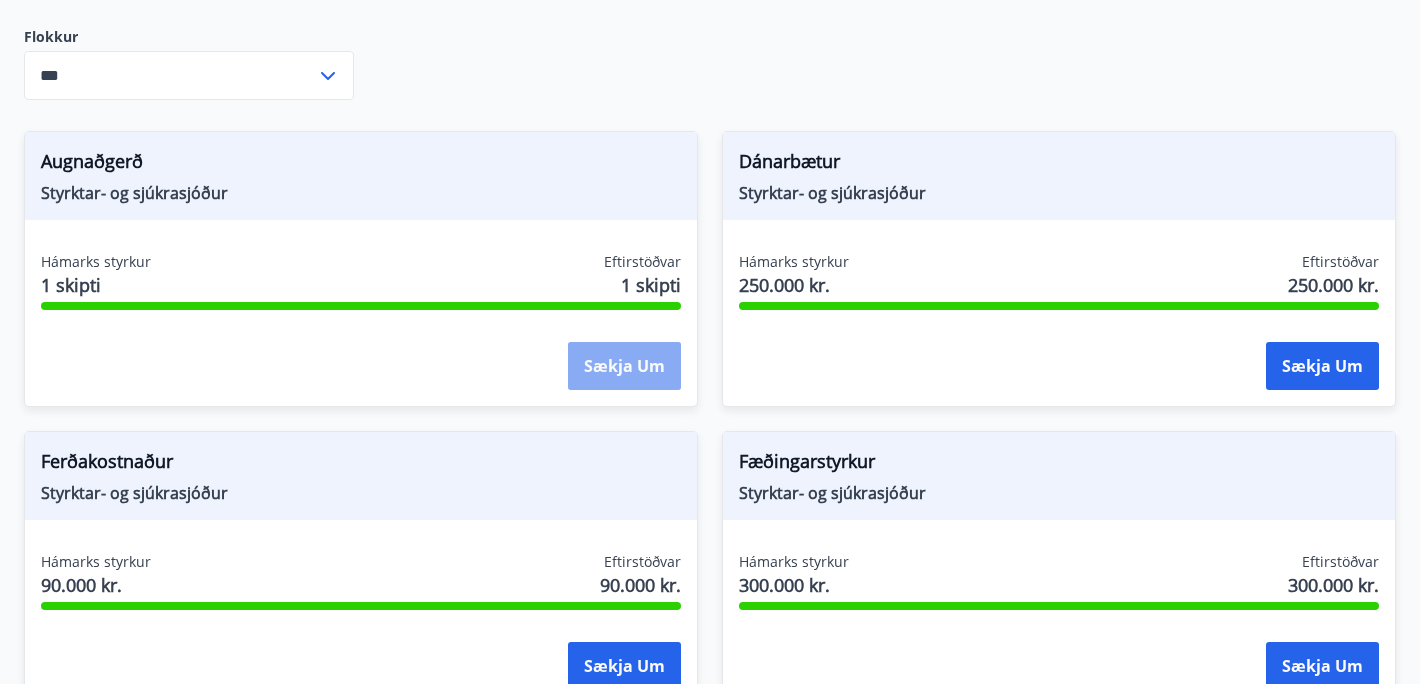 click on "Sækja um" at bounding box center (624, 366) 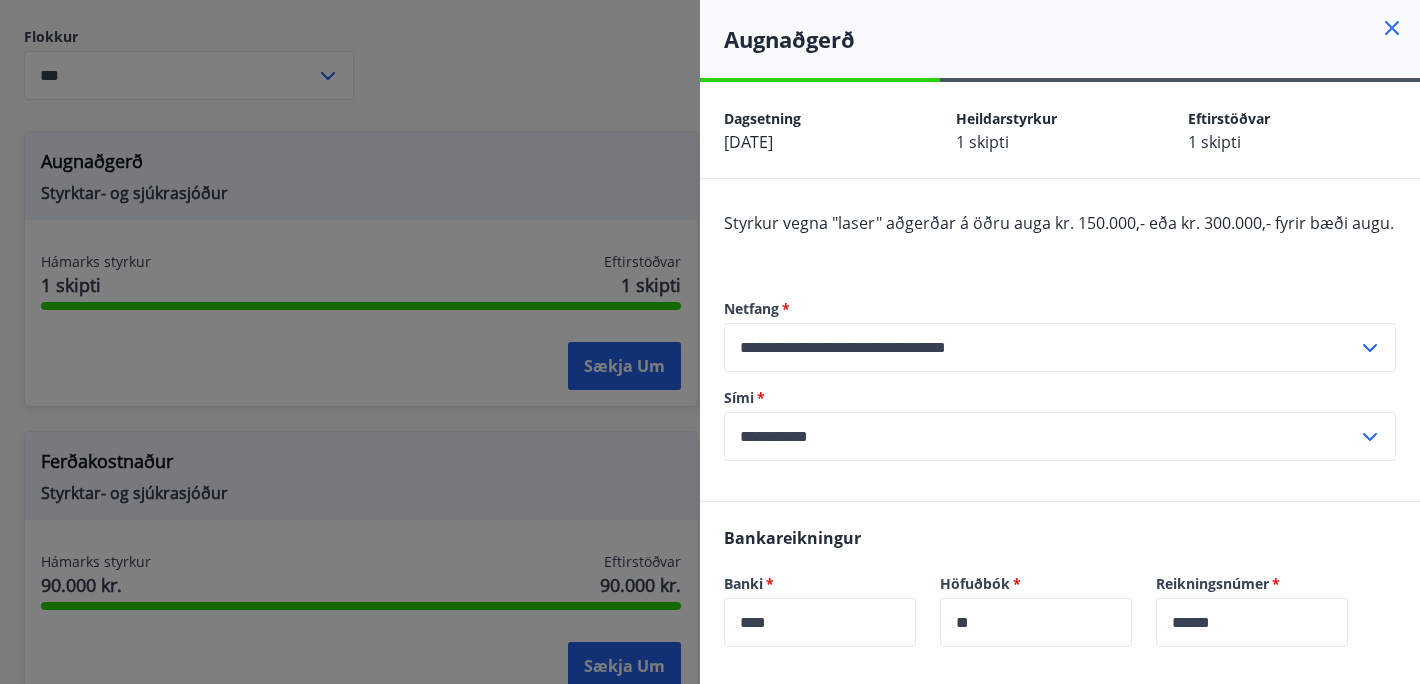 click at bounding box center [710, 342] 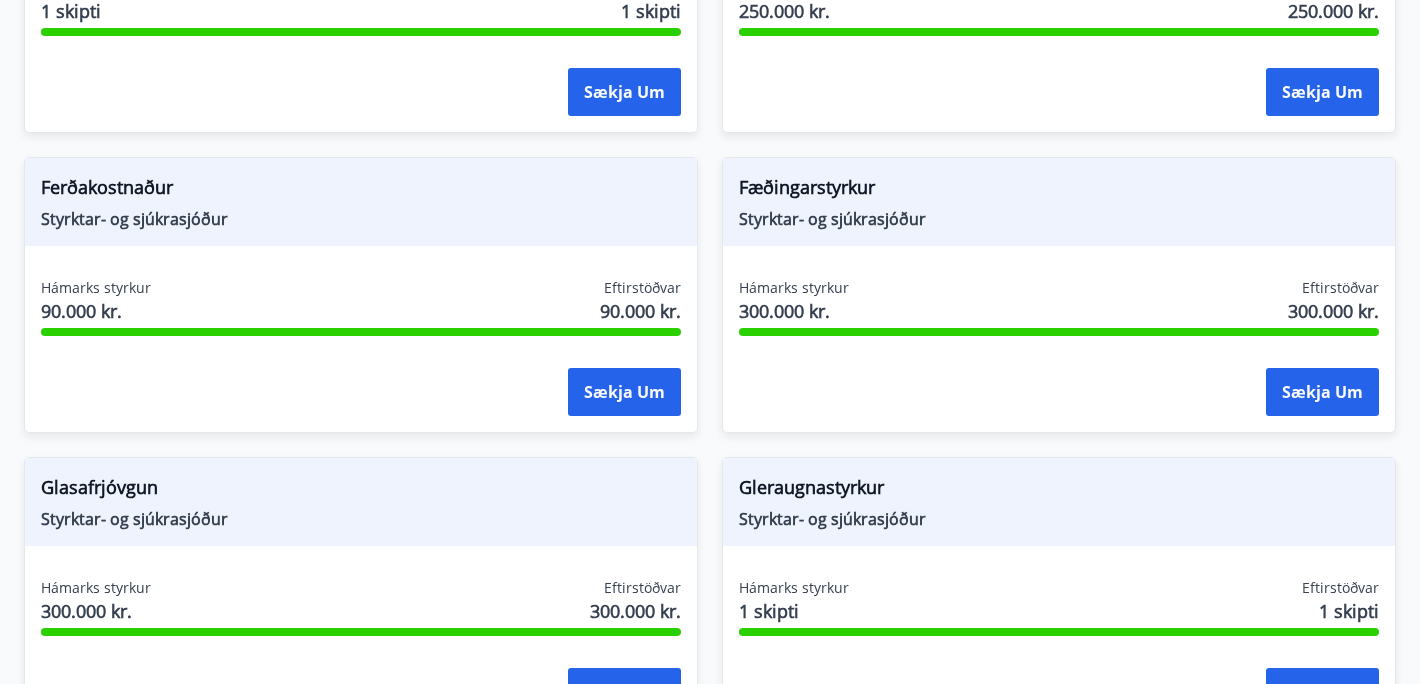 scroll, scrollTop: 562, scrollLeft: 0, axis: vertical 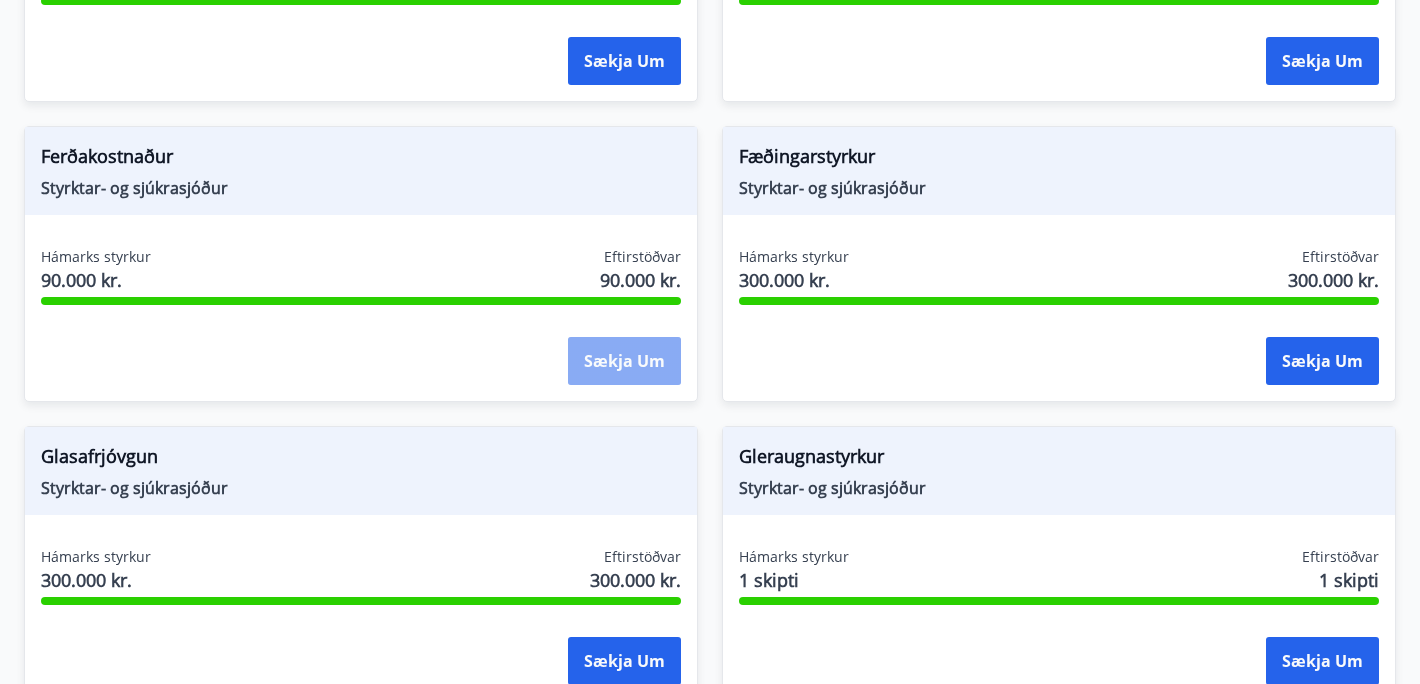 click on "Sækja um" at bounding box center (624, 361) 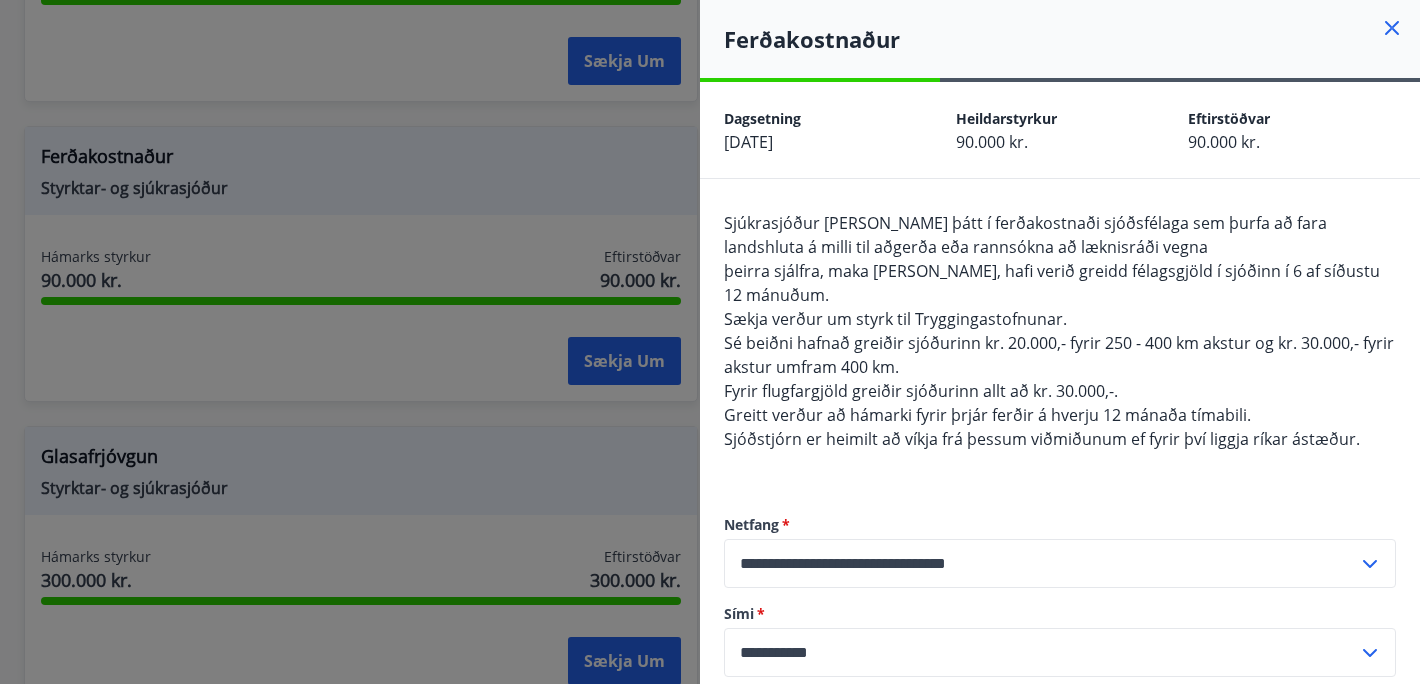 click at bounding box center (710, 342) 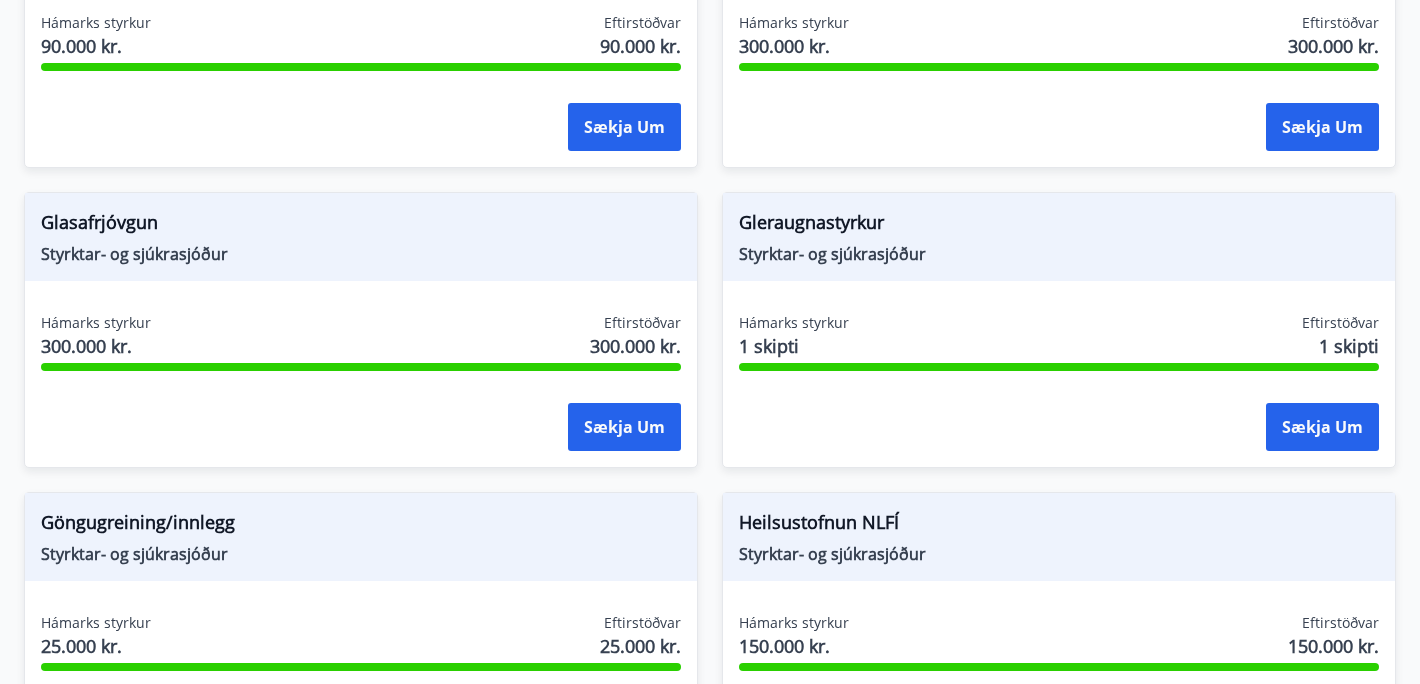 scroll, scrollTop: 799, scrollLeft: 0, axis: vertical 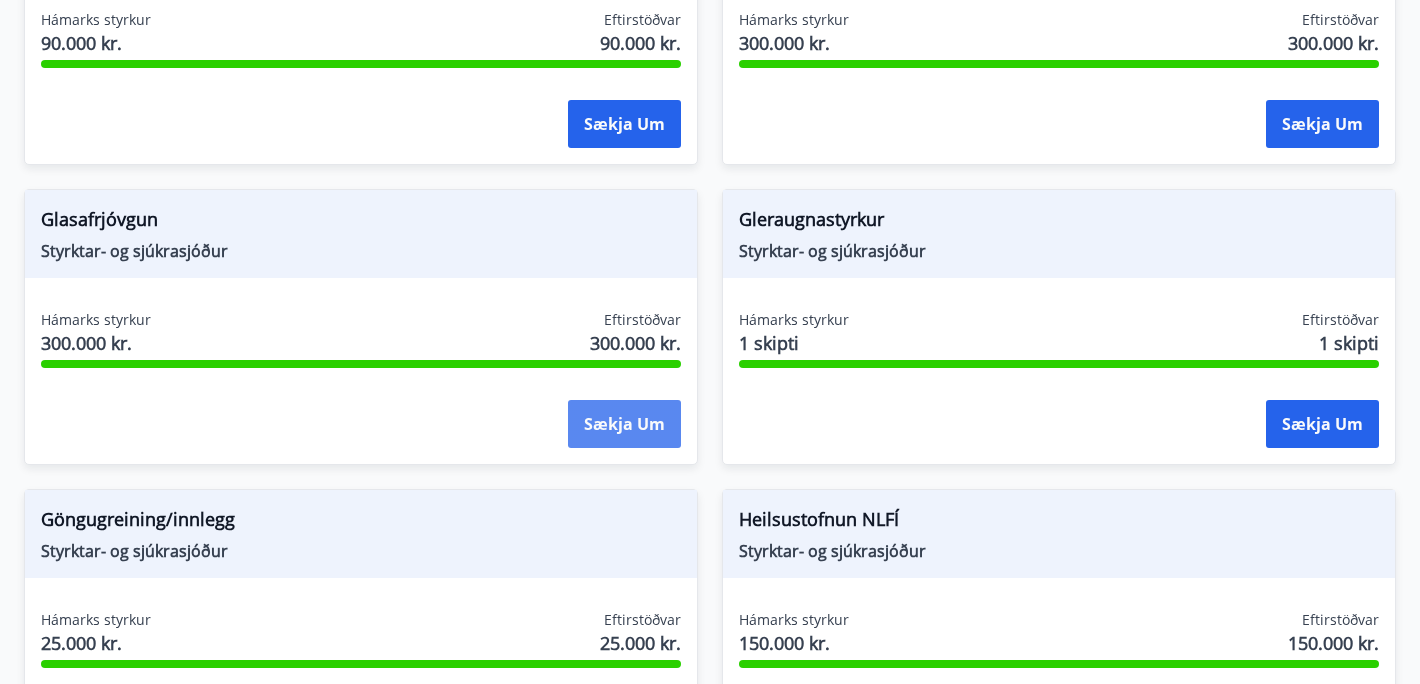 click on "Sækja um" at bounding box center (624, 424) 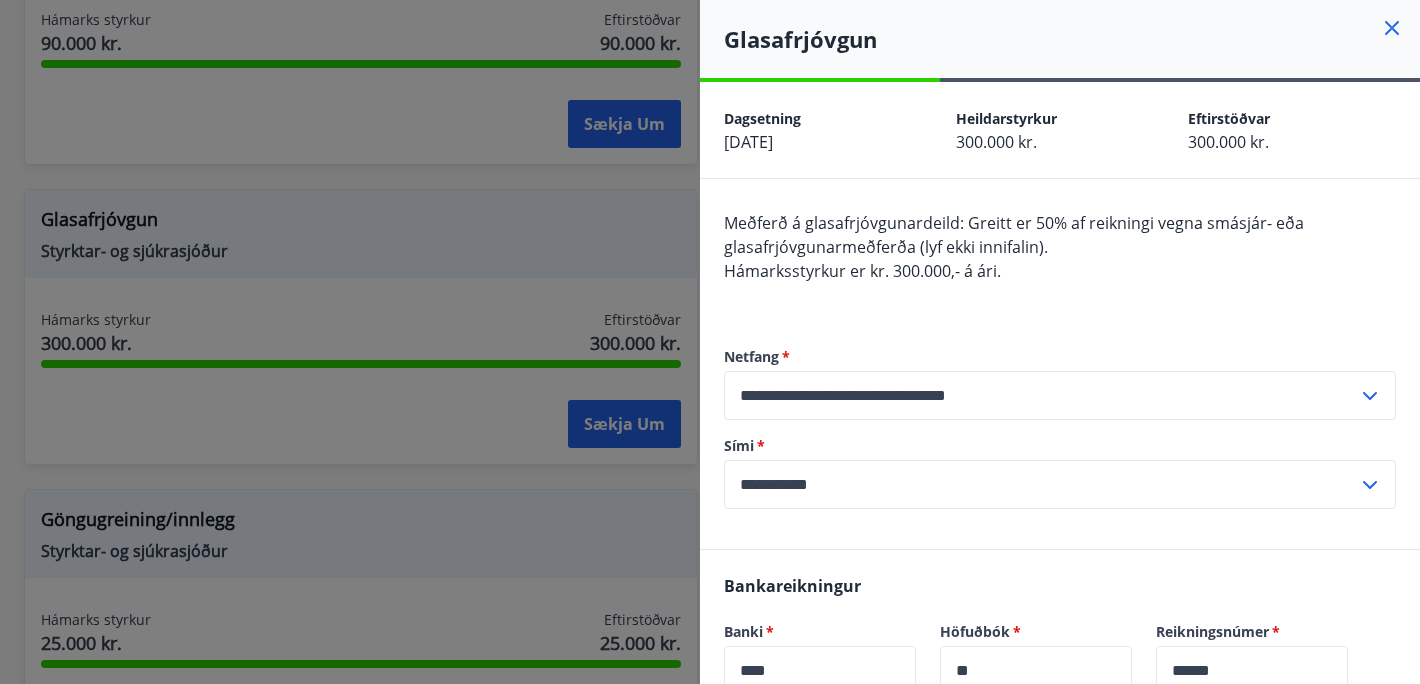 click at bounding box center [710, 342] 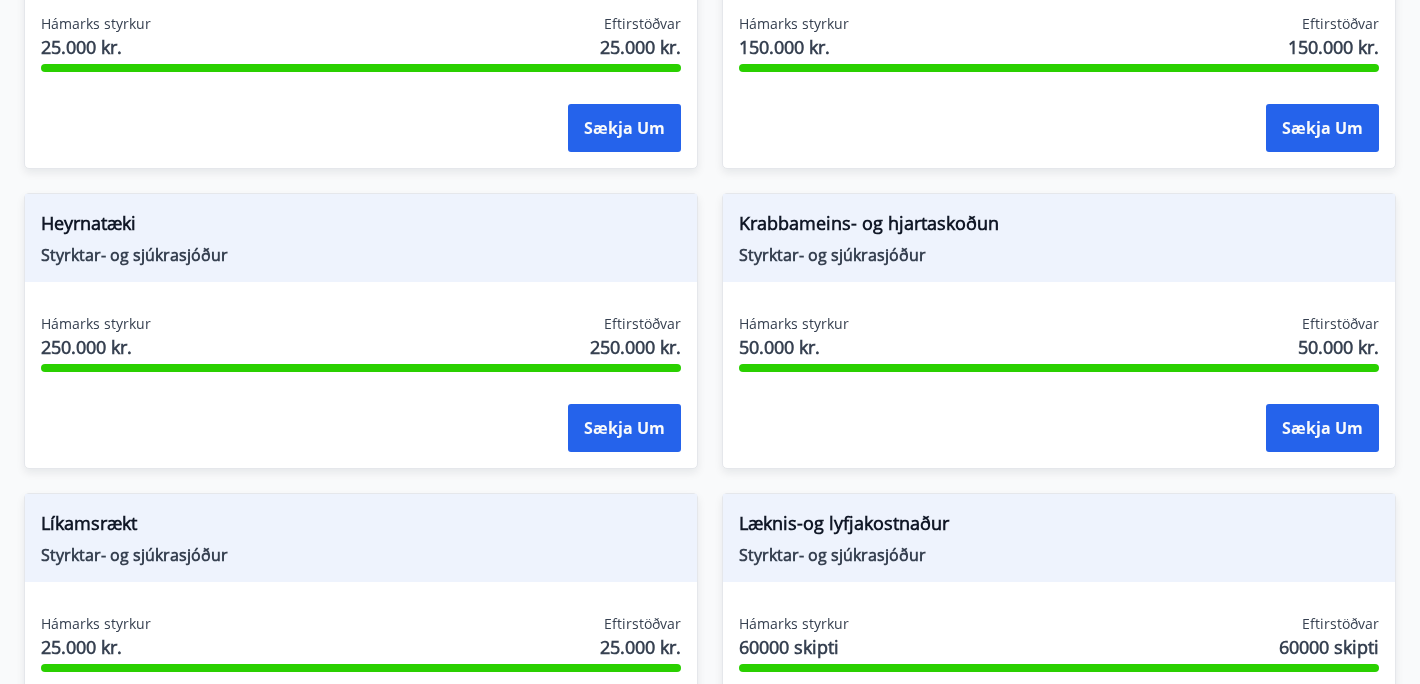 scroll, scrollTop: 1399, scrollLeft: 0, axis: vertical 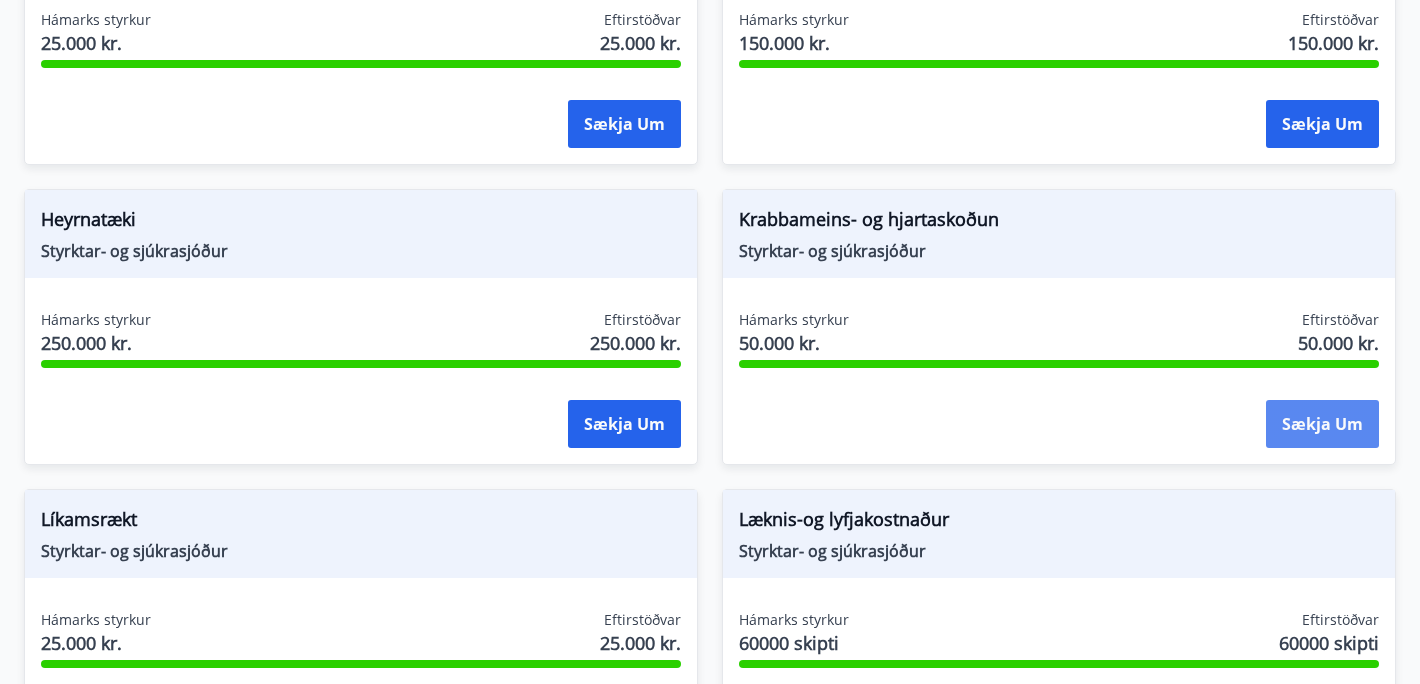 click on "Sækja um" at bounding box center [1322, 424] 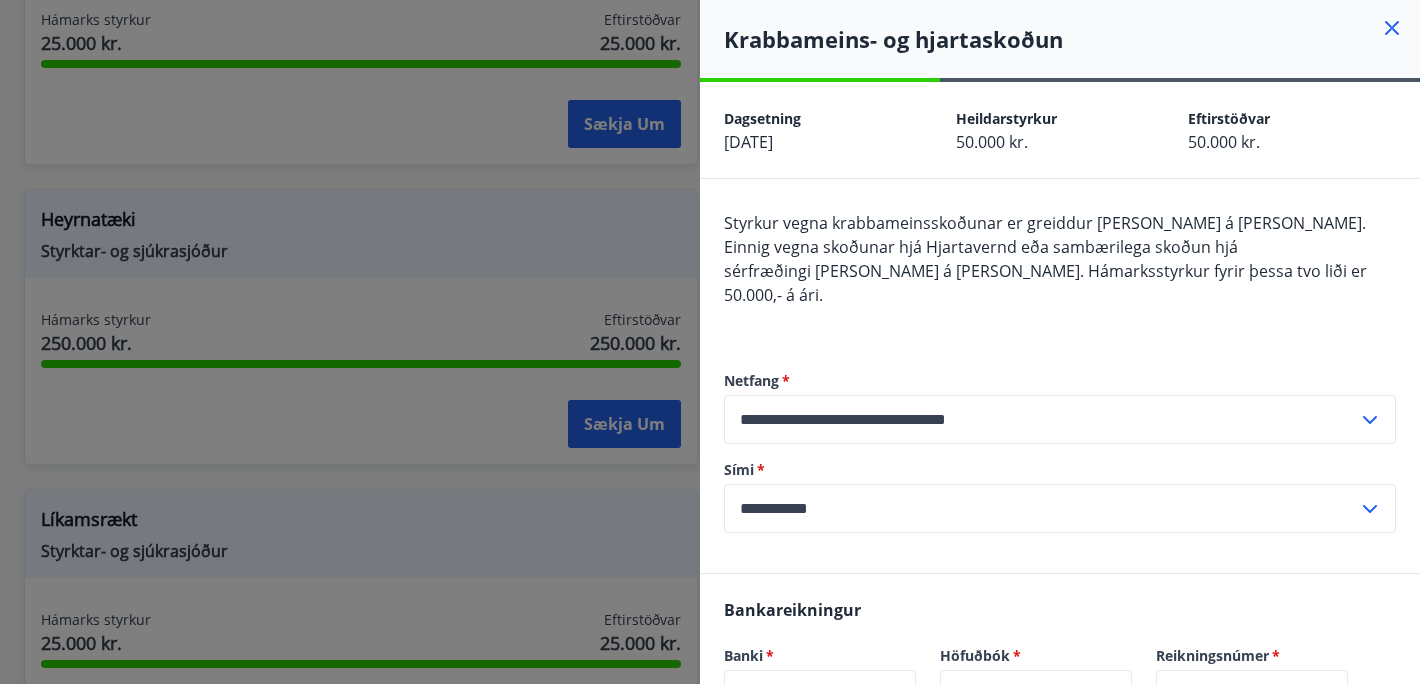 click at bounding box center [710, 342] 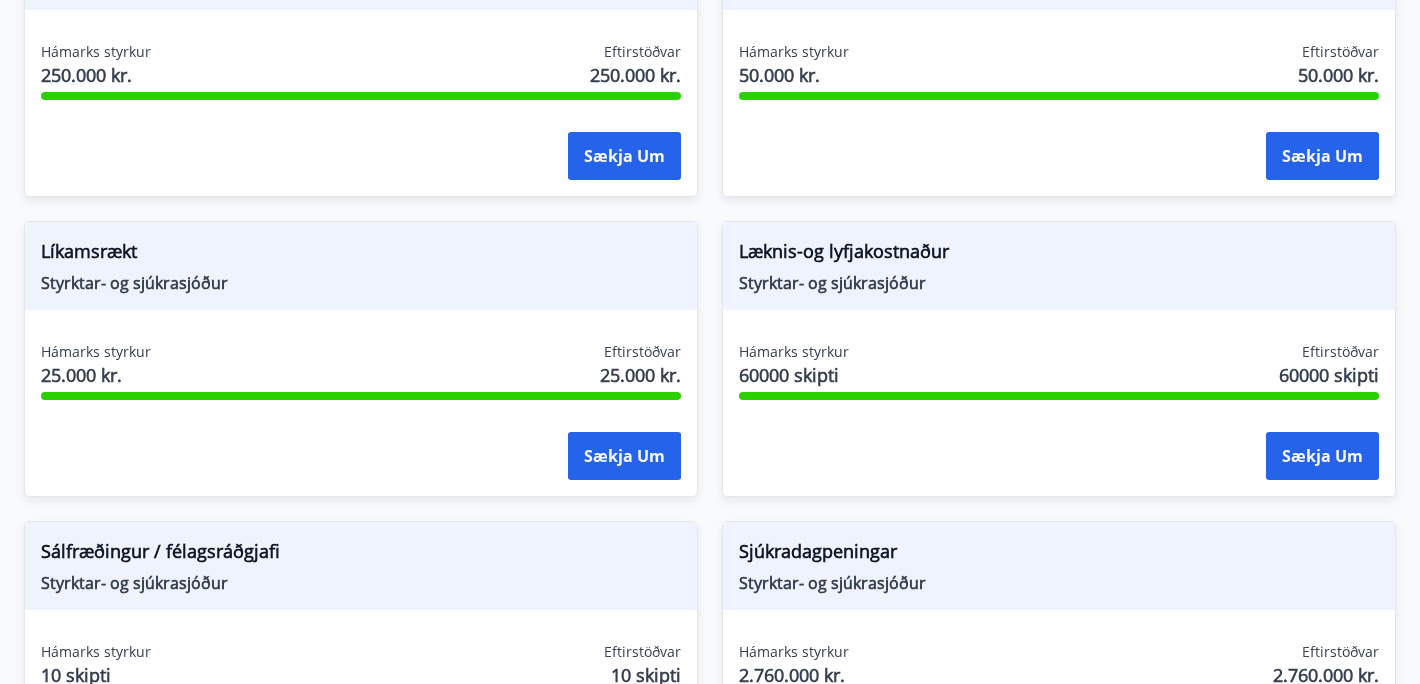 scroll, scrollTop: 1673, scrollLeft: 0, axis: vertical 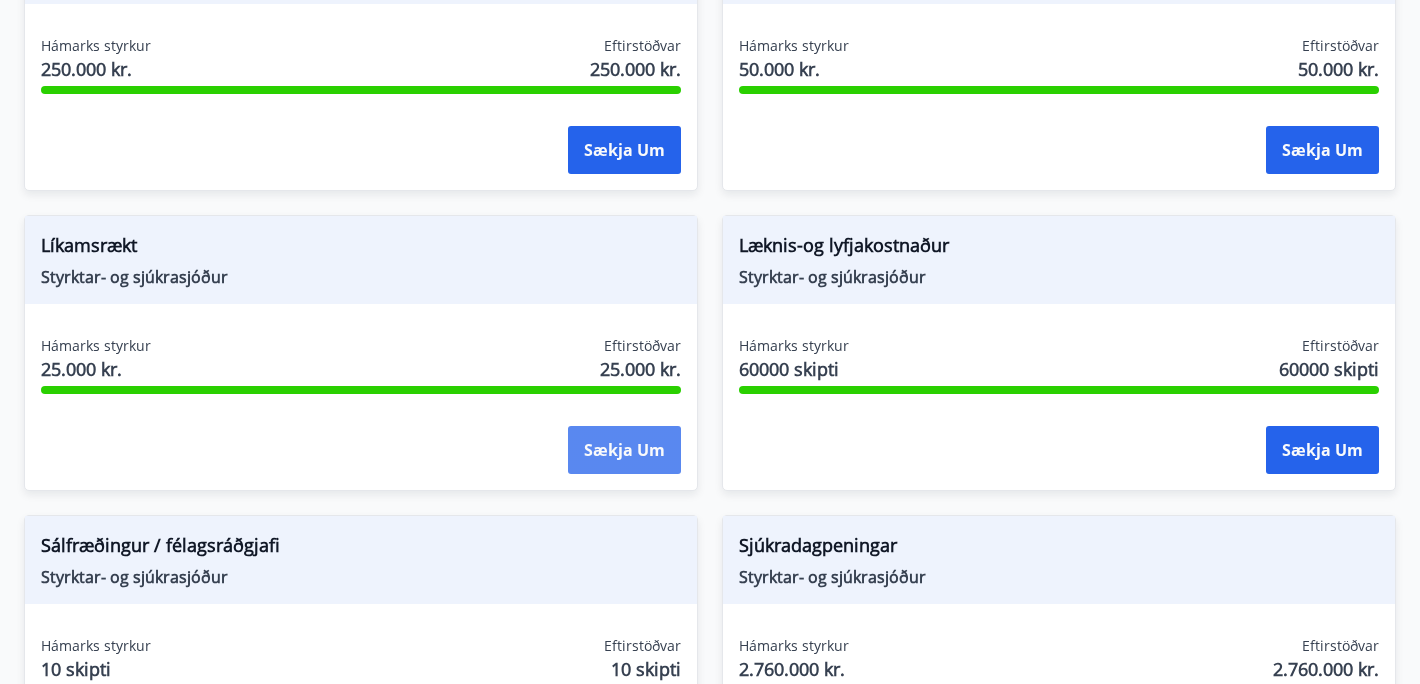 click on "Sækja um" at bounding box center (624, 450) 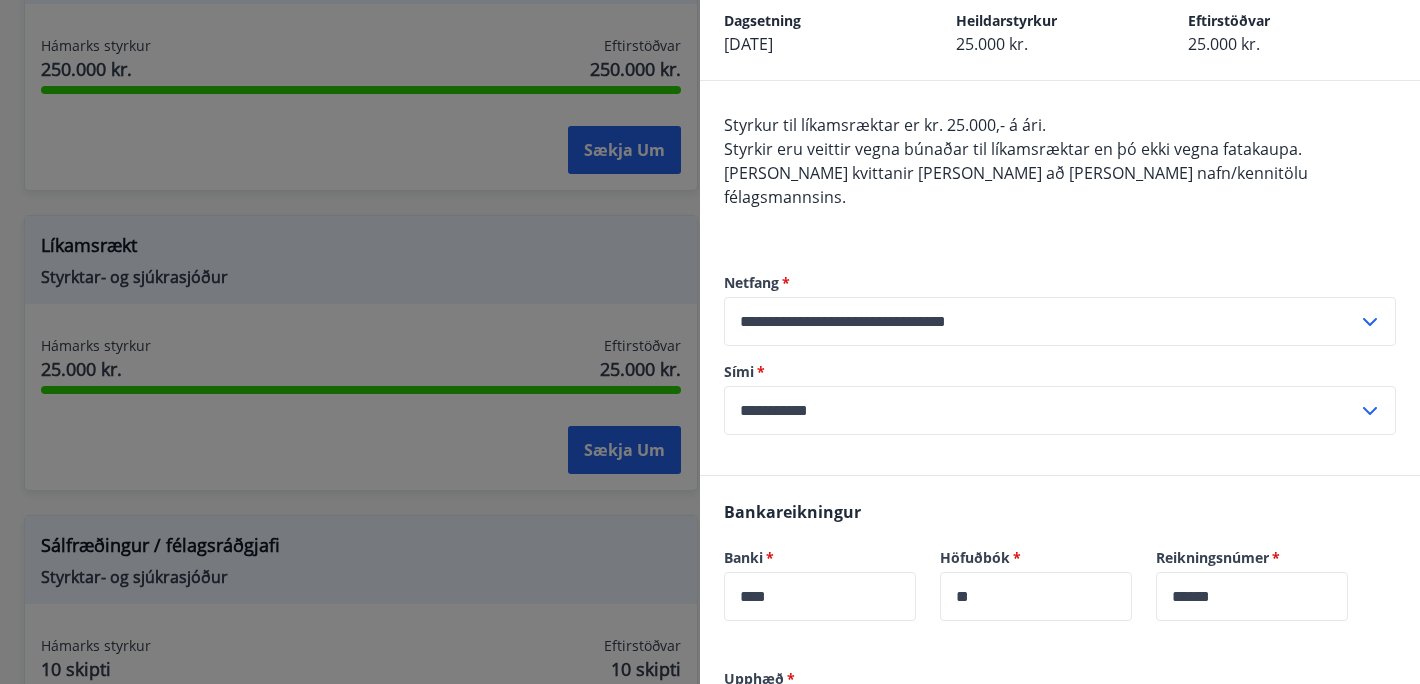 scroll, scrollTop: 0, scrollLeft: 0, axis: both 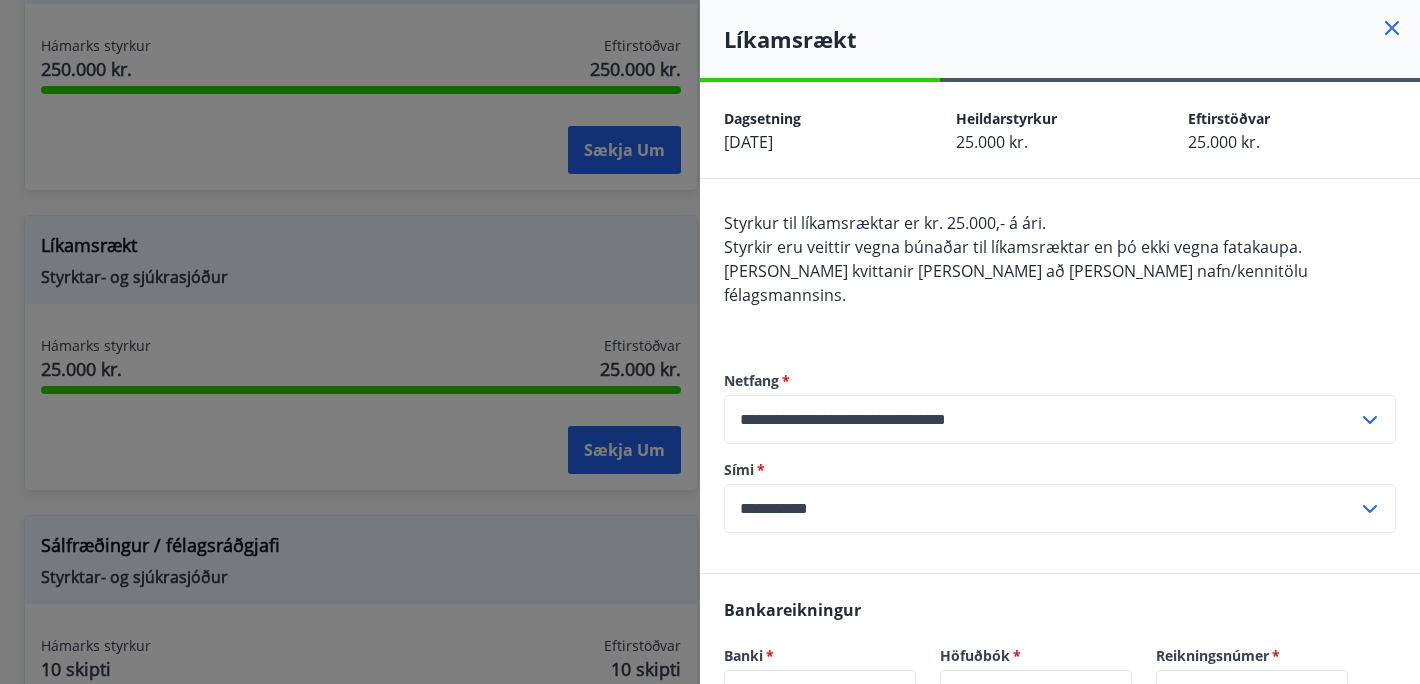 click at bounding box center [710, 342] 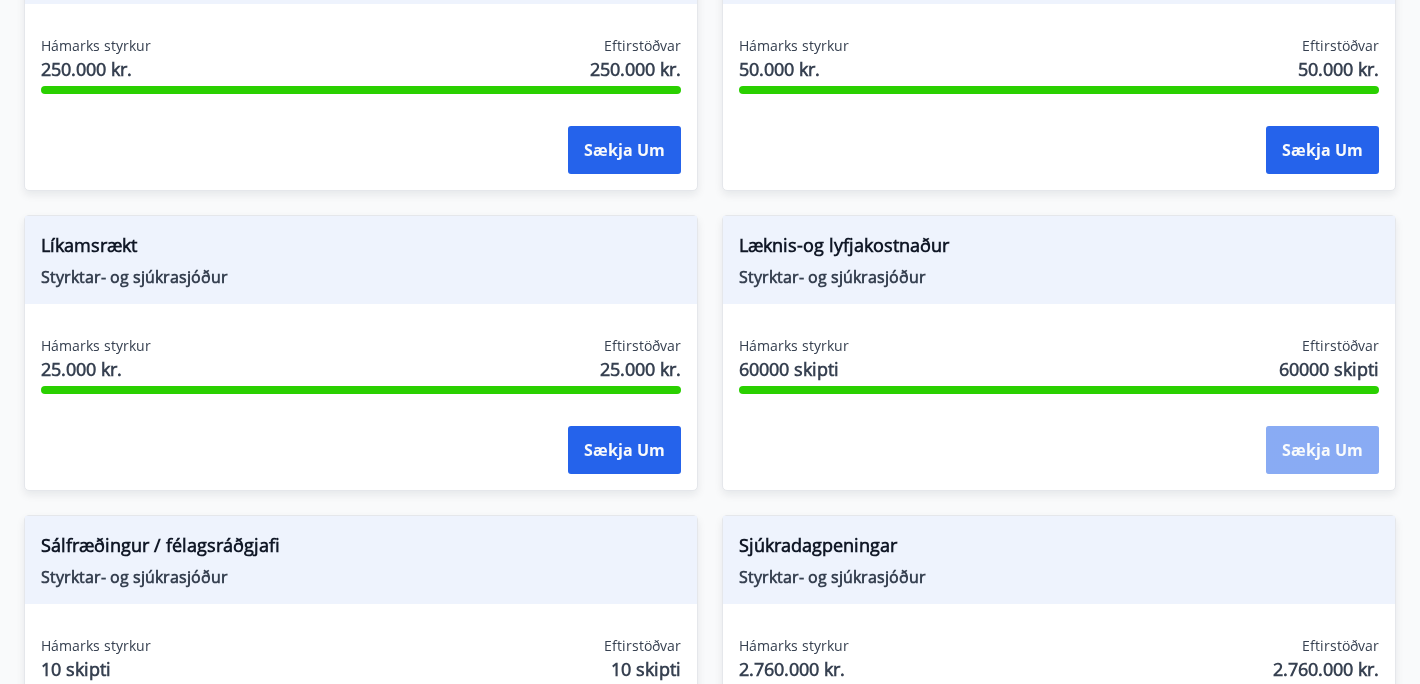 click on "Sækja um" at bounding box center (1322, 450) 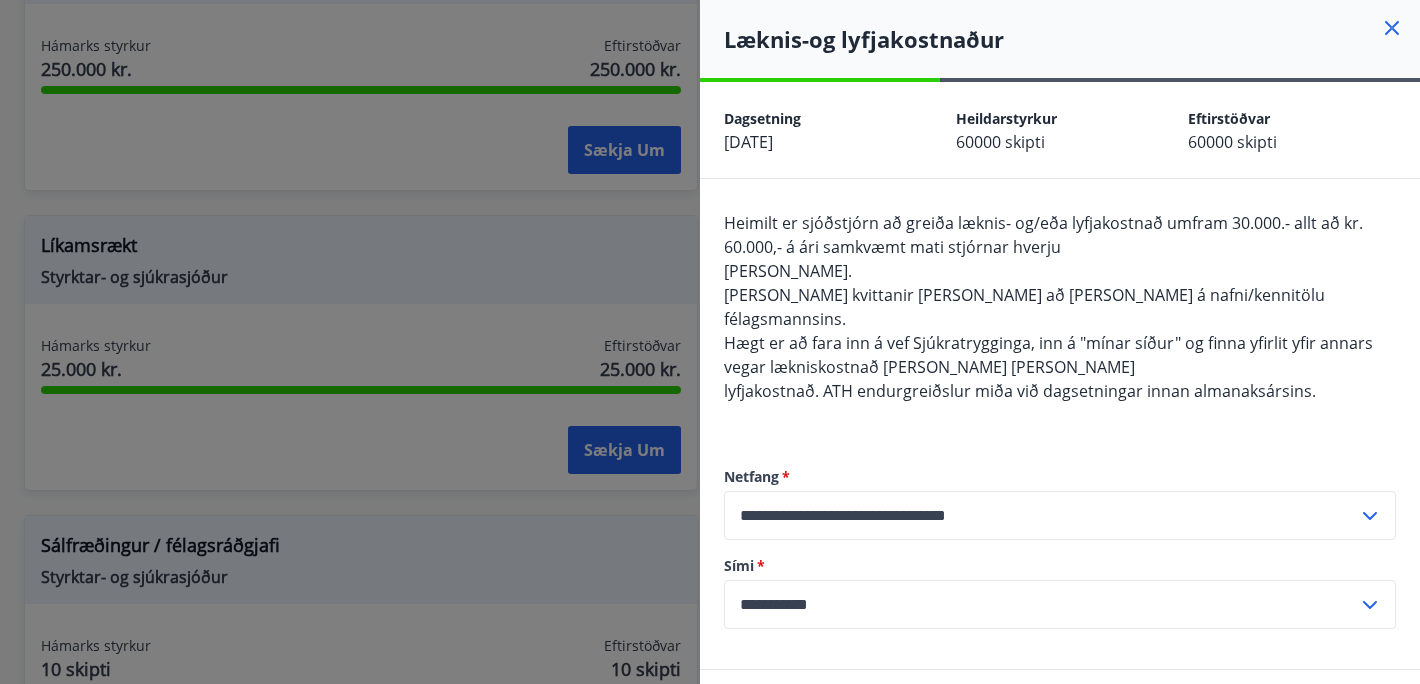 click at bounding box center (710, 342) 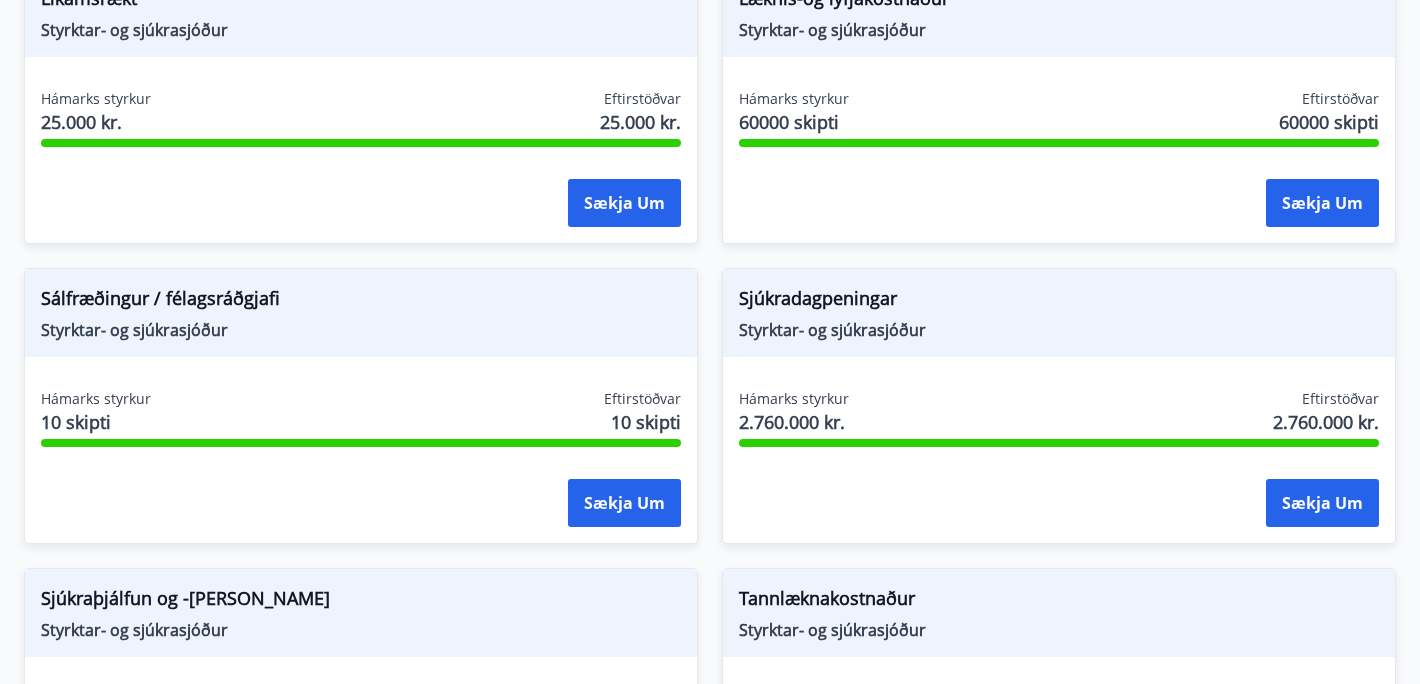 scroll, scrollTop: 1969, scrollLeft: 0, axis: vertical 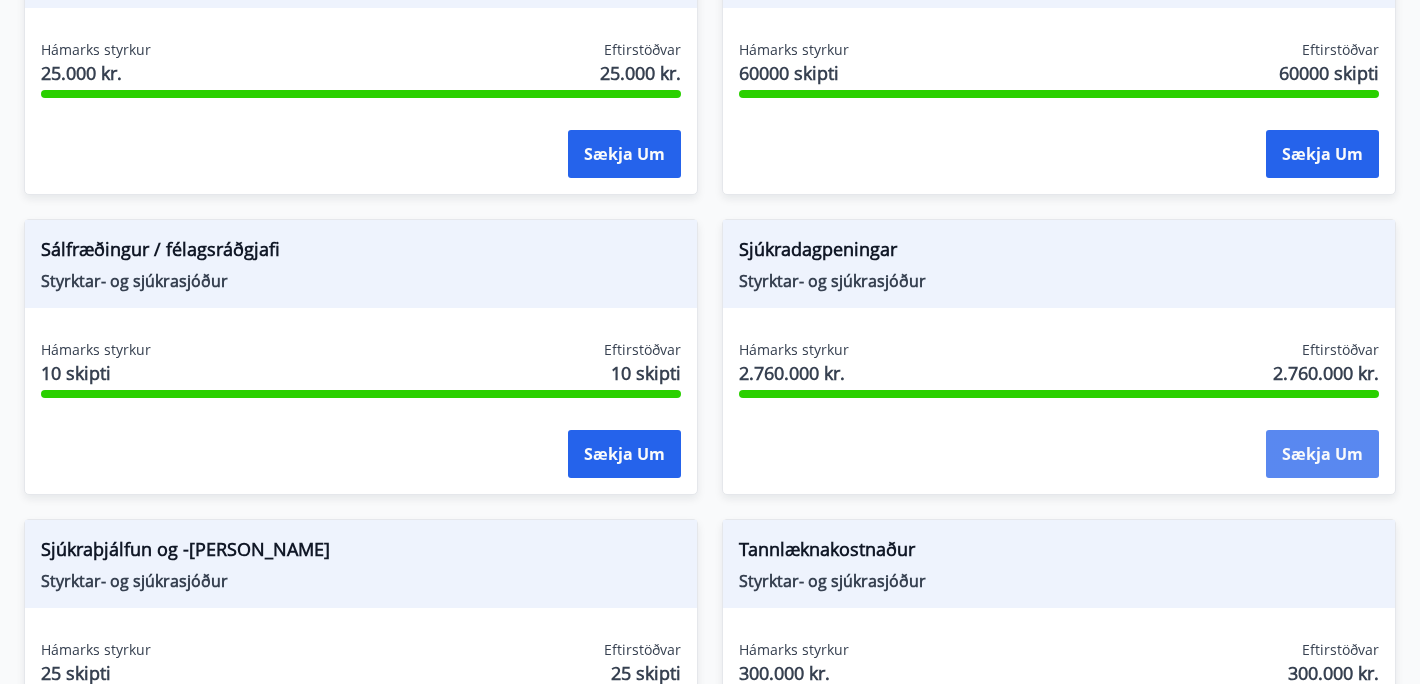click on "Sækja um" at bounding box center [1322, 454] 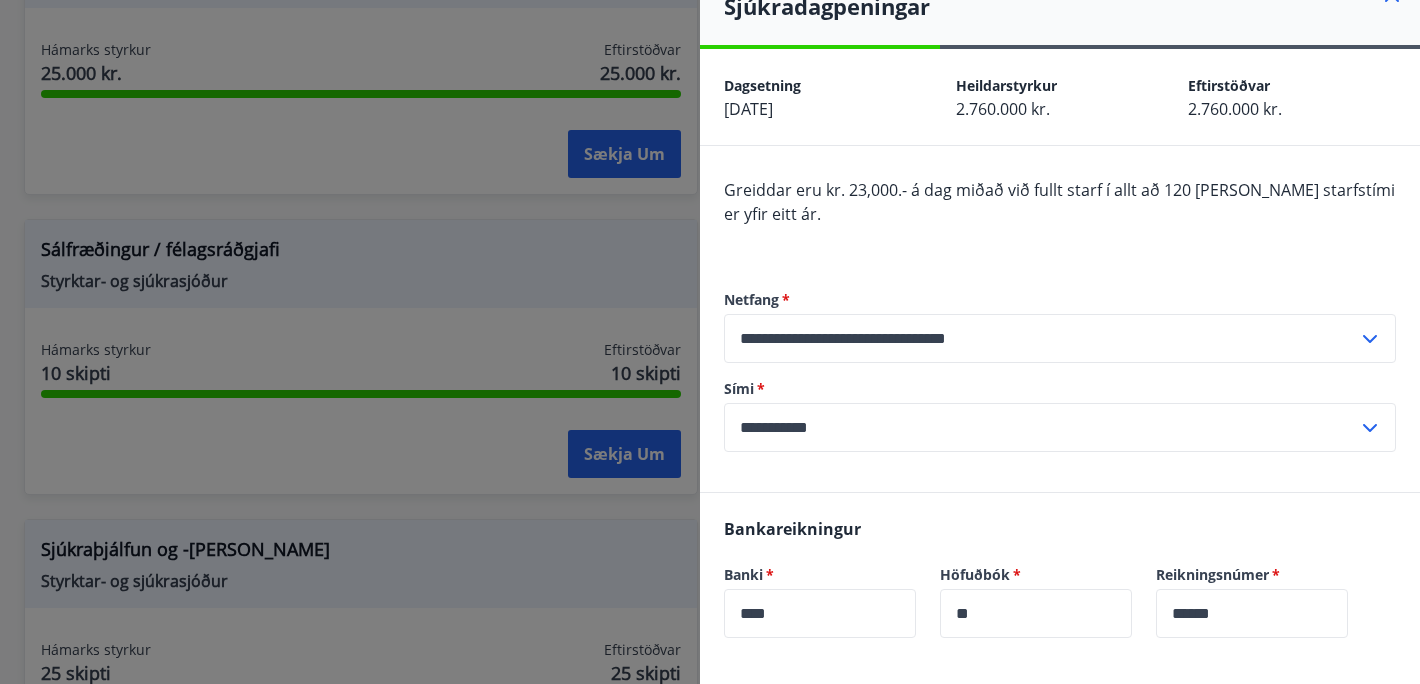 scroll, scrollTop: 0, scrollLeft: 0, axis: both 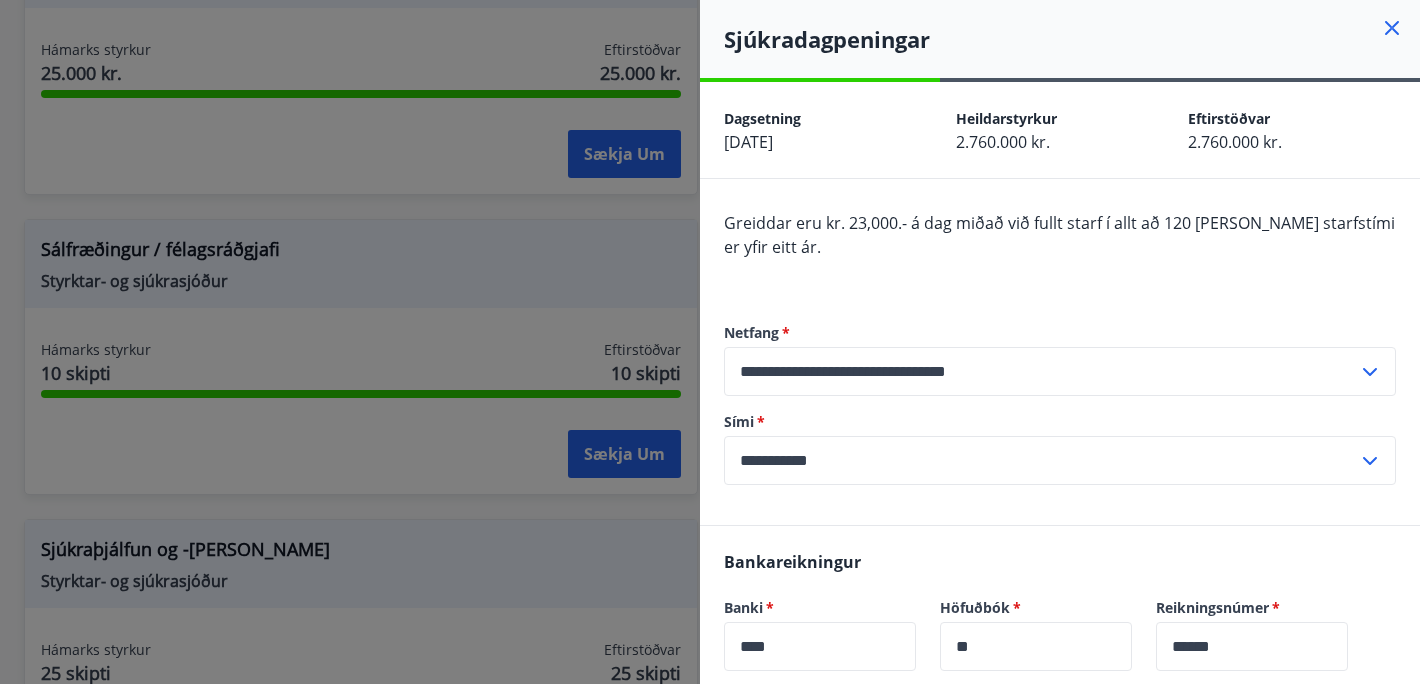 click at bounding box center (710, 342) 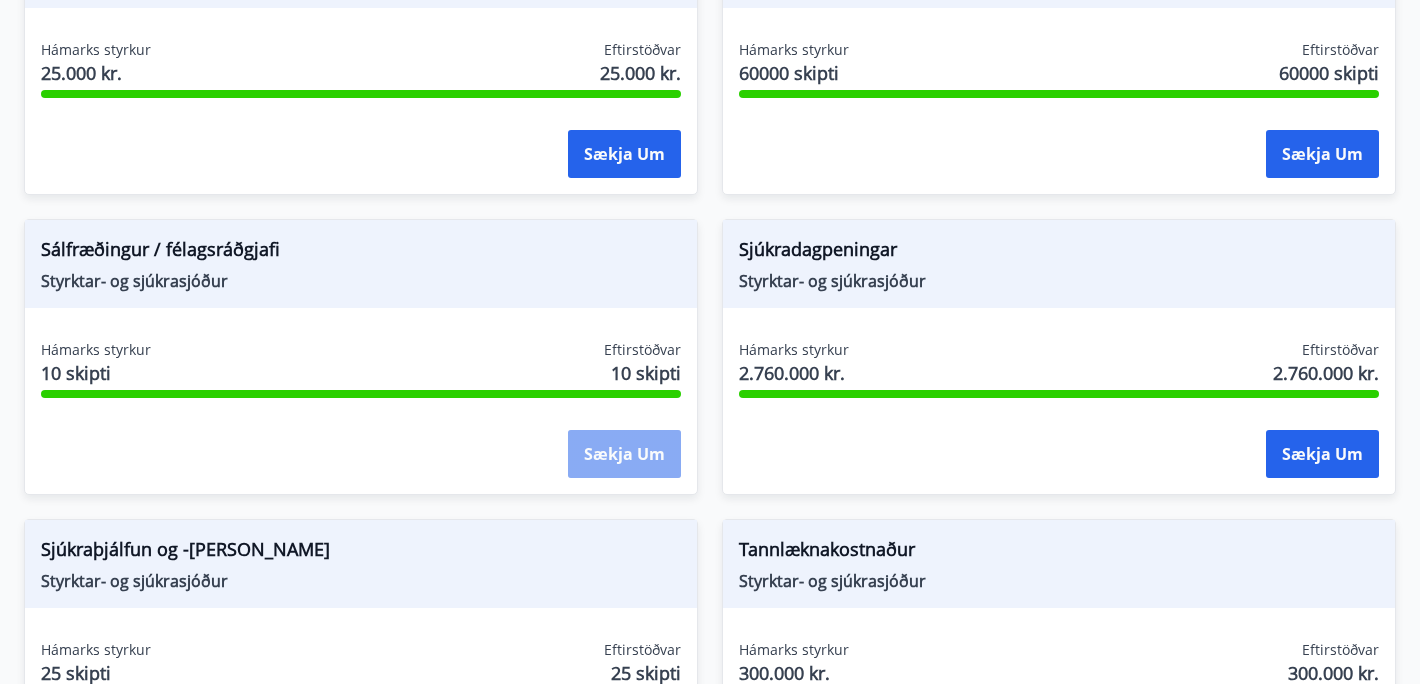 click on "Sækja um" at bounding box center (624, 454) 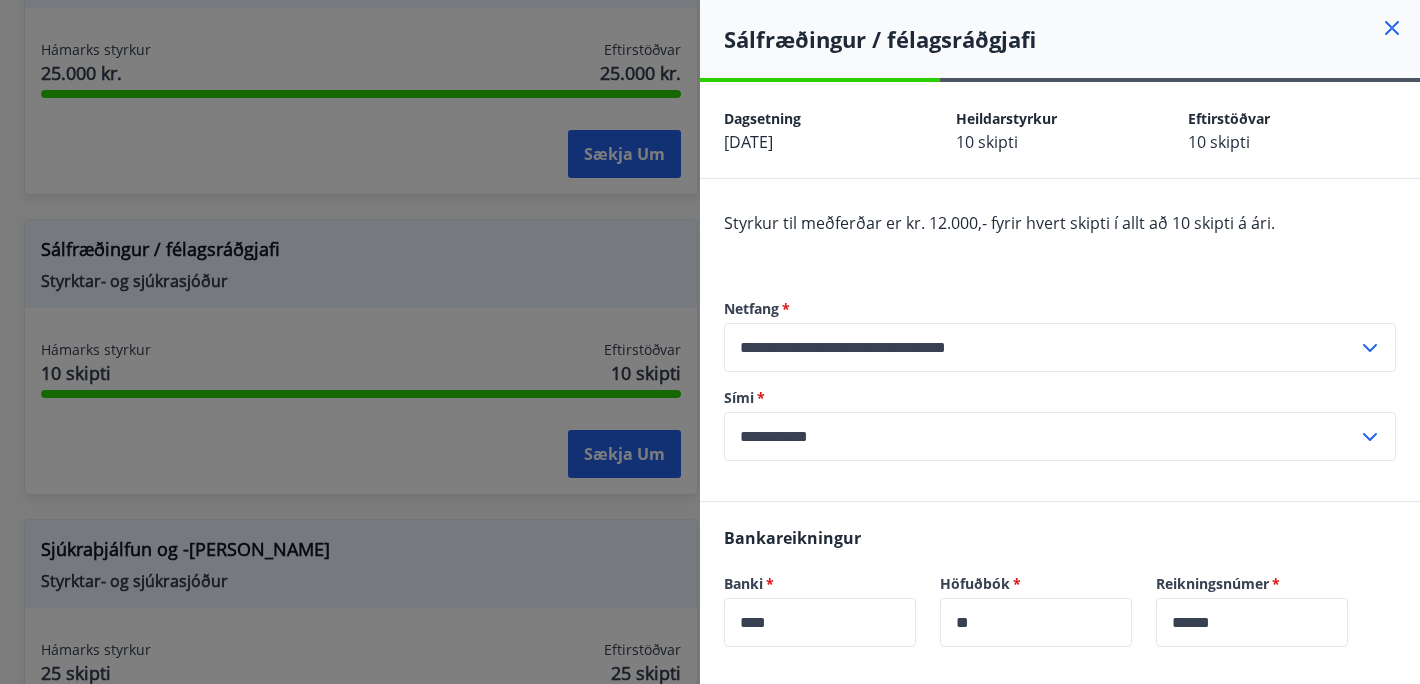 click at bounding box center [710, 342] 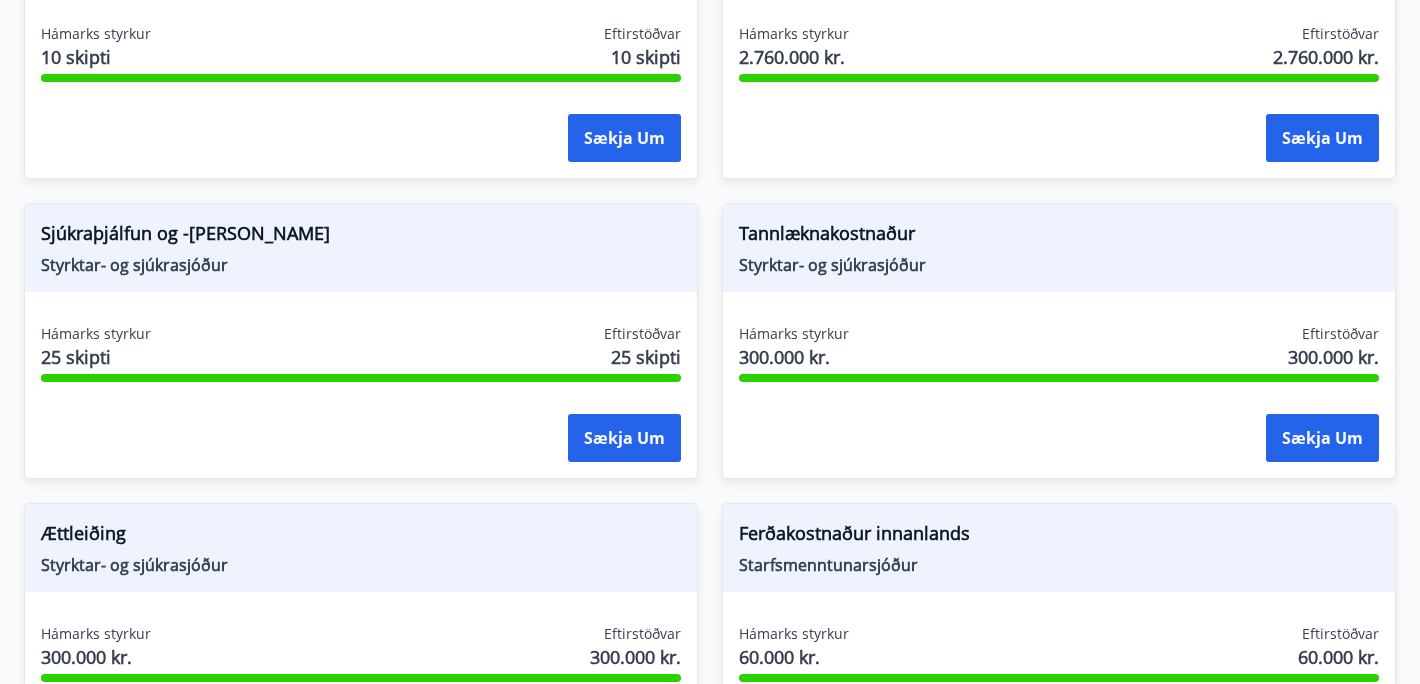 scroll, scrollTop: 2288, scrollLeft: 0, axis: vertical 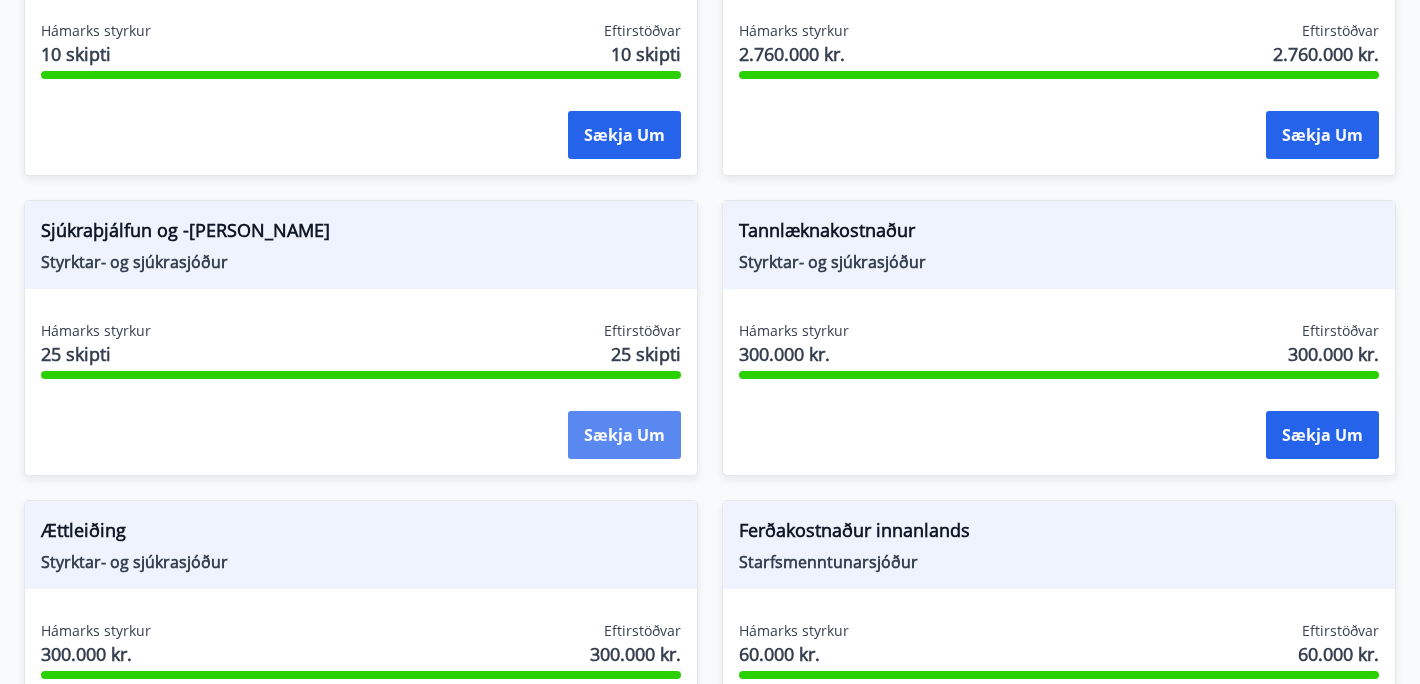 click on "Sækja um" at bounding box center (624, 435) 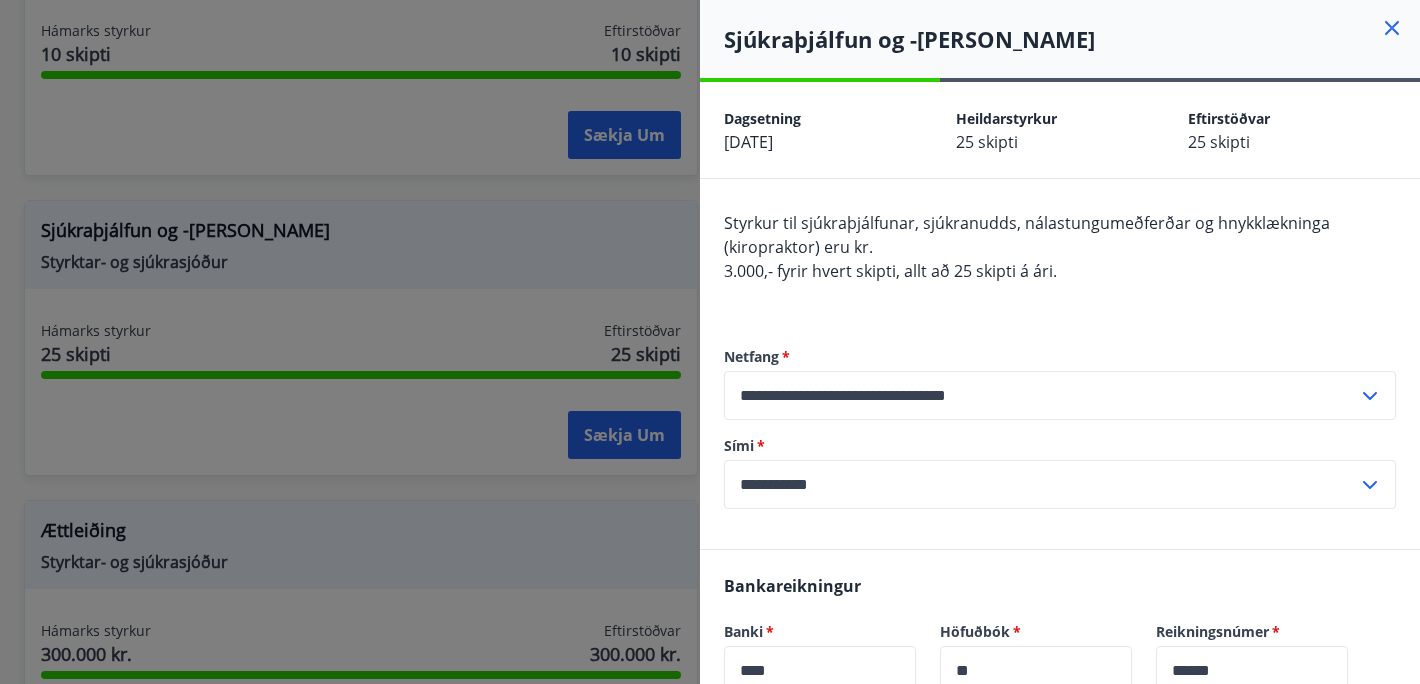 click at bounding box center (710, 342) 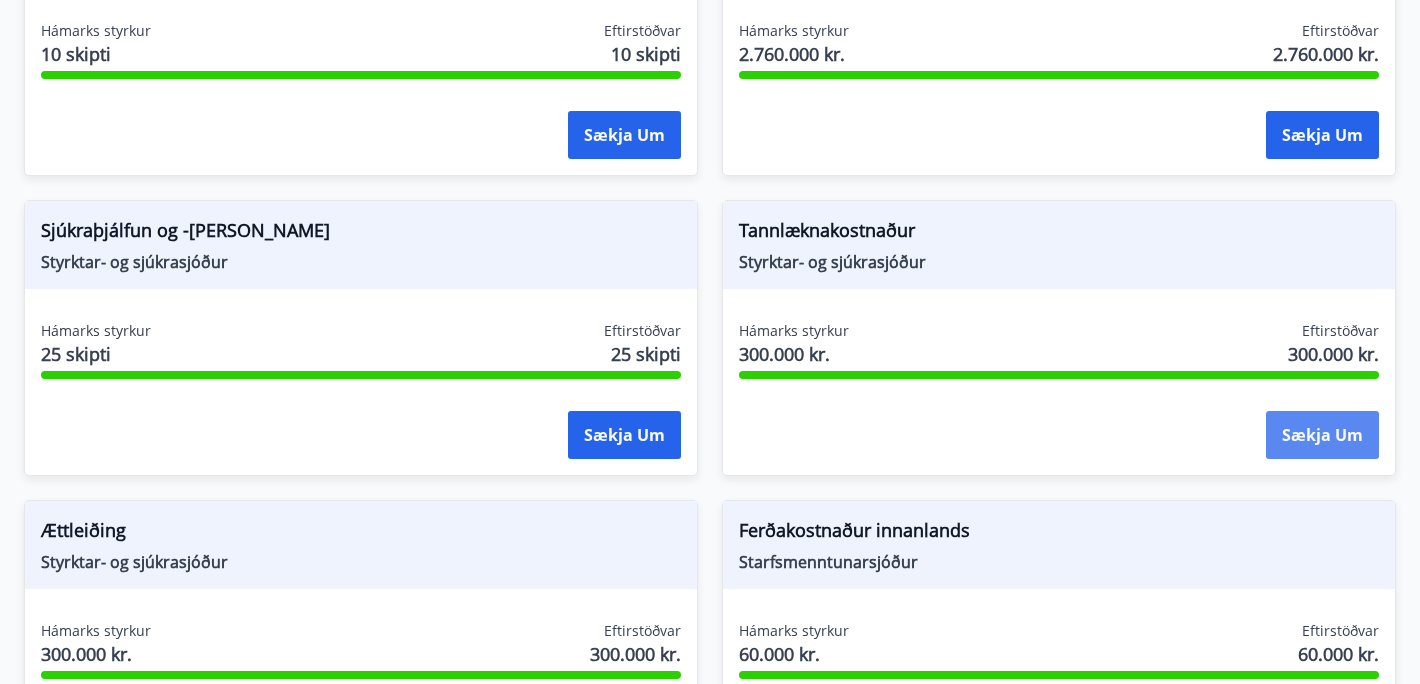 click on "Sækja um" at bounding box center [1322, 435] 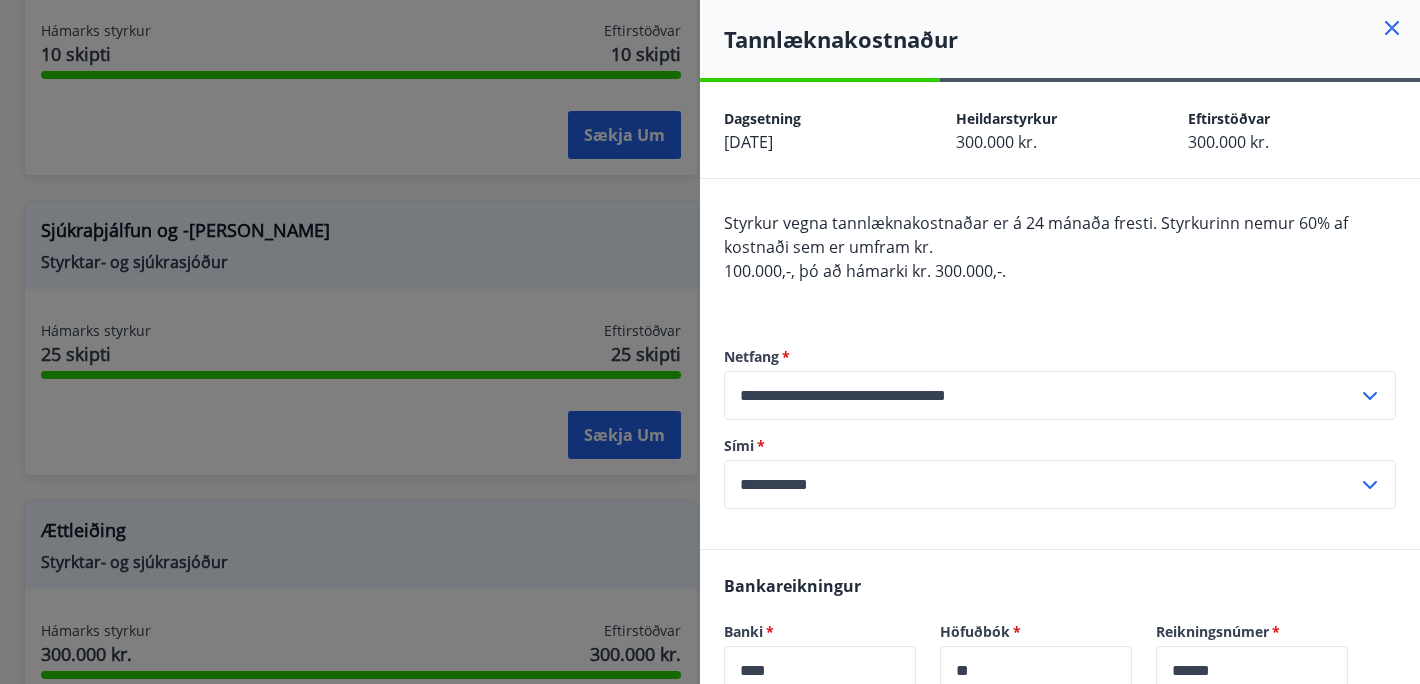 click at bounding box center [710, 342] 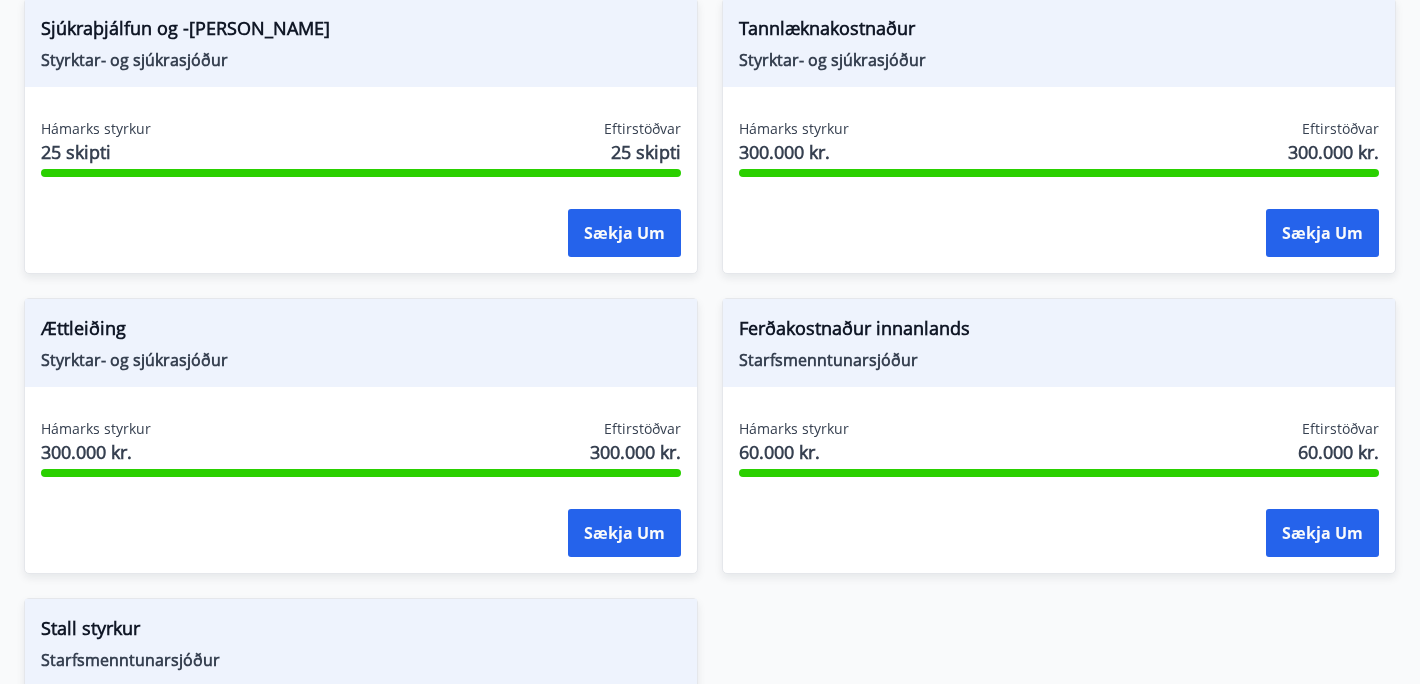 scroll, scrollTop: 2492, scrollLeft: 0, axis: vertical 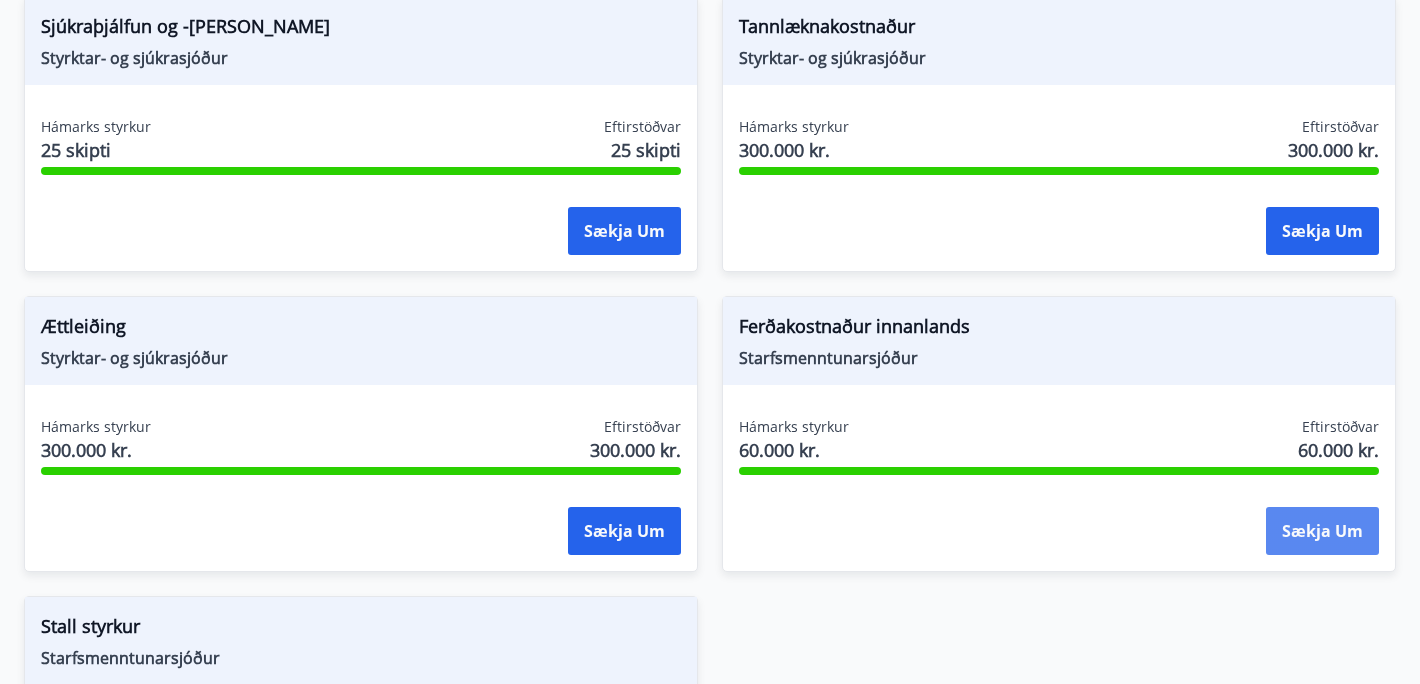 click on "Sækja um" at bounding box center [1322, 531] 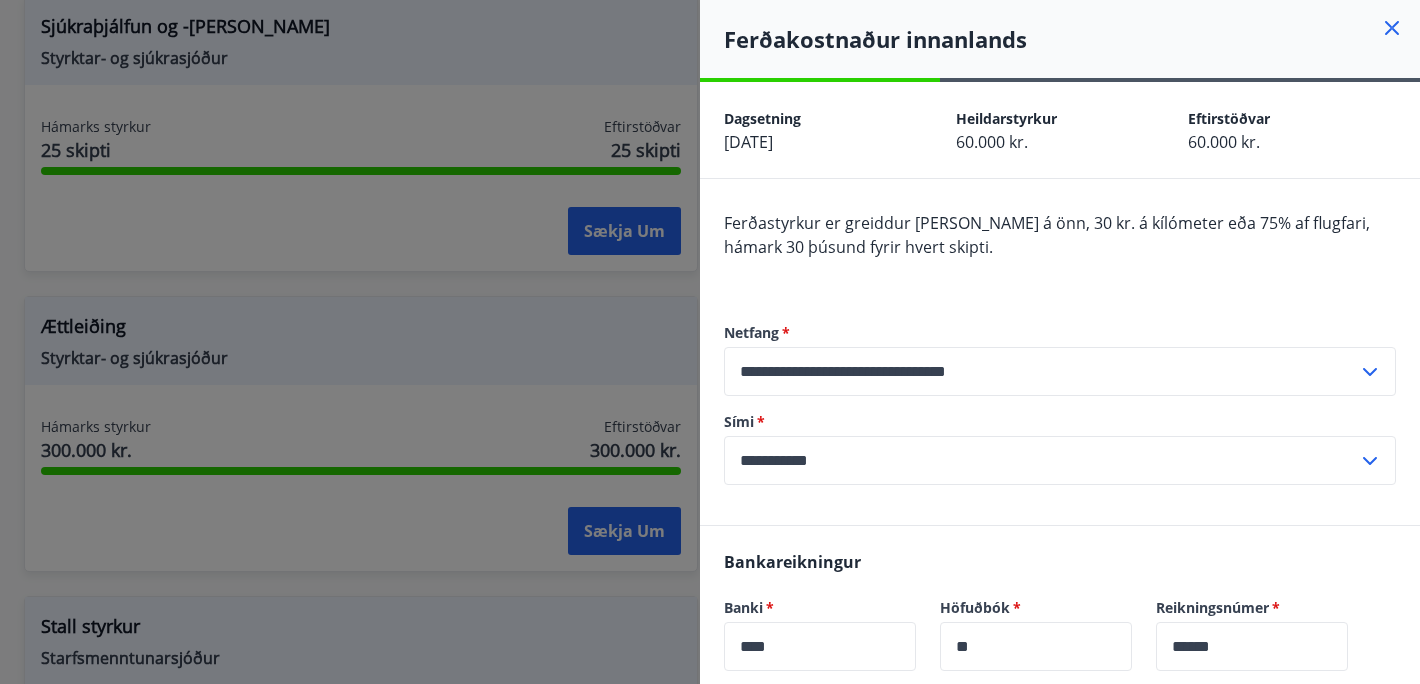 click at bounding box center (710, 342) 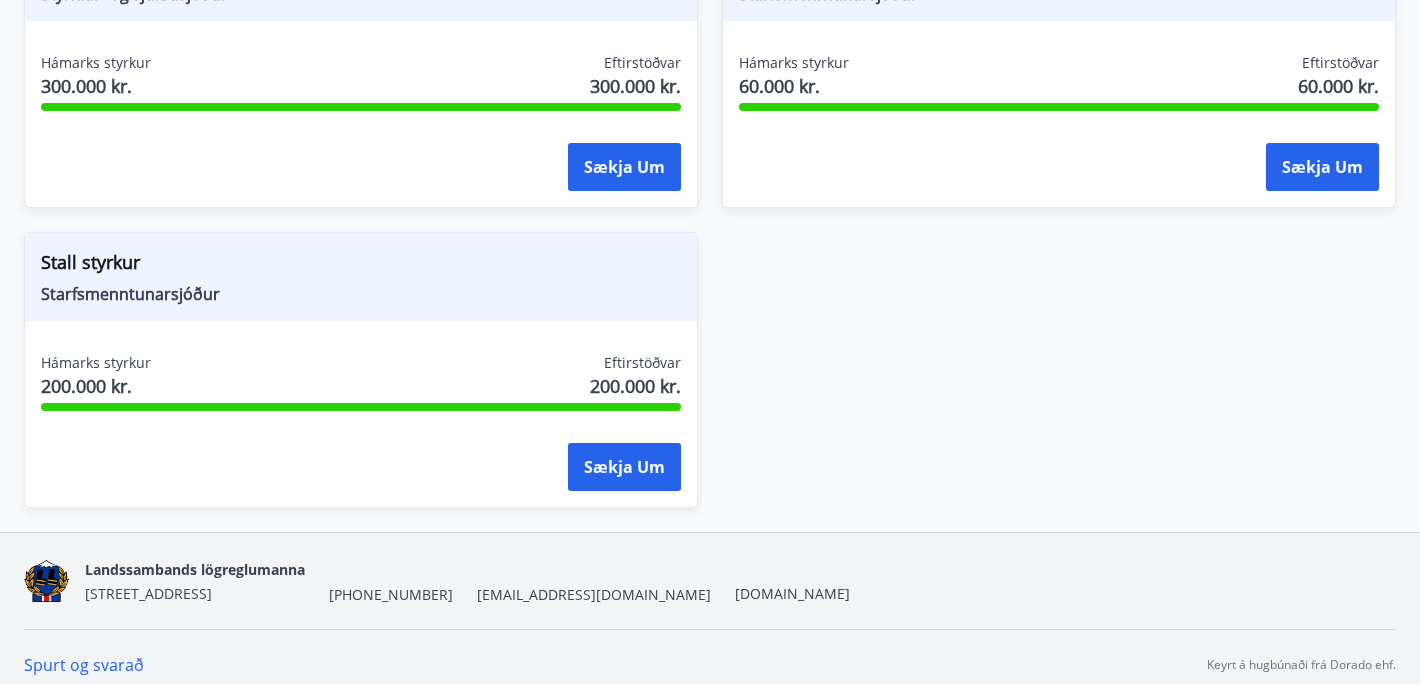 scroll, scrollTop: 2870, scrollLeft: 0, axis: vertical 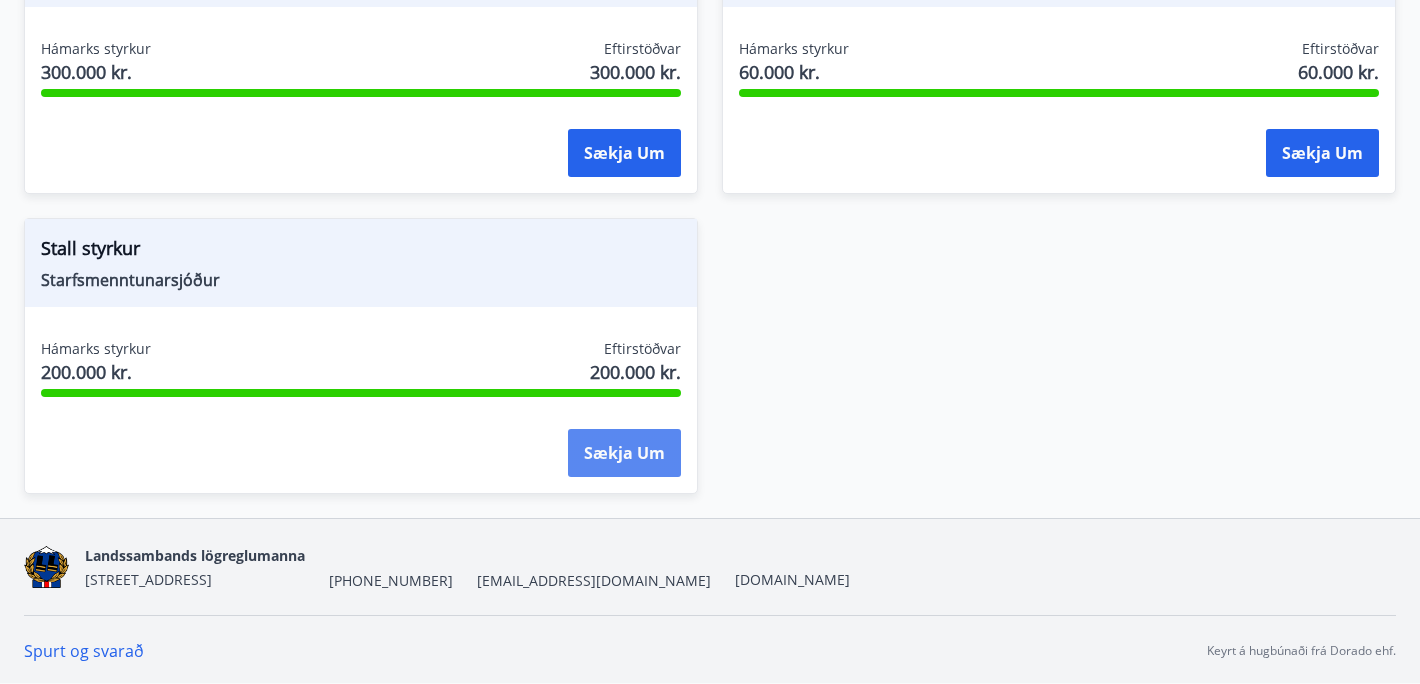 click on "Sækja um" at bounding box center (624, 453) 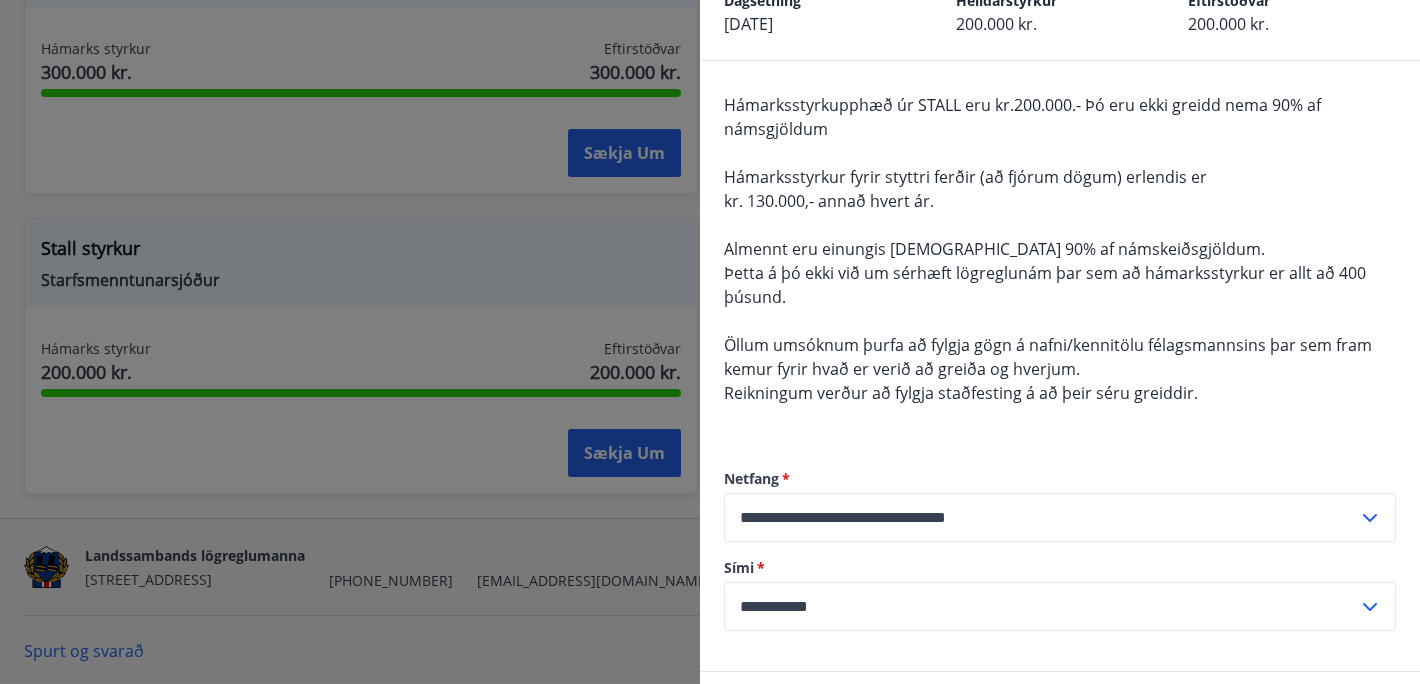 scroll, scrollTop: 132, scrollLeft: 0, axis: vertical 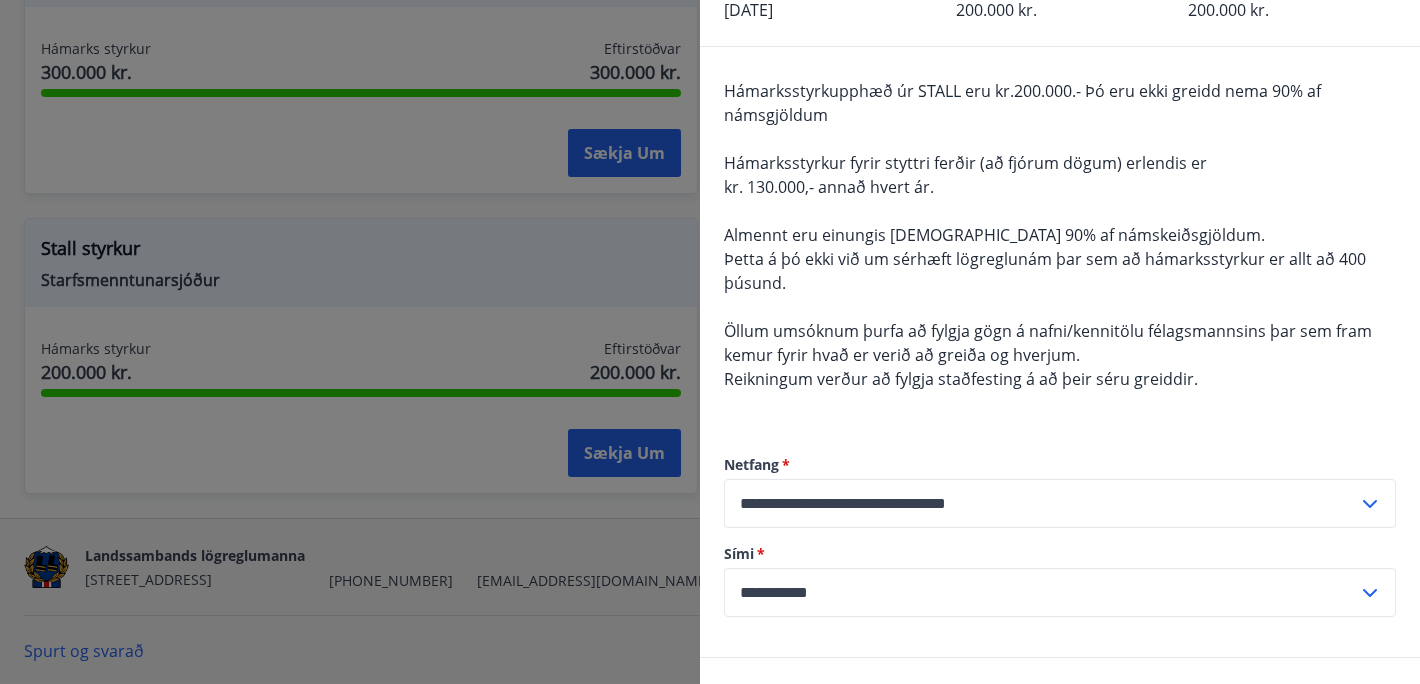 click at bounding box center [710, 342] 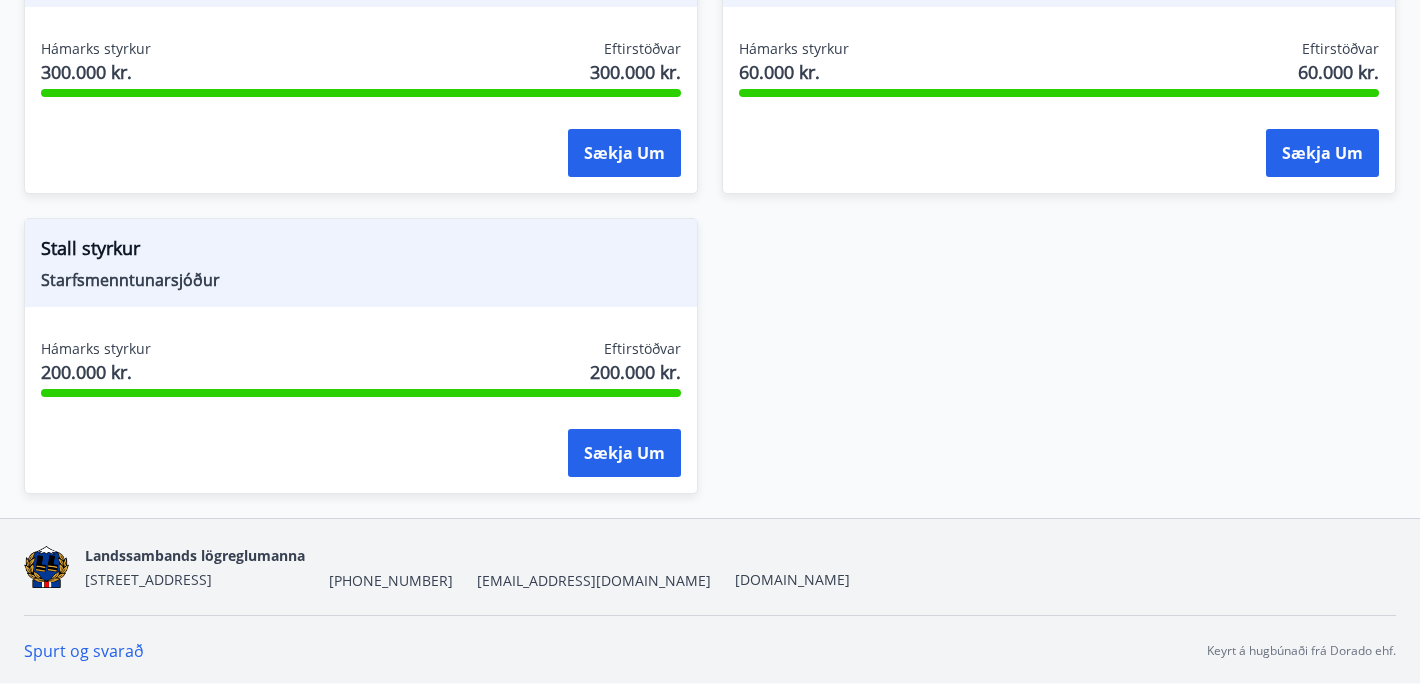 scroll, scrollTop: 0, scrollLeft: 0, axis: both 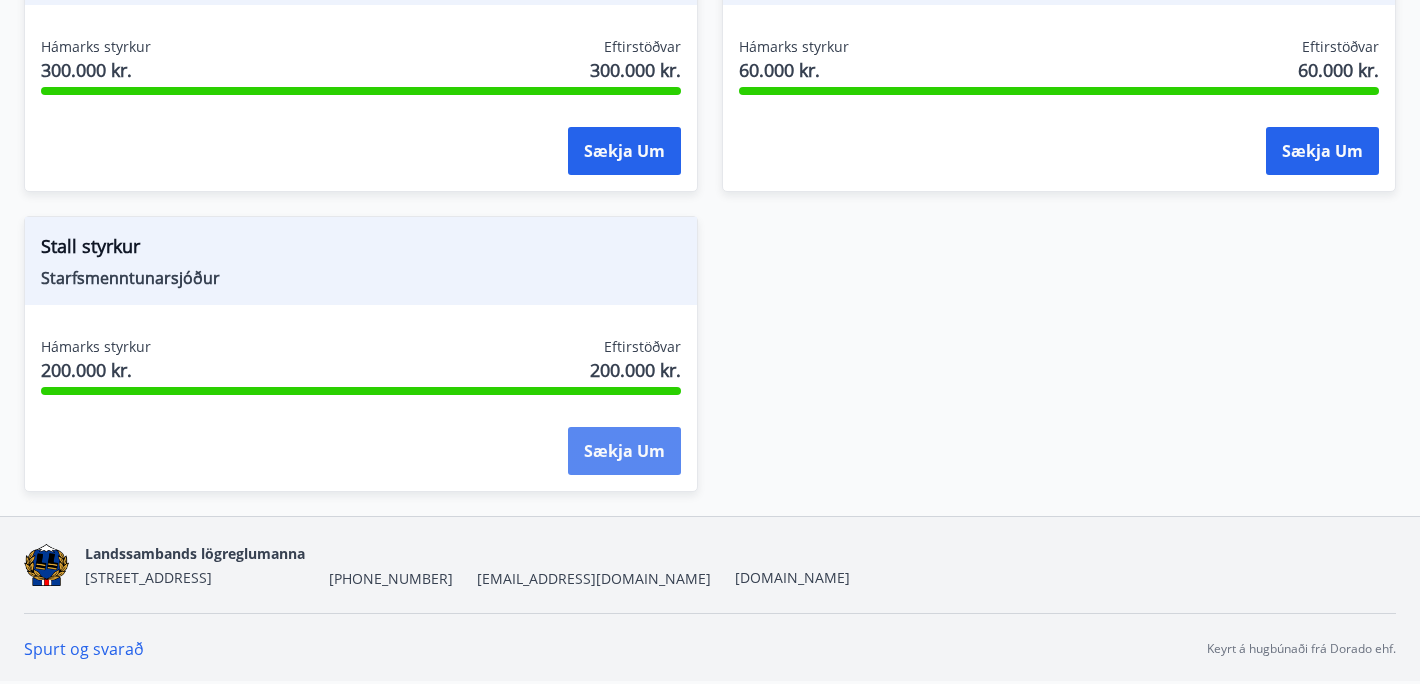 click on "Sækja um" at bounding box center [624, 451] 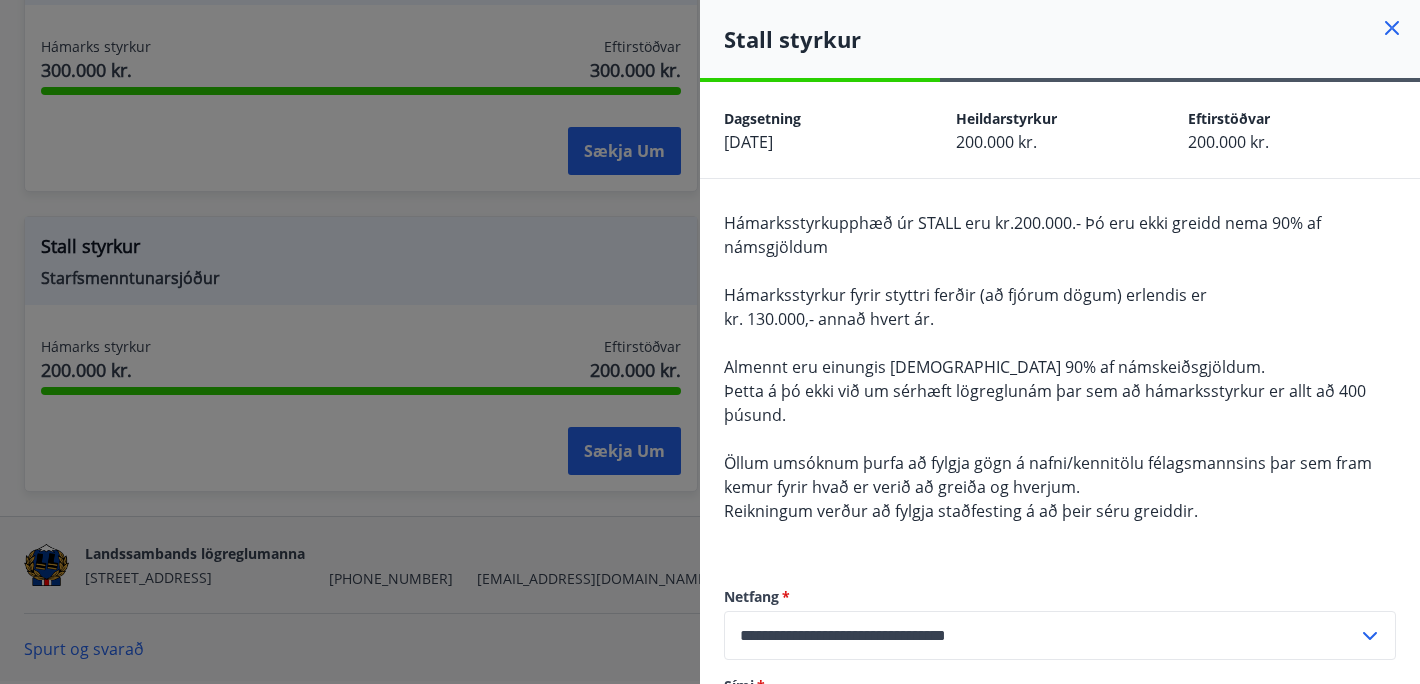 click at bounding box center [710, 342] 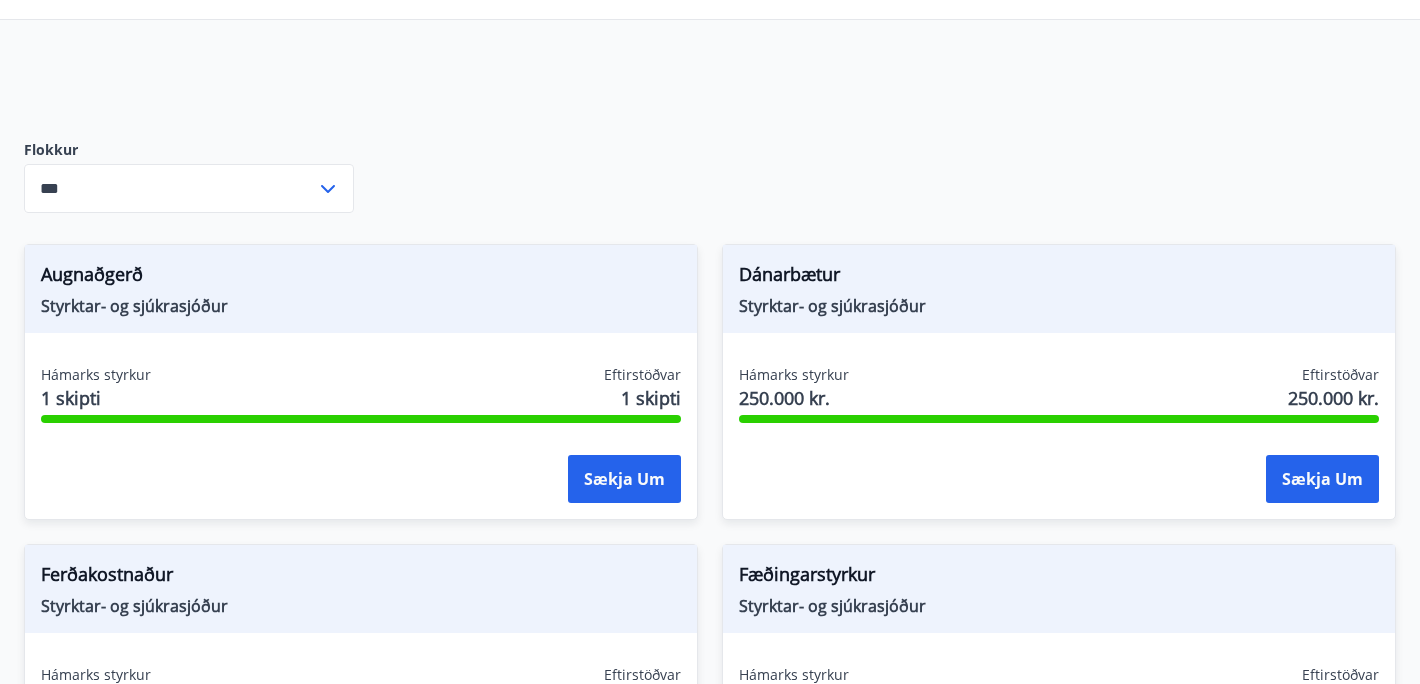 scroll, scrollTop: 0, scrollLeft: 0, axis: both 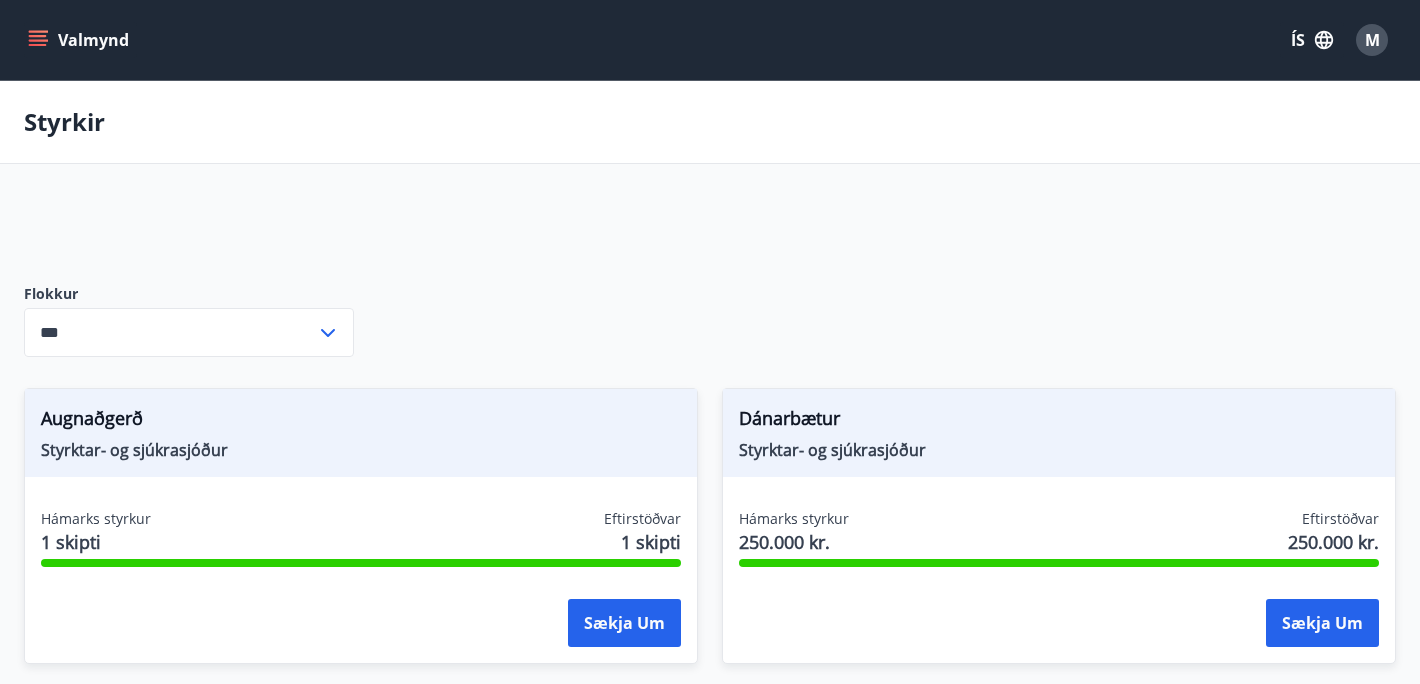 click 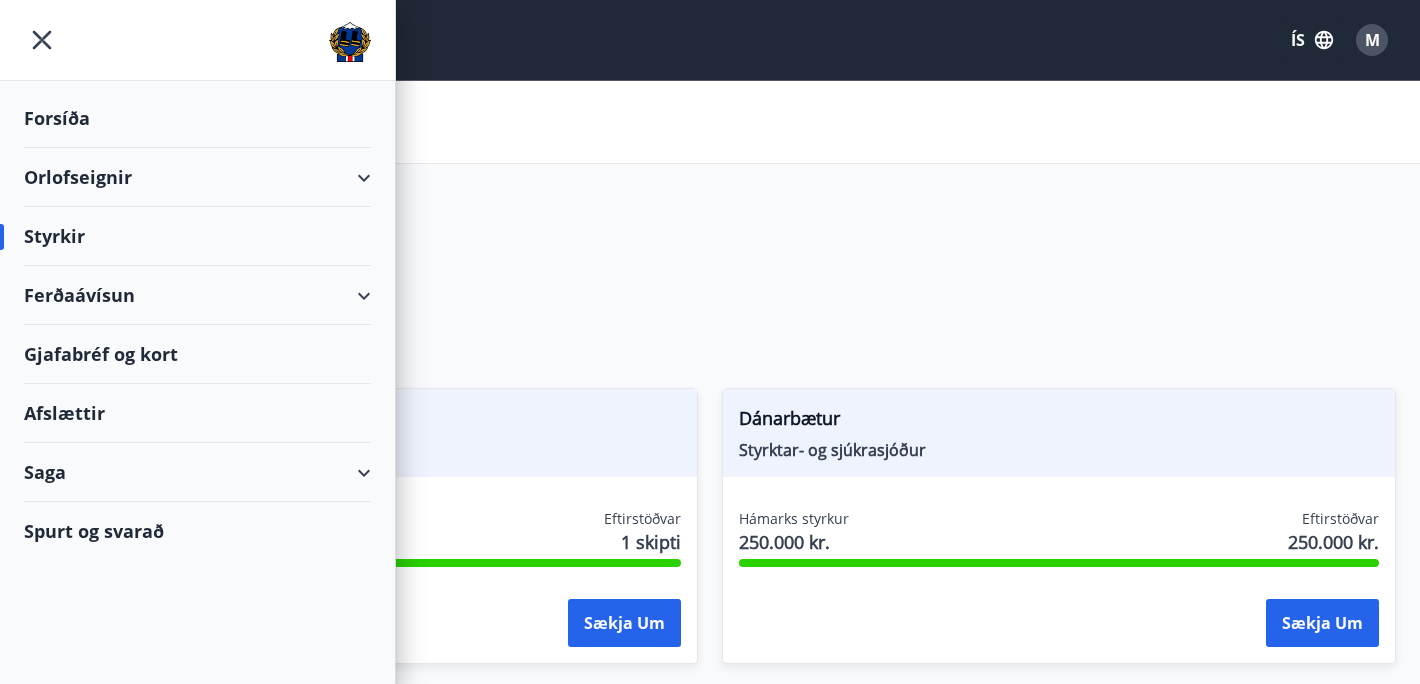 click on "Spurt og svarað" at bounding box center (197, 531) 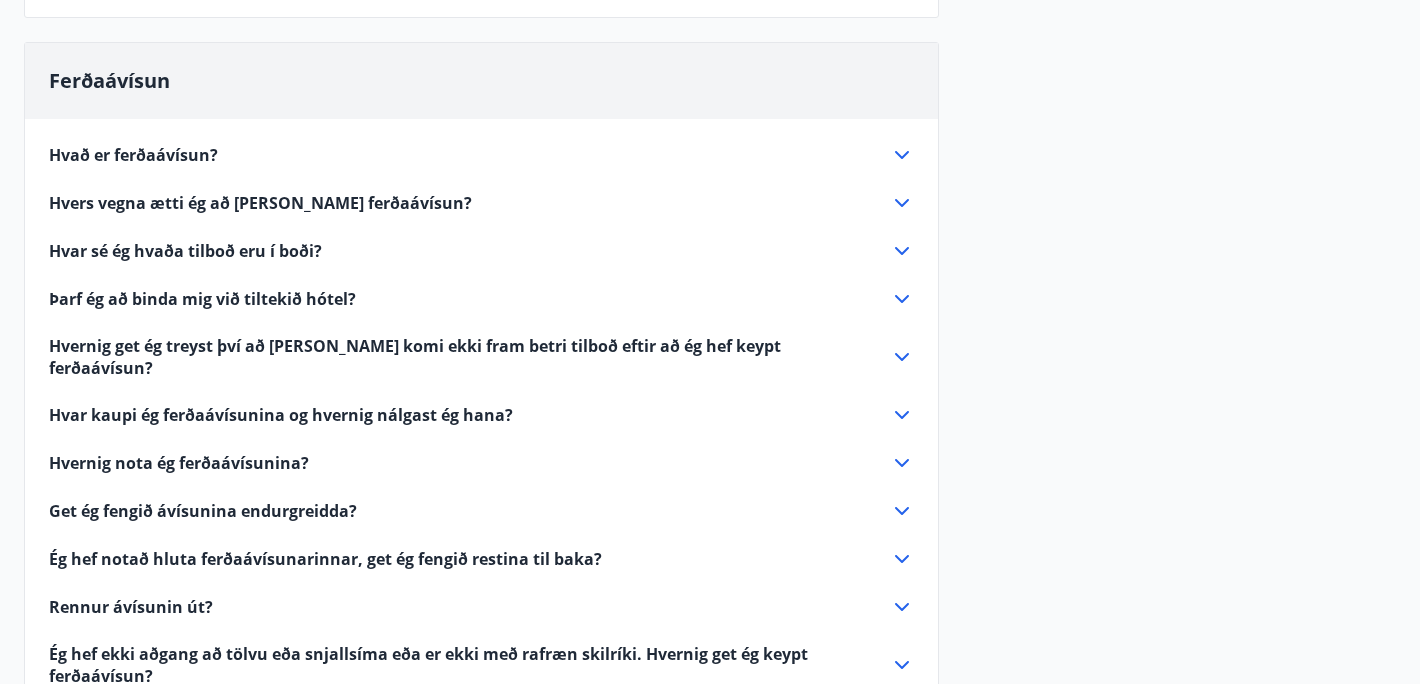 scroll, scrollTop: 446, scrollLeft: 0, axis: vertical 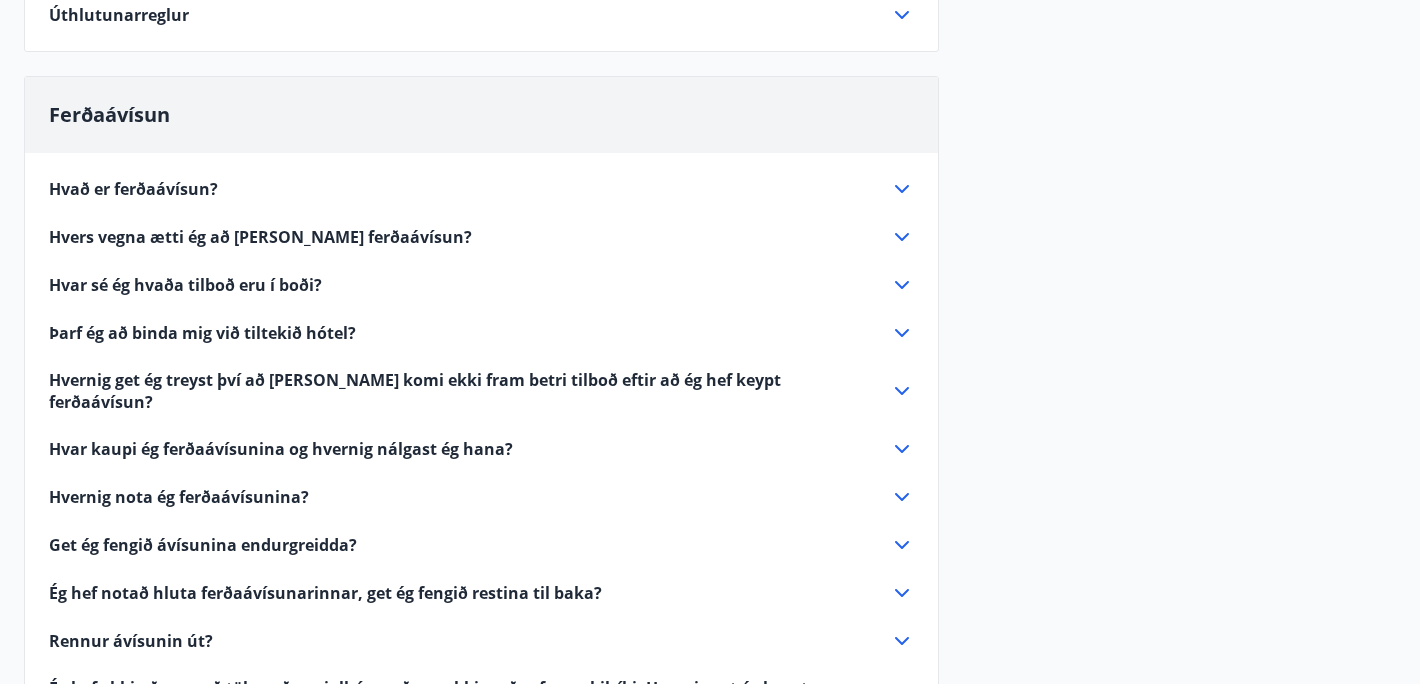 click on "Get ég fengið ávísunina endurgreidda?" at bounding box center [481, 545] 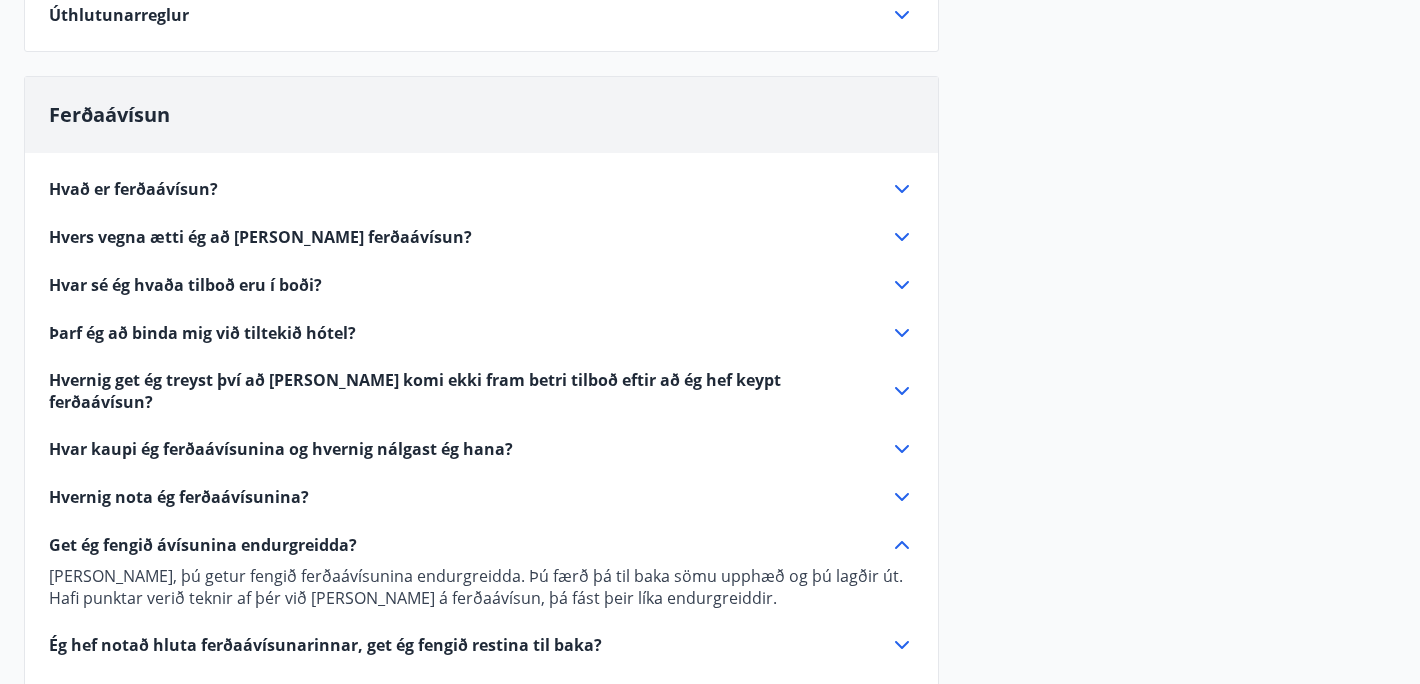 click on "Get ég fengið ávísunina endurgreidda?" at bounding box center (481, 545) 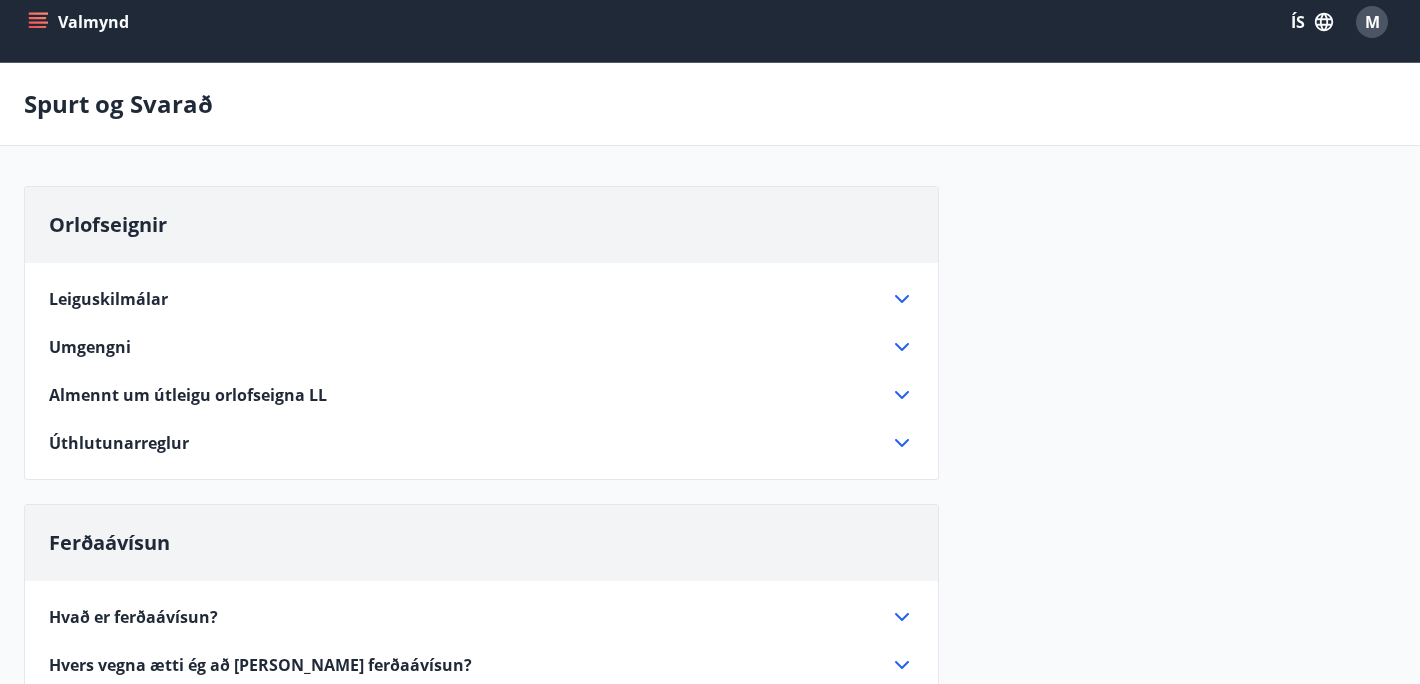 scroll, scrollTop: 0, scrollLeft: 0, axis: both 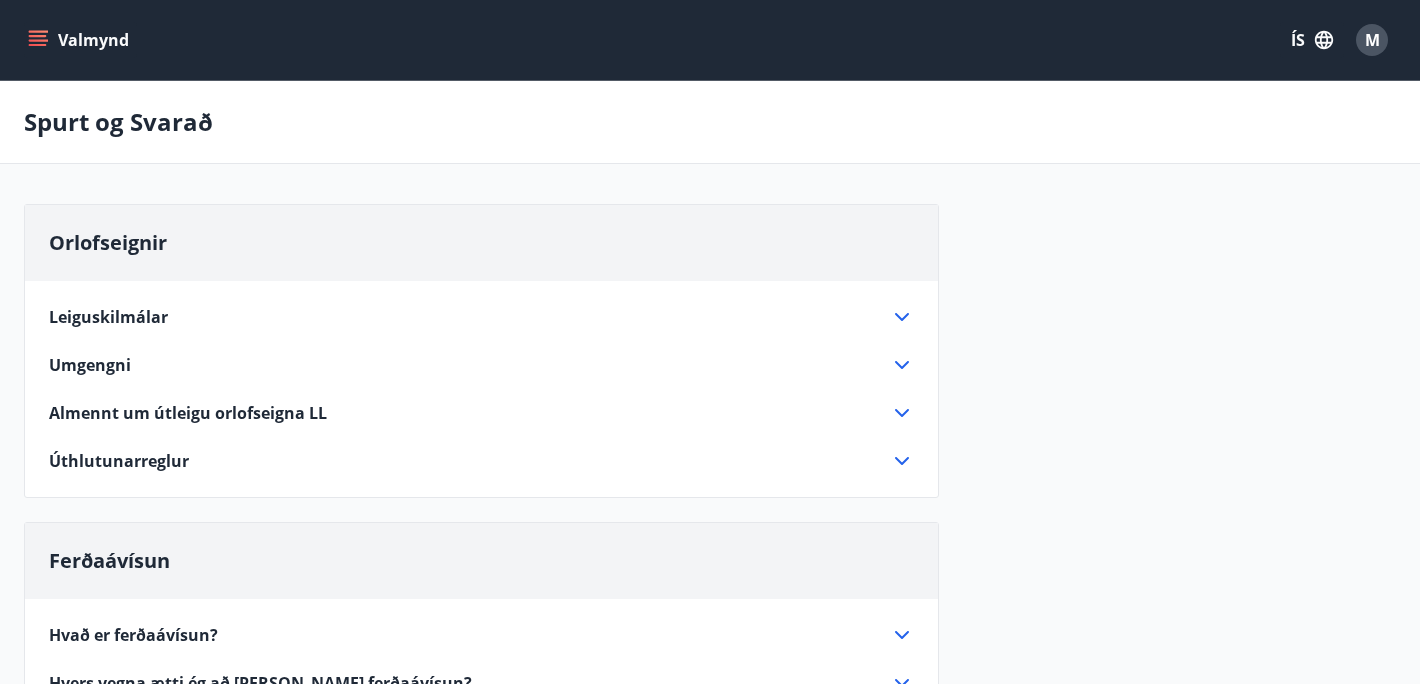 click 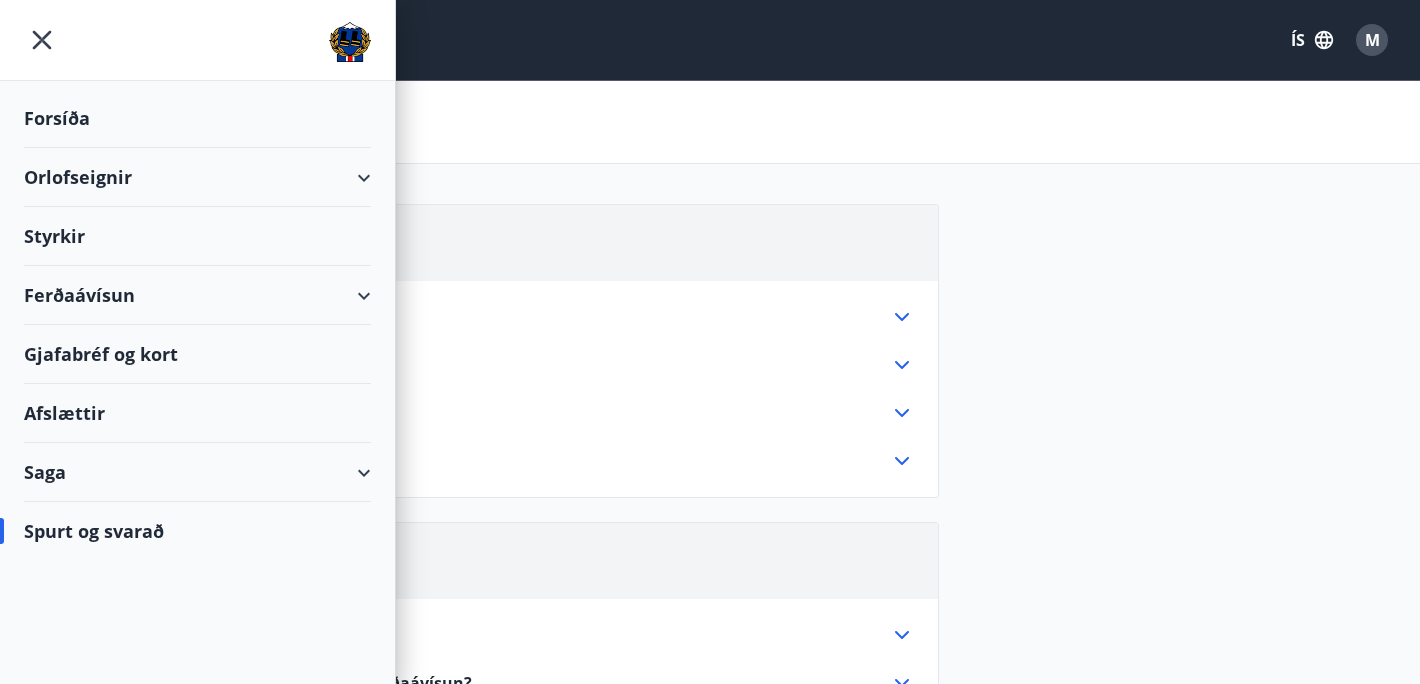 click on "Orlofseignir" at bounding box center (197, 177) 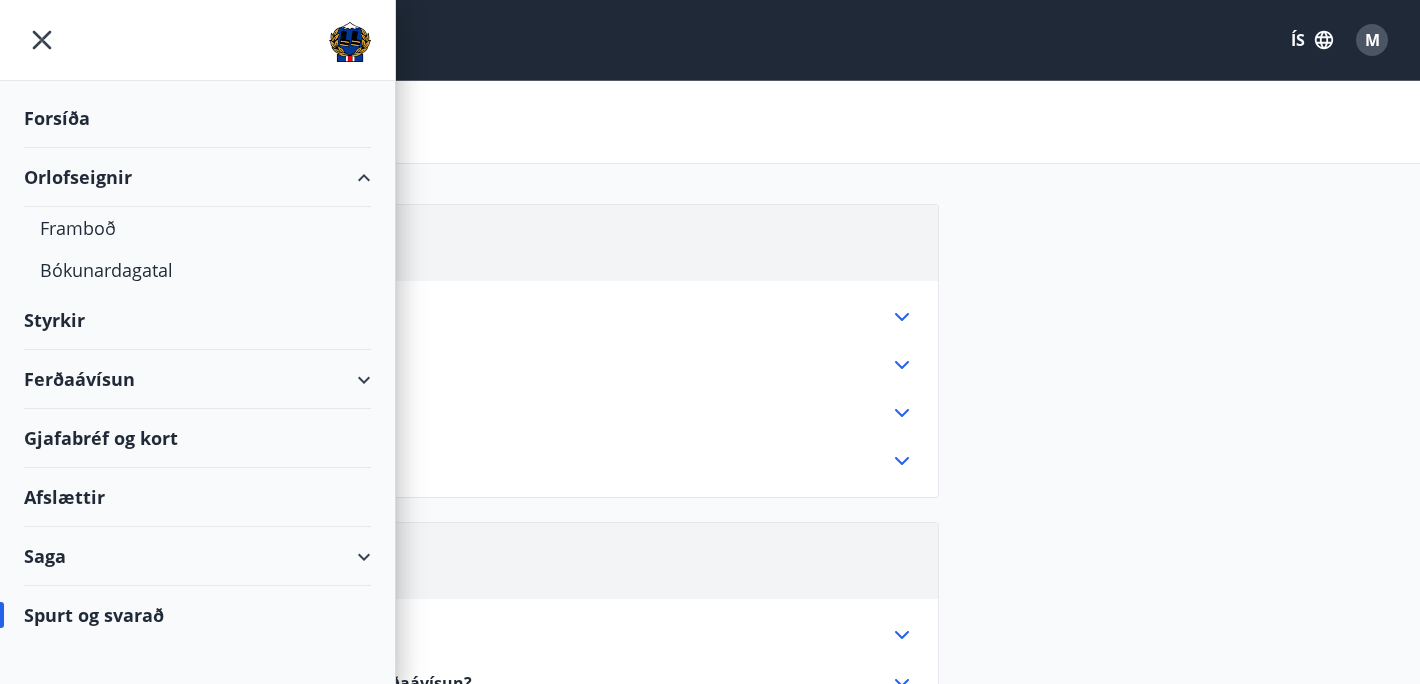 click on "Orlofseignir" at bounding box center (197, 177) 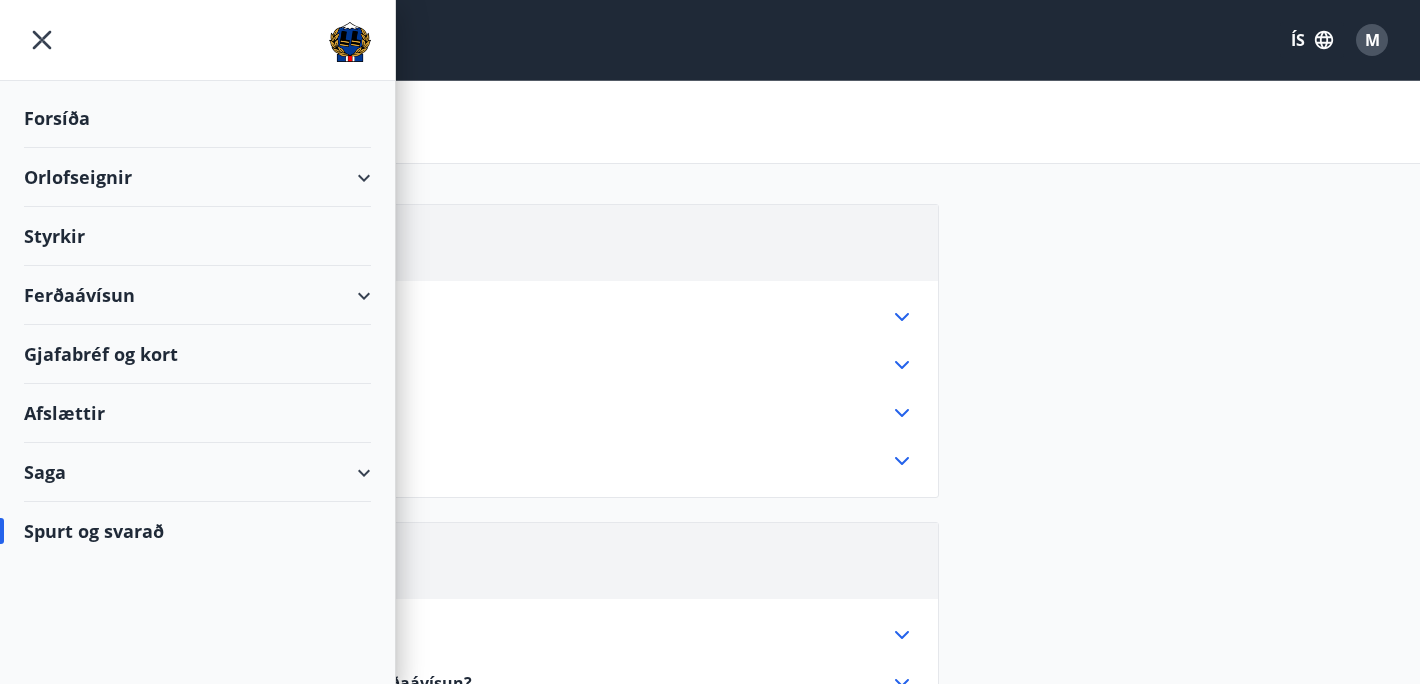 click on "Styrkir" at bounding box center (197, 118) 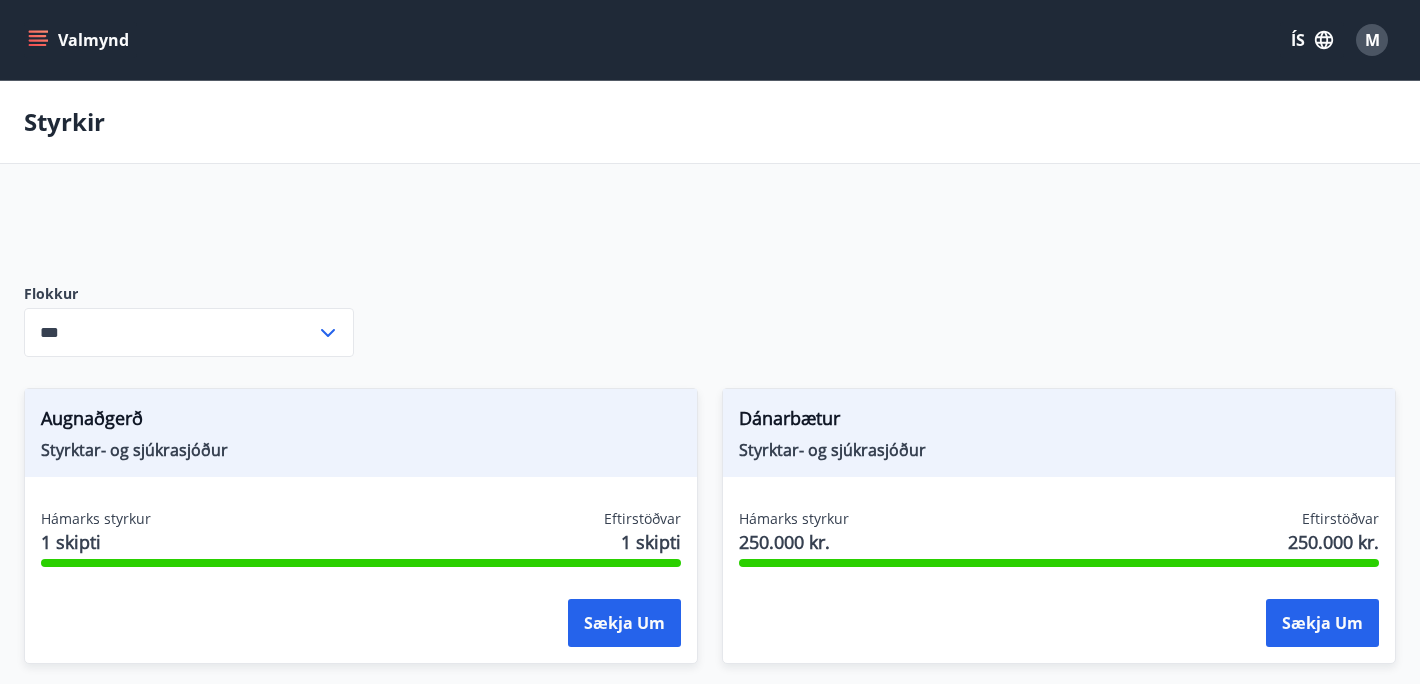 type on "***" 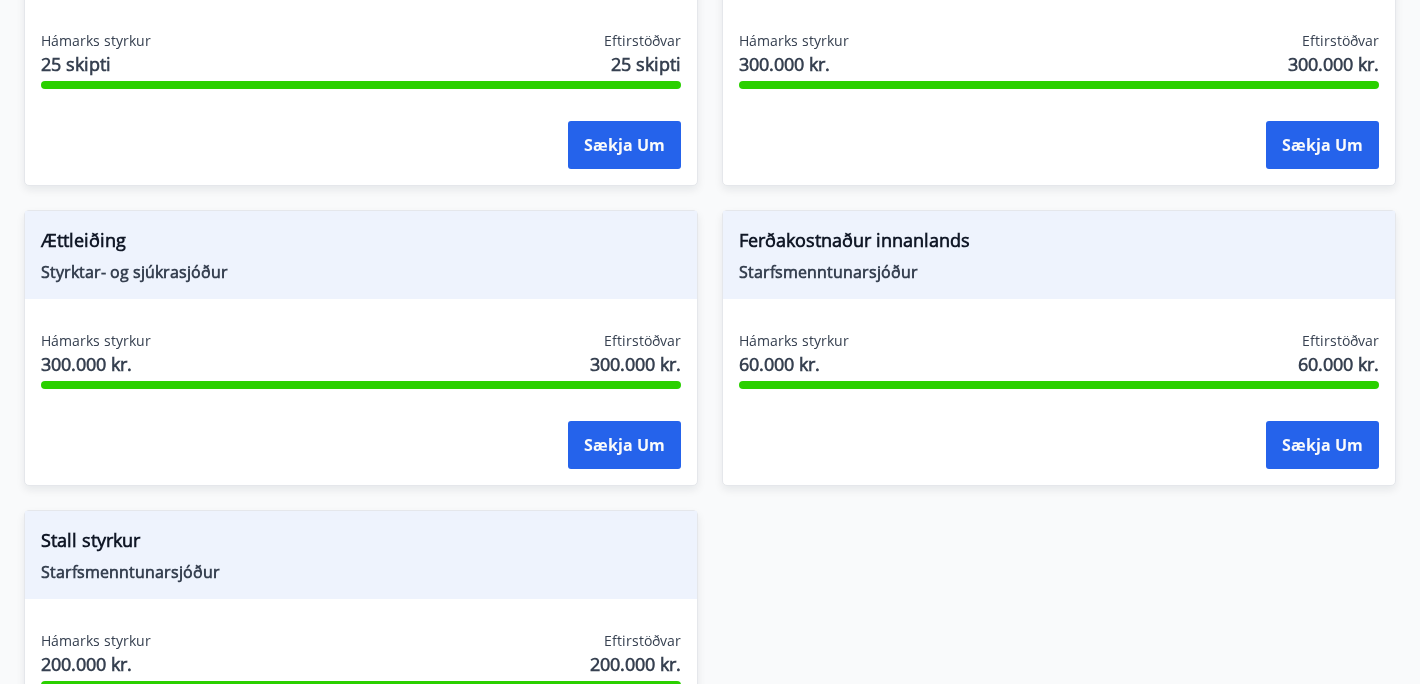 scroll, scrollTop: 2872, scrollLeft: 0, axis: vertical 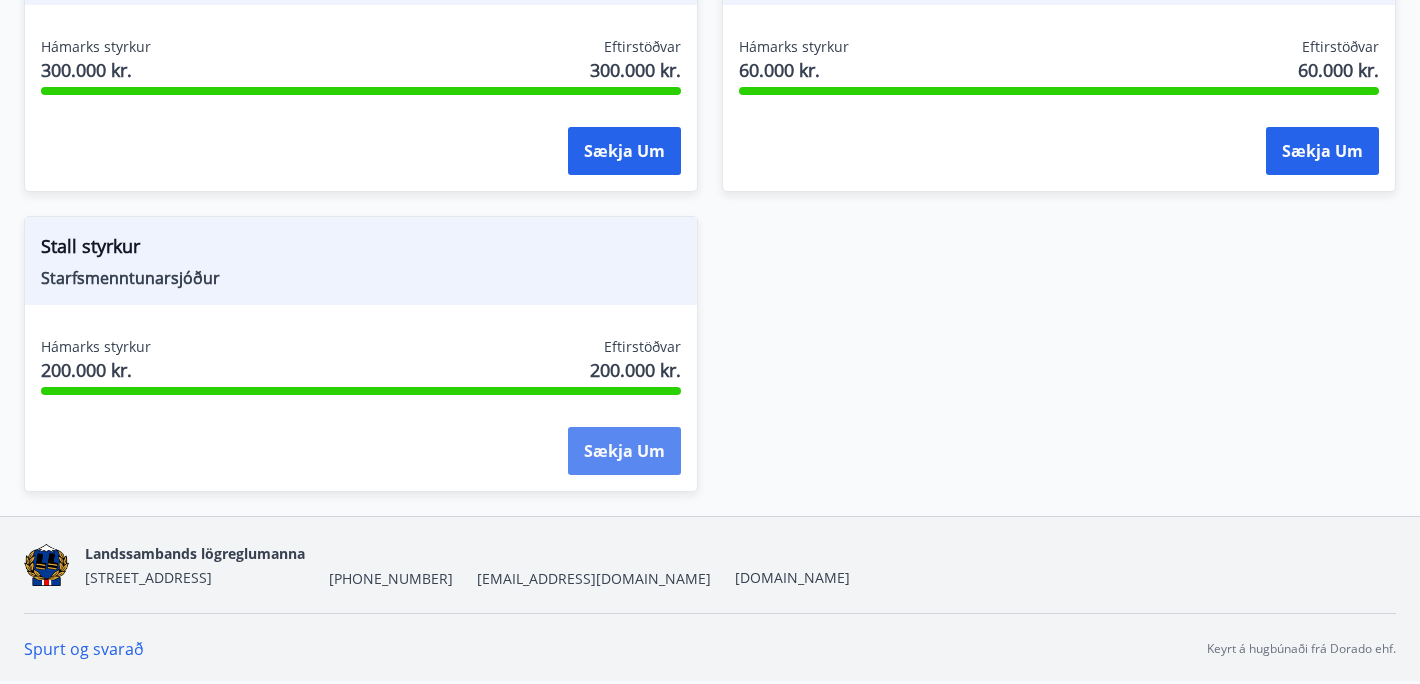 click on "Sækja um" at bounding box center (624, 451) 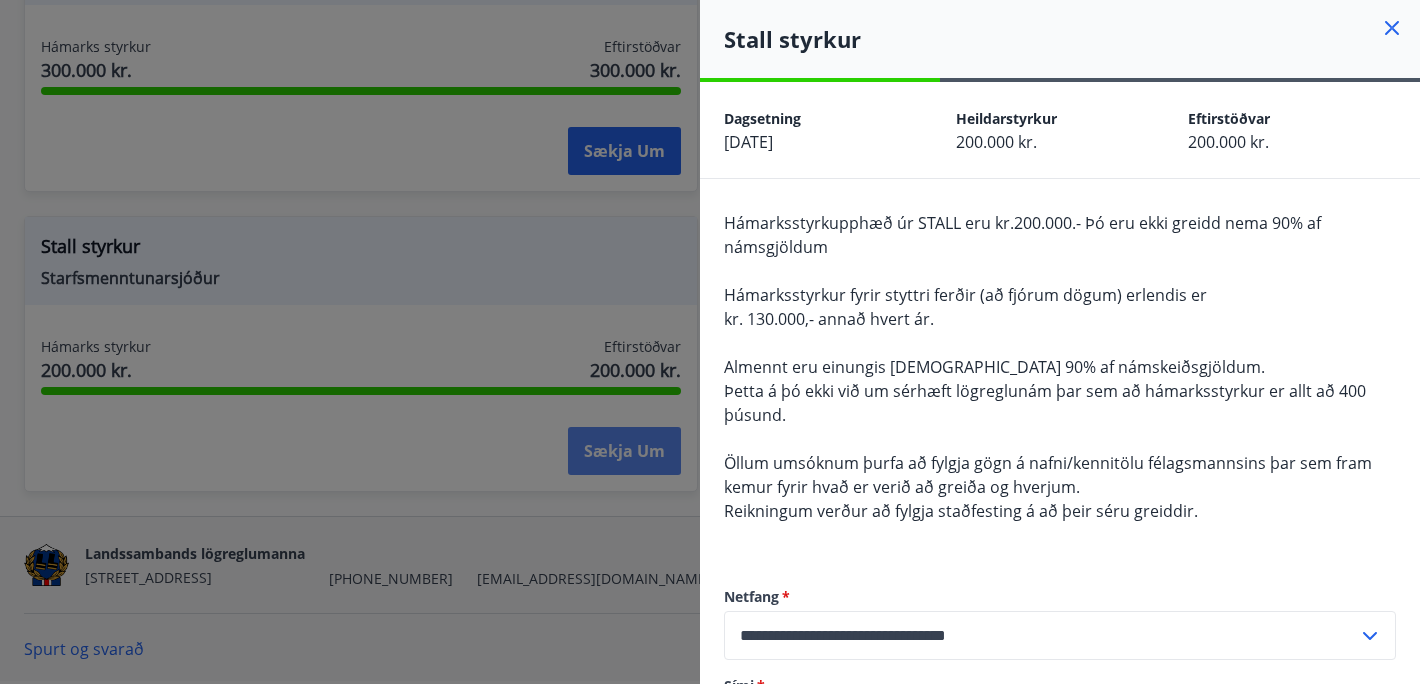 click at bounding box center [710, 342] 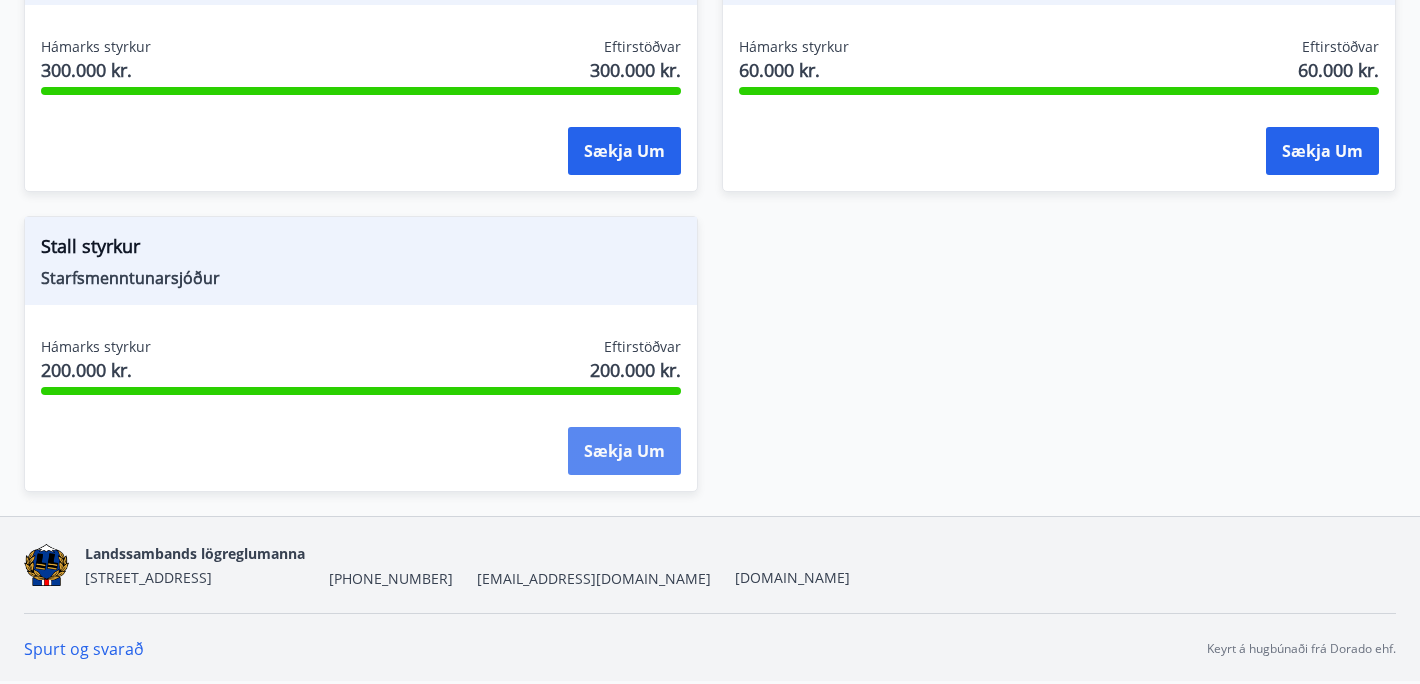 click on "Sækja um" at bounding box center [624, 451] 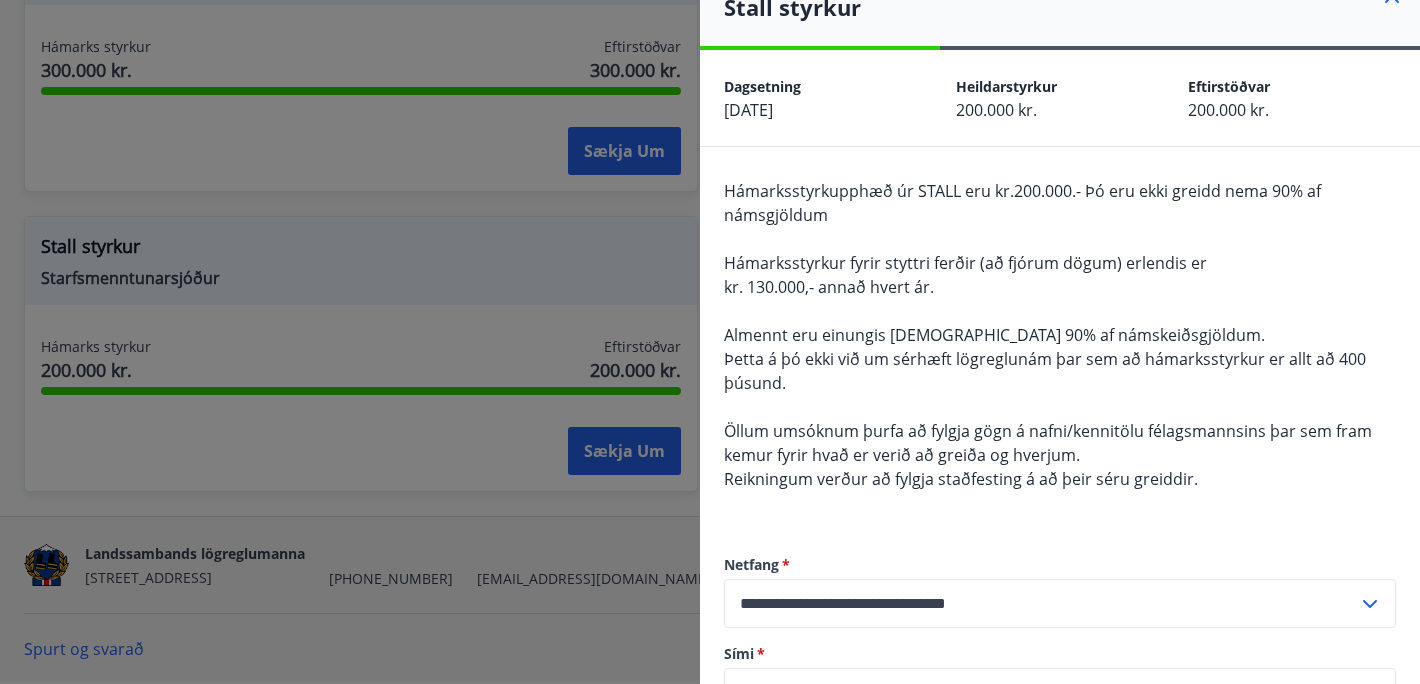 scroll, scrollTop: 0, scrollLeft: 0, axis: both 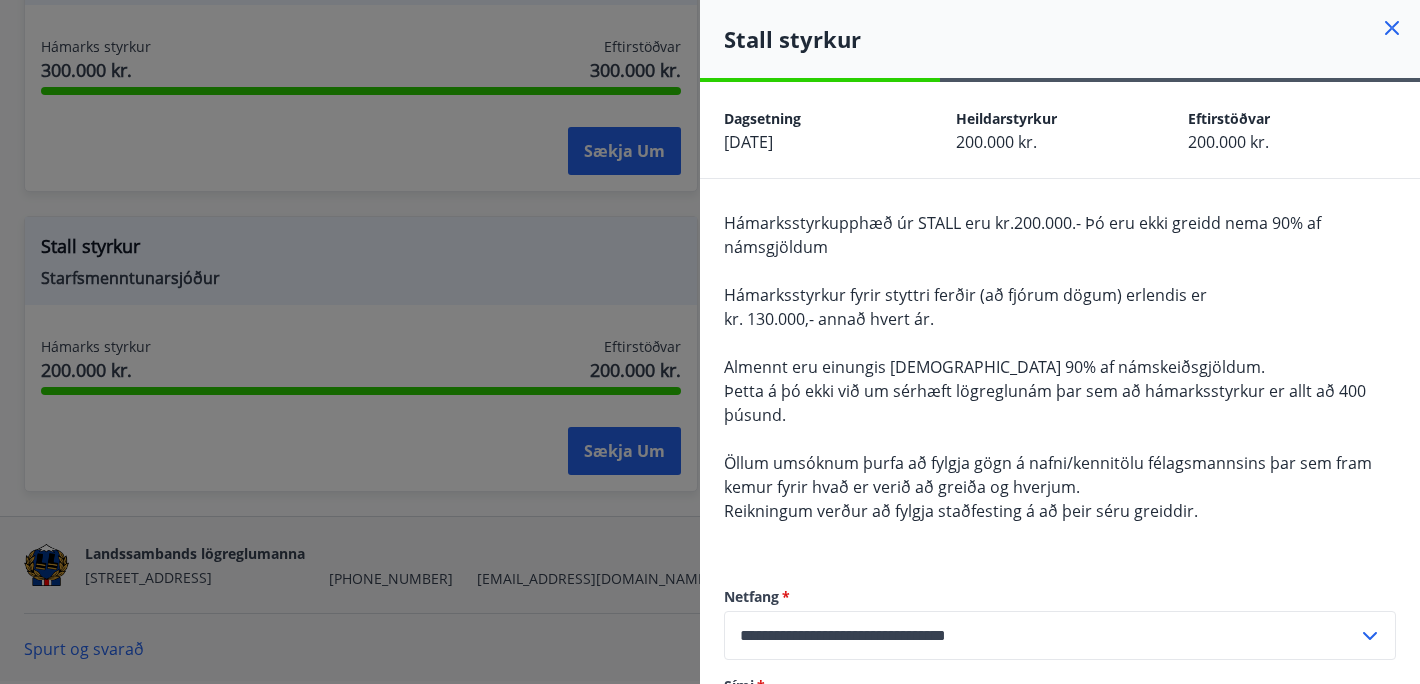 click at bounding box center [710, 342] 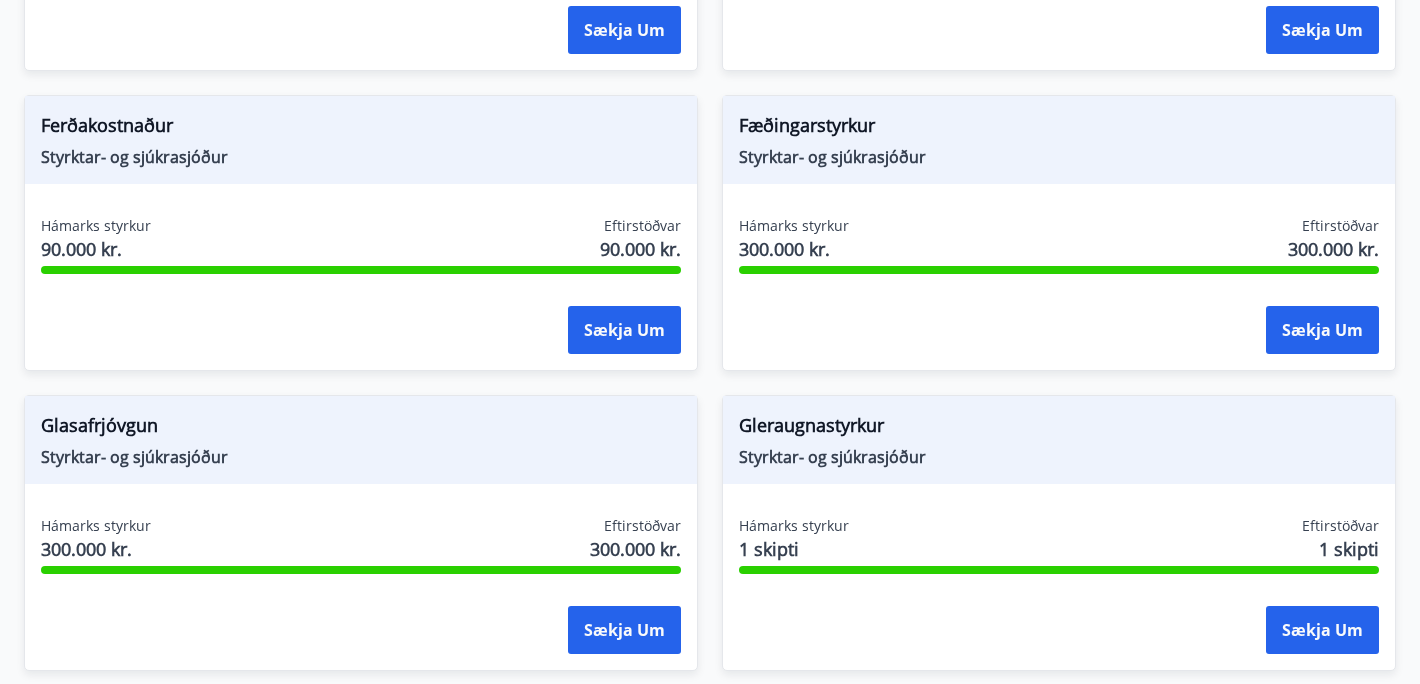 scroll, scrollTop: 0, scrollLeft: 0, axis: both 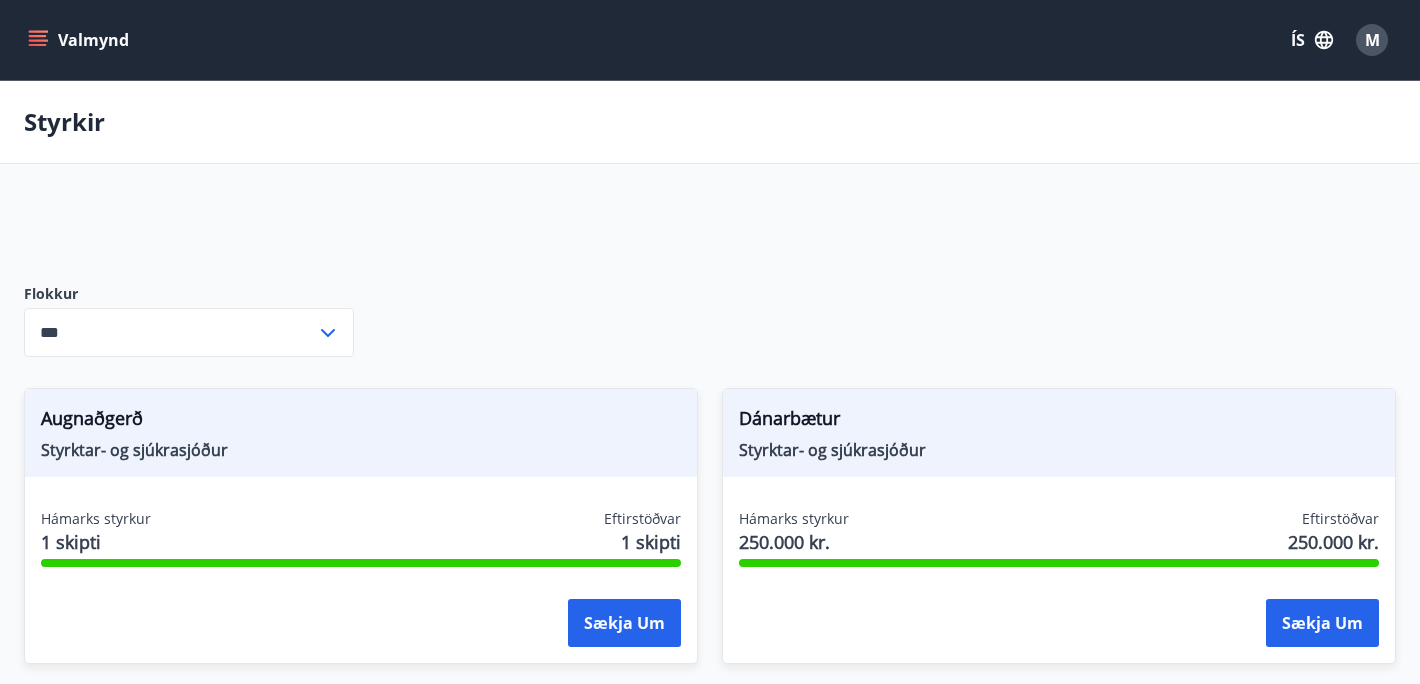click 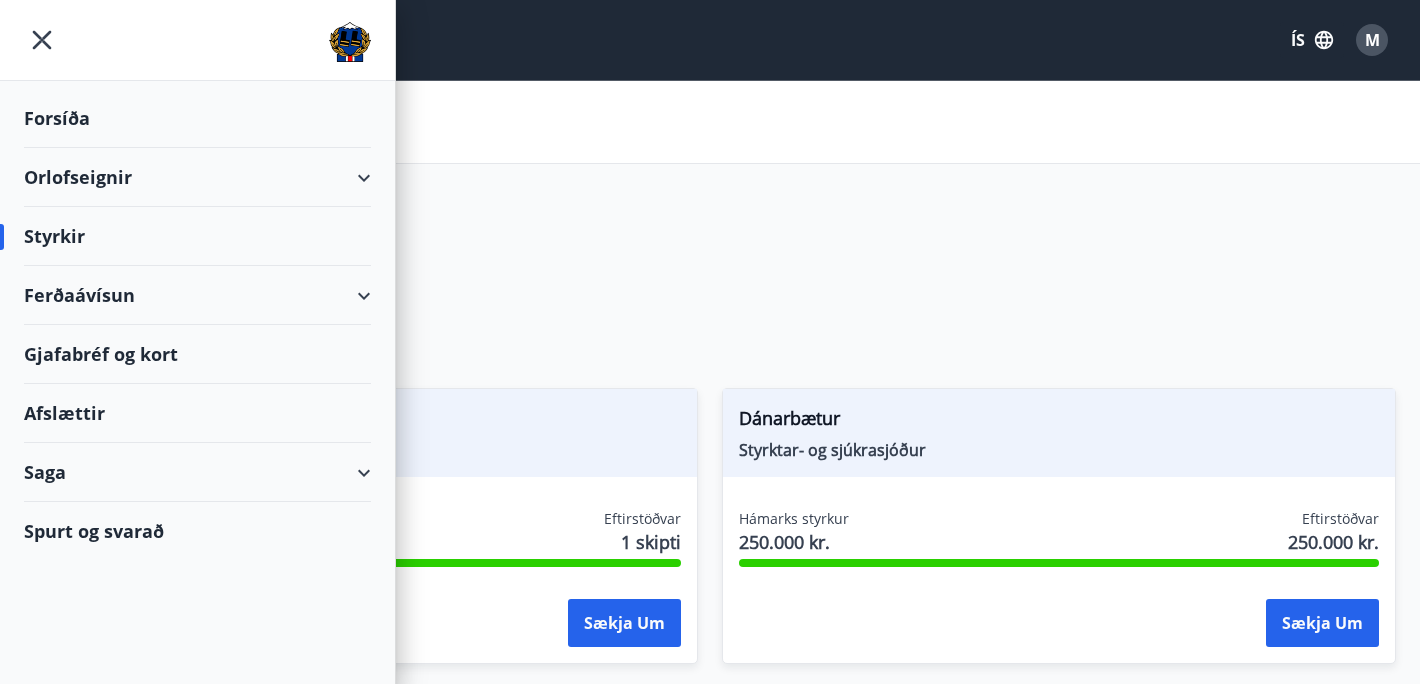 click on "Saga" at bounding box center [197, 472] 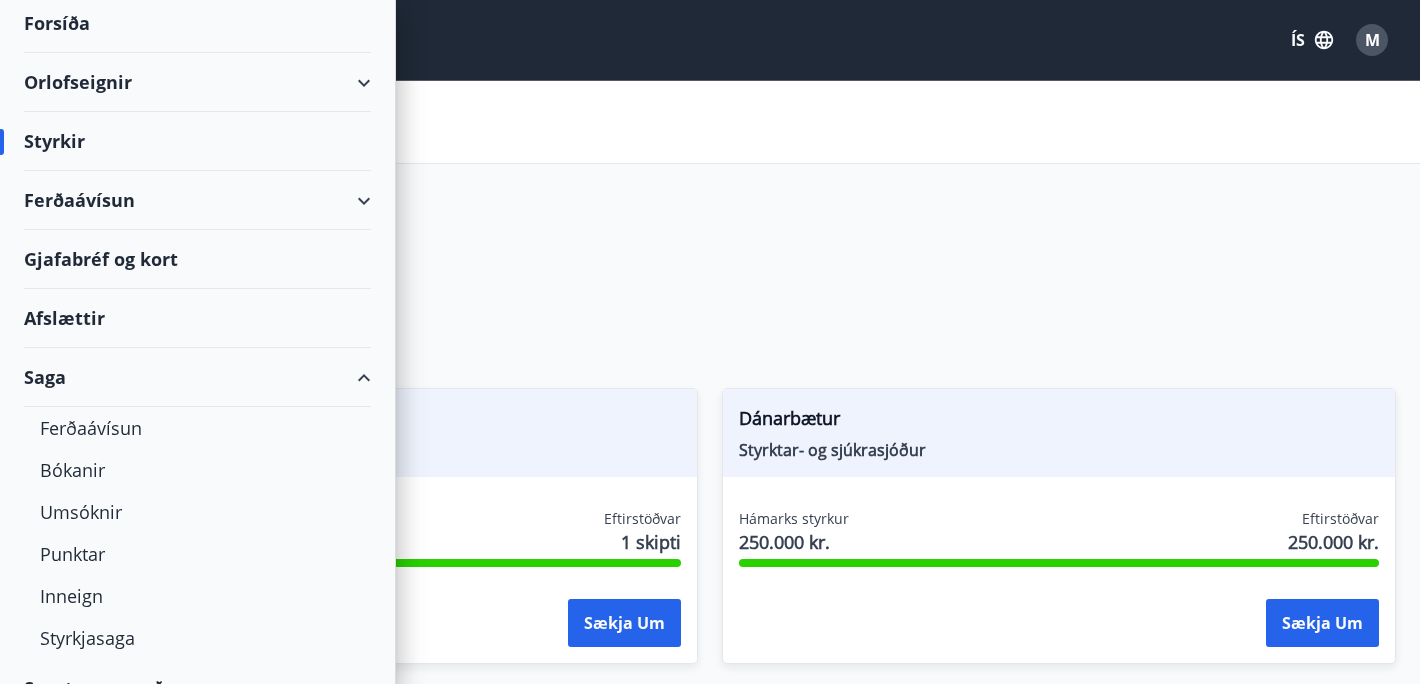 scroll, scrollTop: 128, scrollLeft: 0, axis: vertical 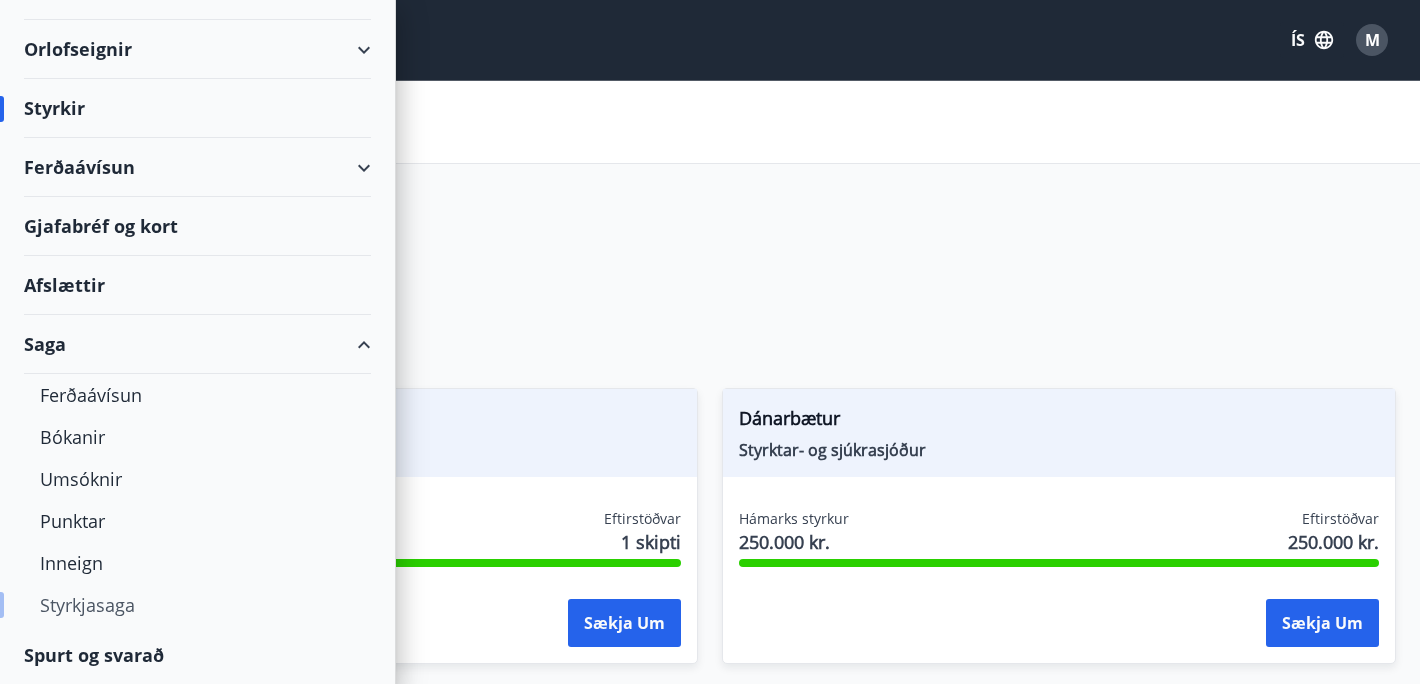 click on "Styrkjasaga" at bounding box center (197, 605) 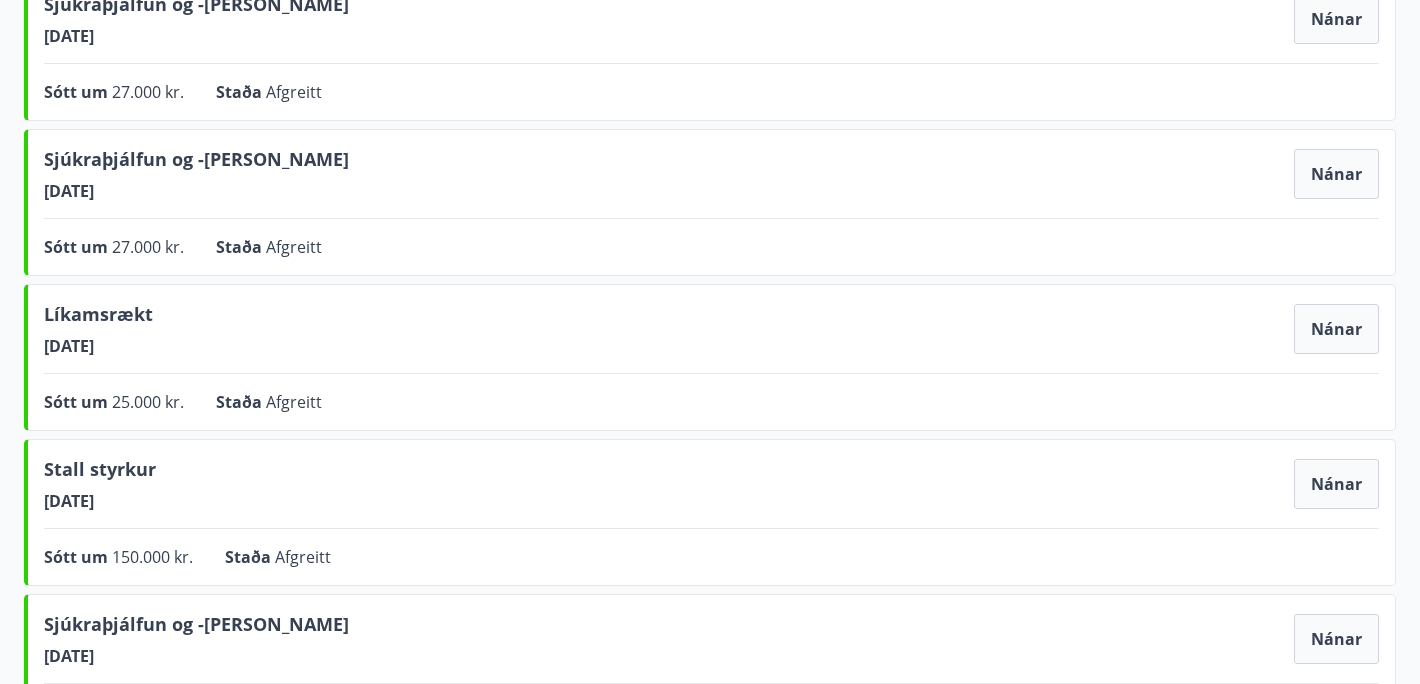 scroll, scrollTop: 305, scrollLeft: 0, axis: vertical 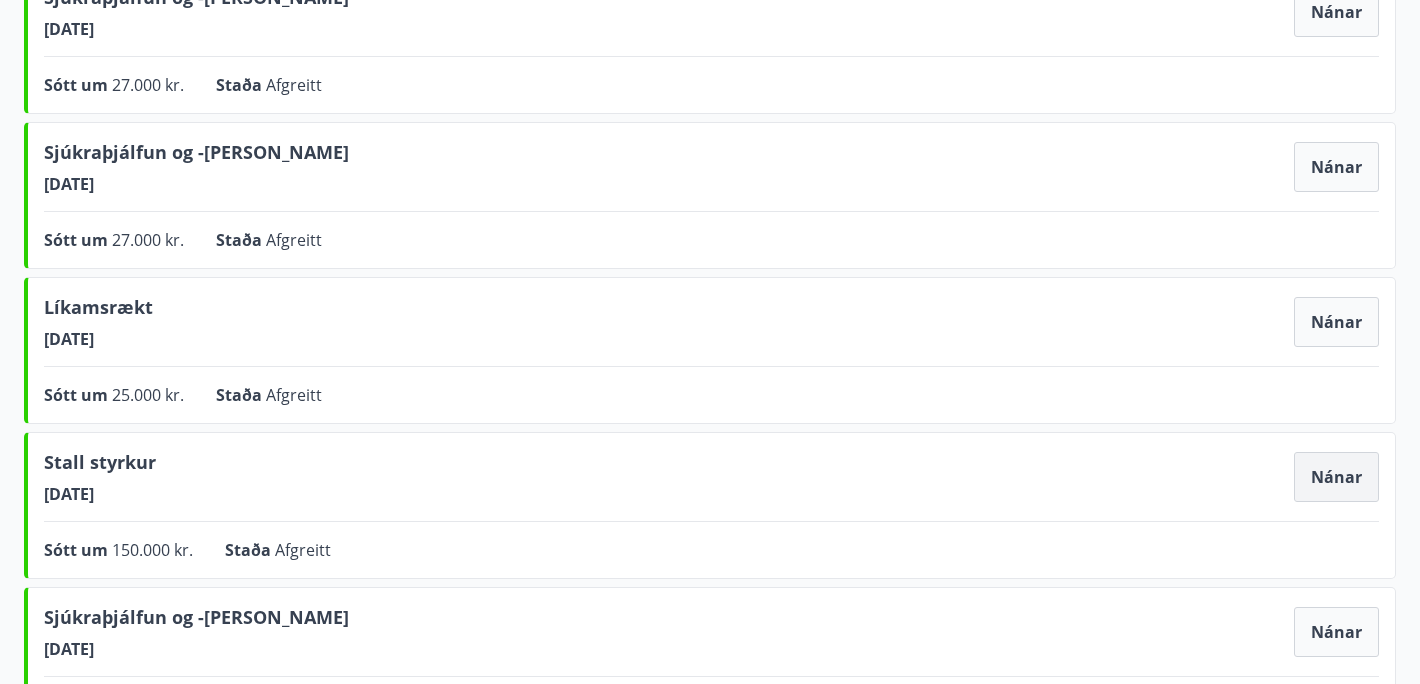 click on "Nánar" at bounding box center (1336, 477) 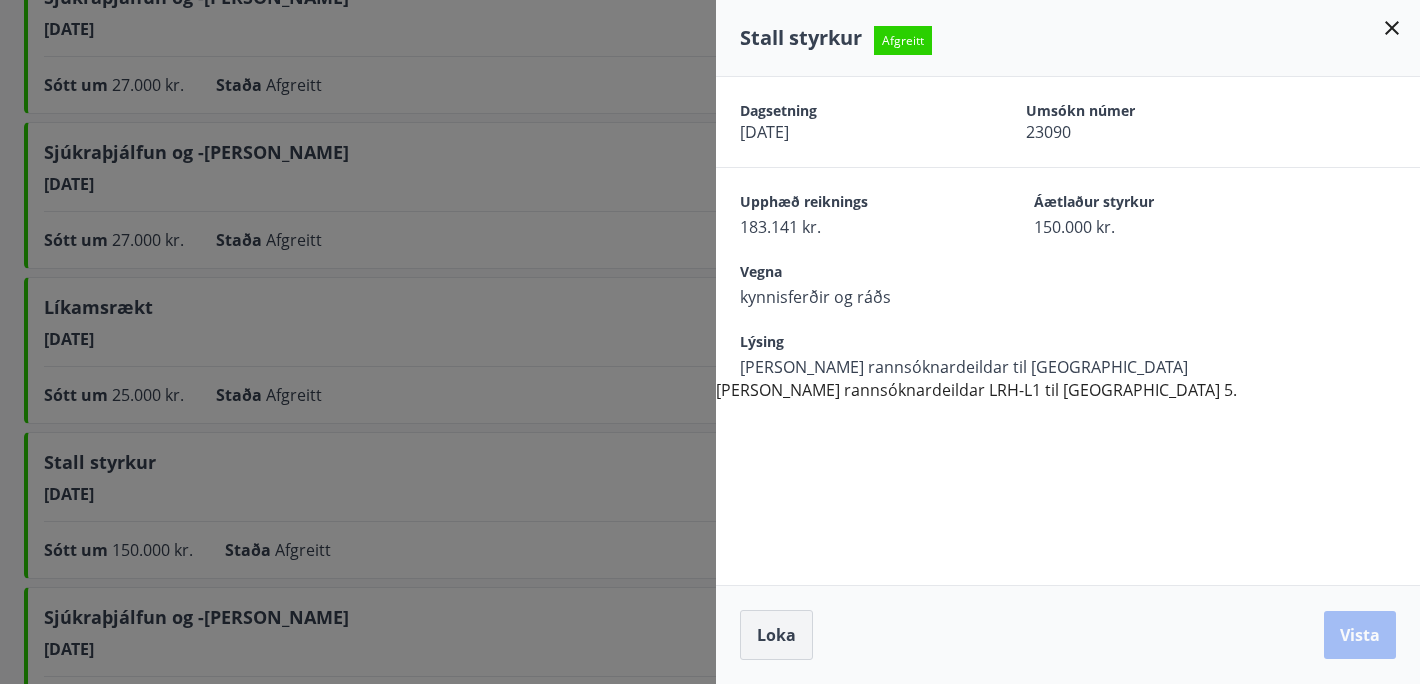 click on "Loka" at bounding box center (776, 635) 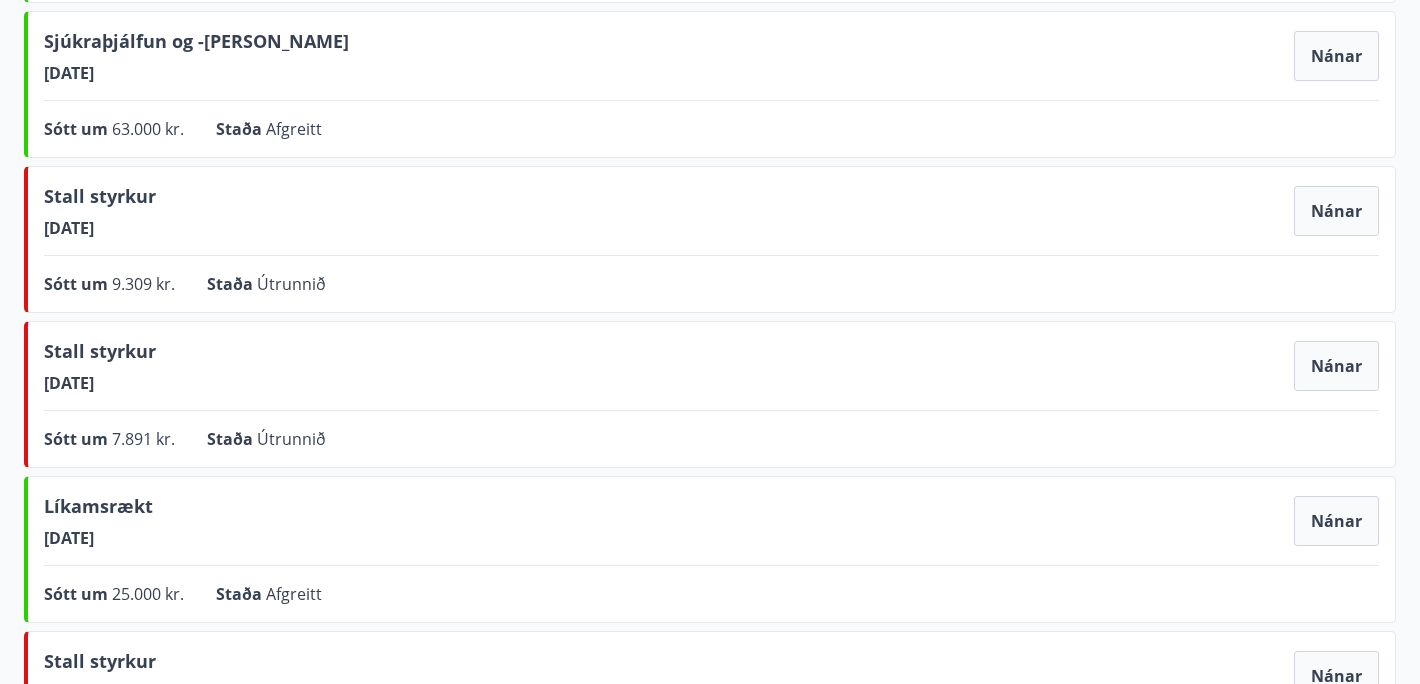 scroll, scrollTop: 887, scrollLeft: 0, axis: vertical 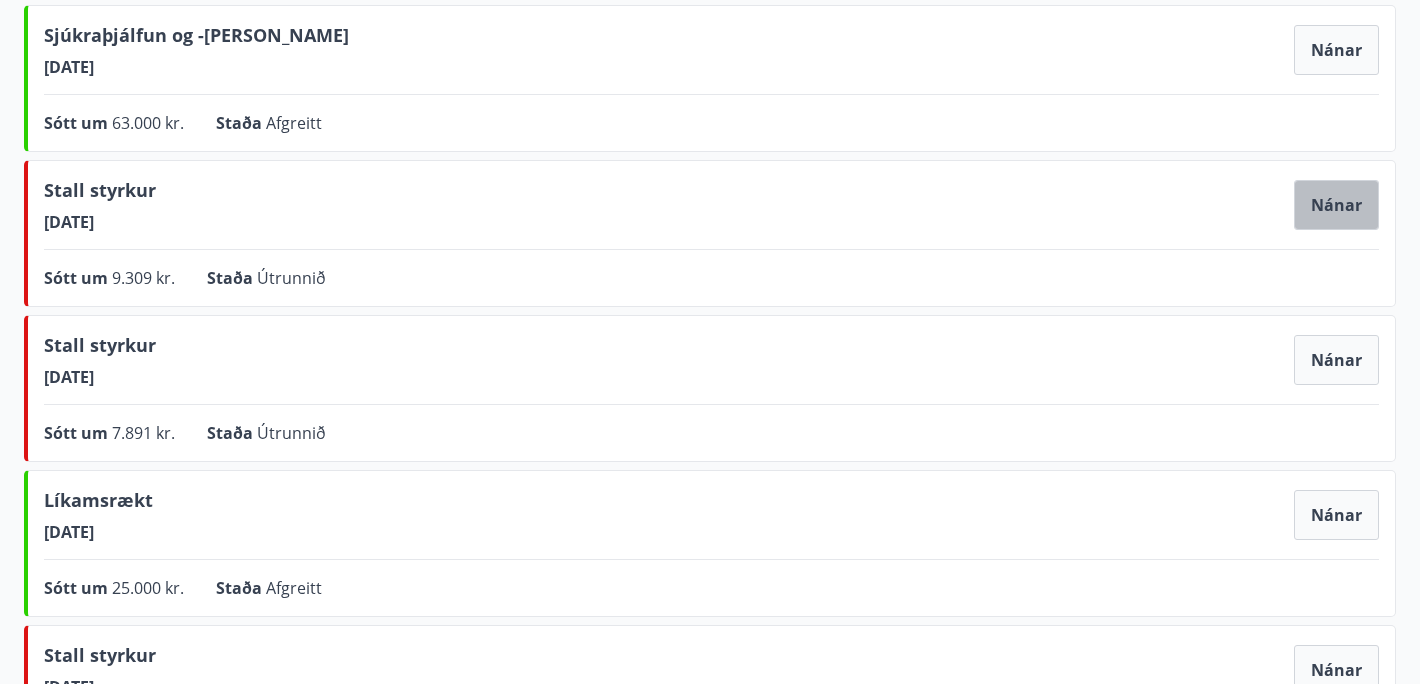 click on "Nánar" at bounding box center [1336, 205] 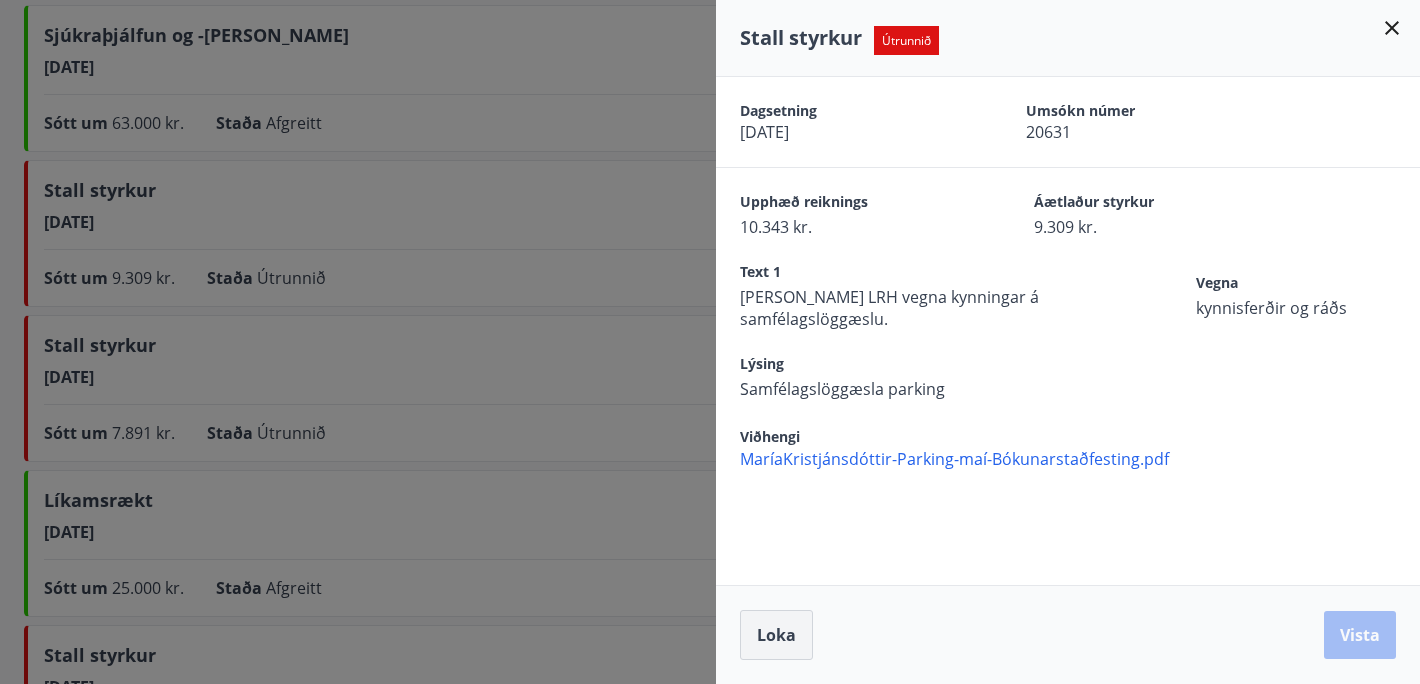 click on "Loka" at bounding box center [776, 635] 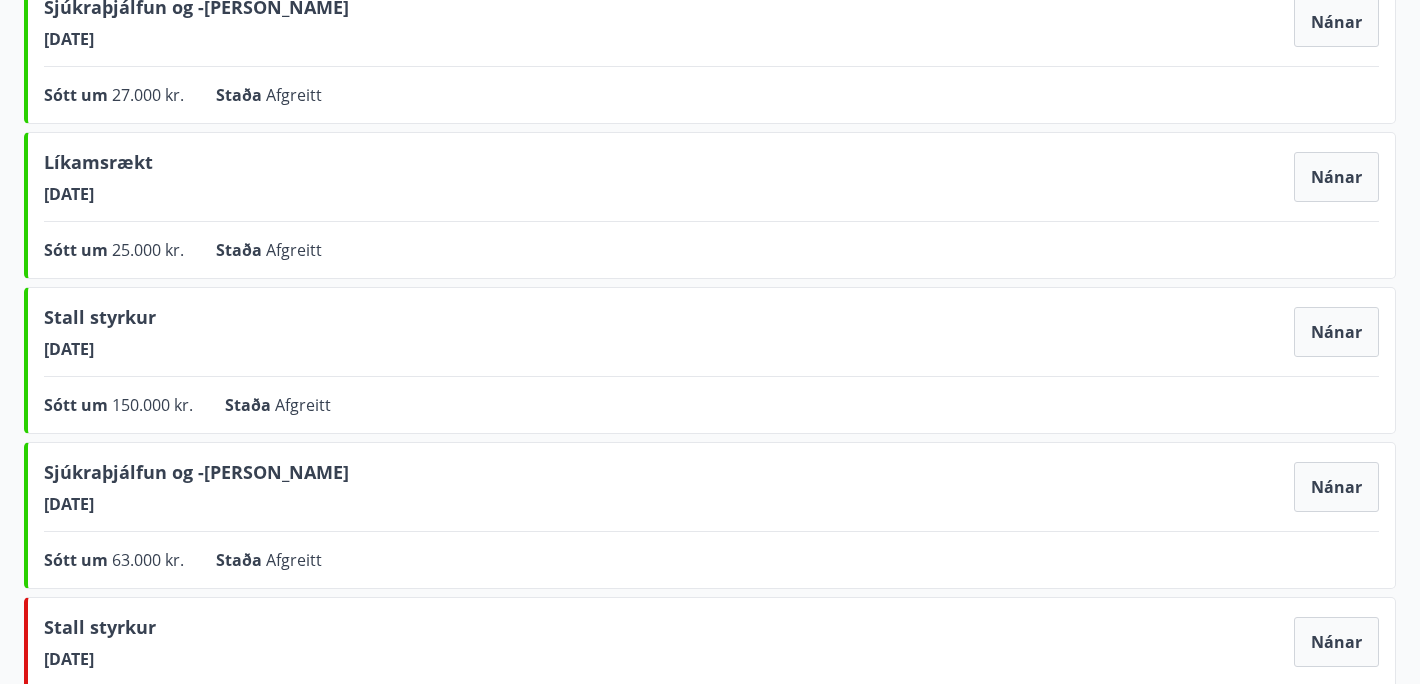 scroll, scrollTop: 445, scrollLeft: 0, axis: vertical 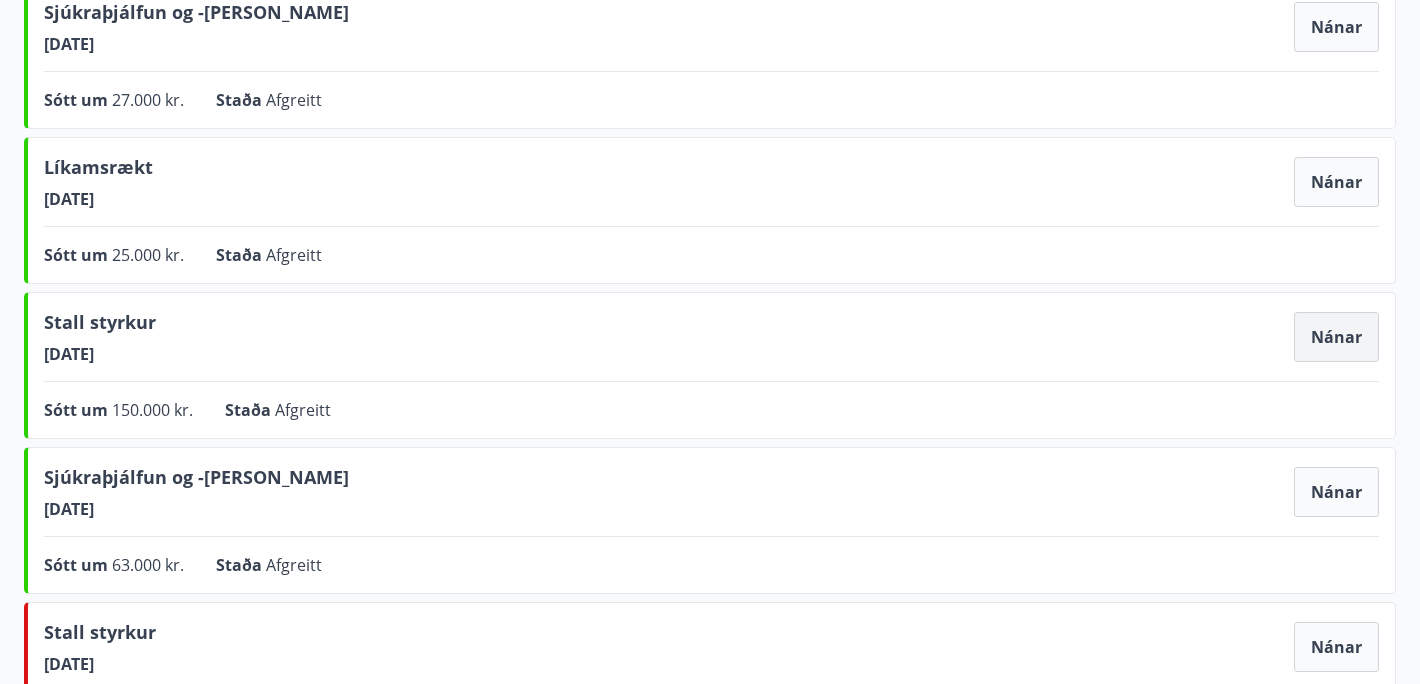 click on "Nánar" at bounding box center (1336, 337) 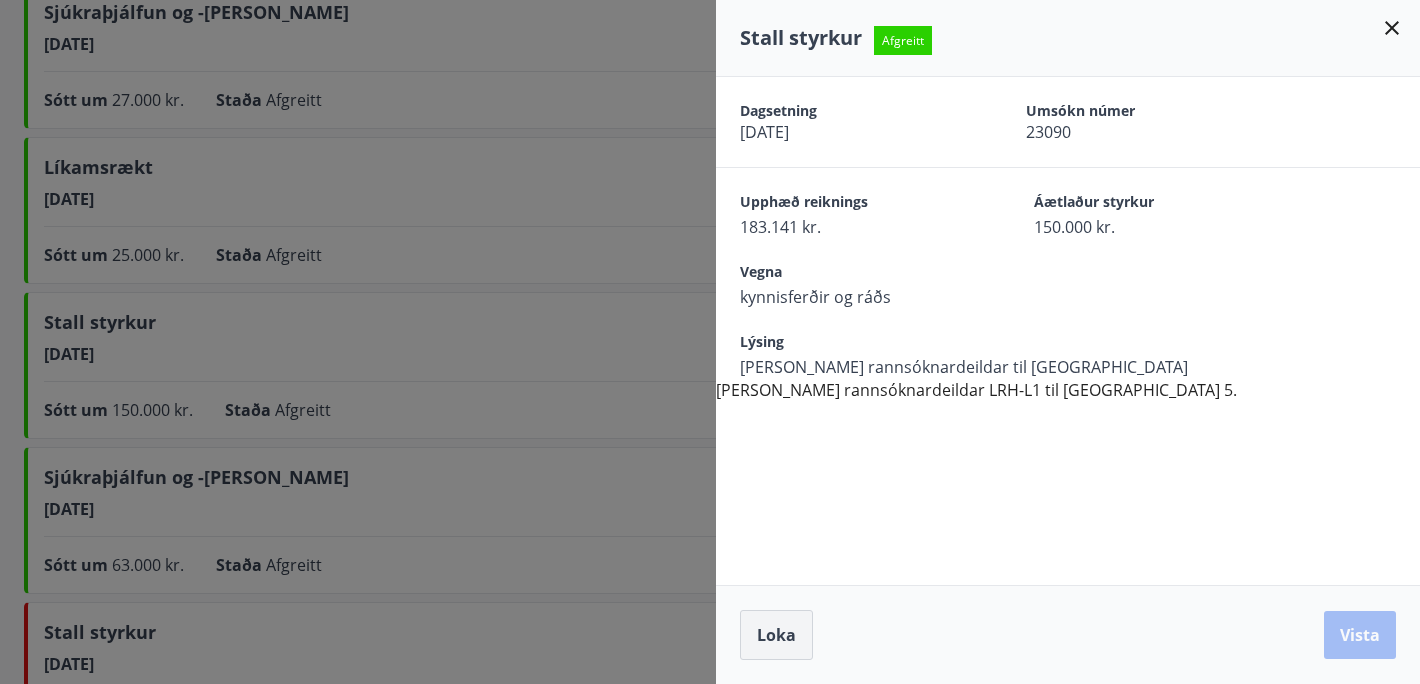 click on "Loka" at bounding box center (776, 635) 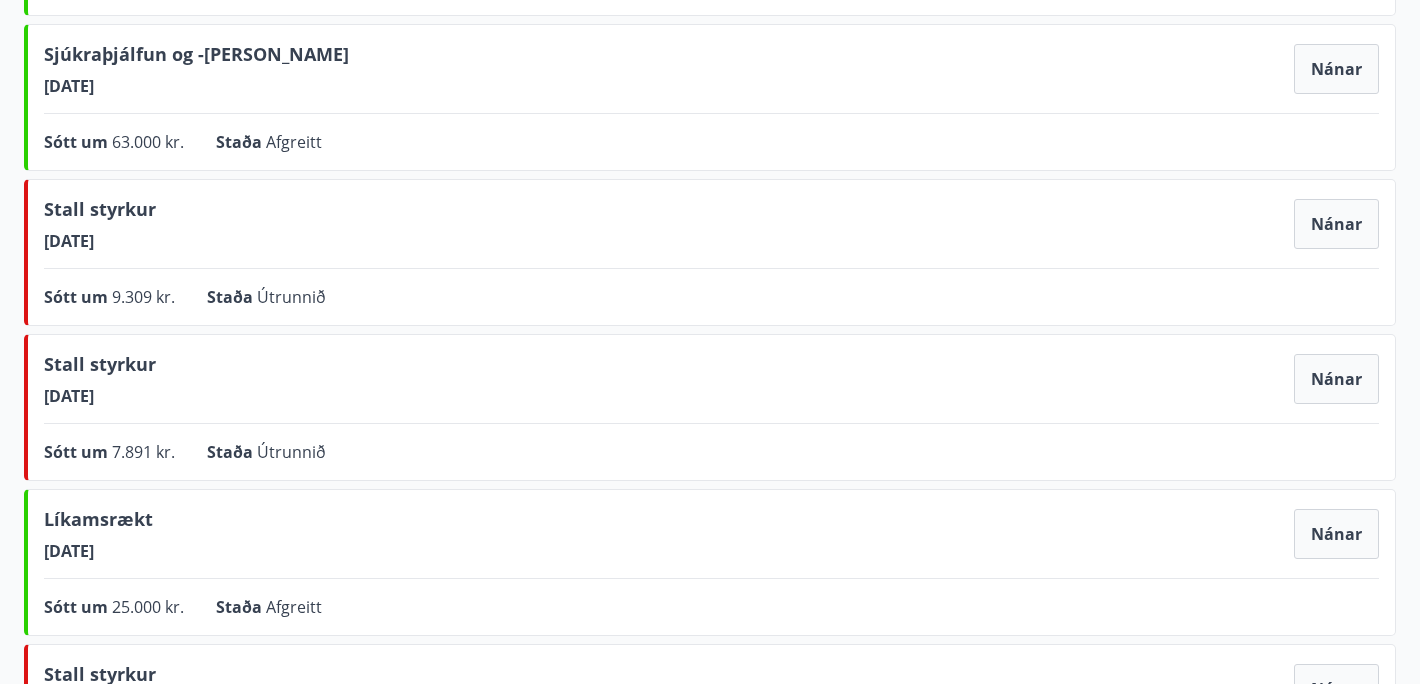 scroll, scrollTop: 870, scrollLeft: 0, axis: vertical 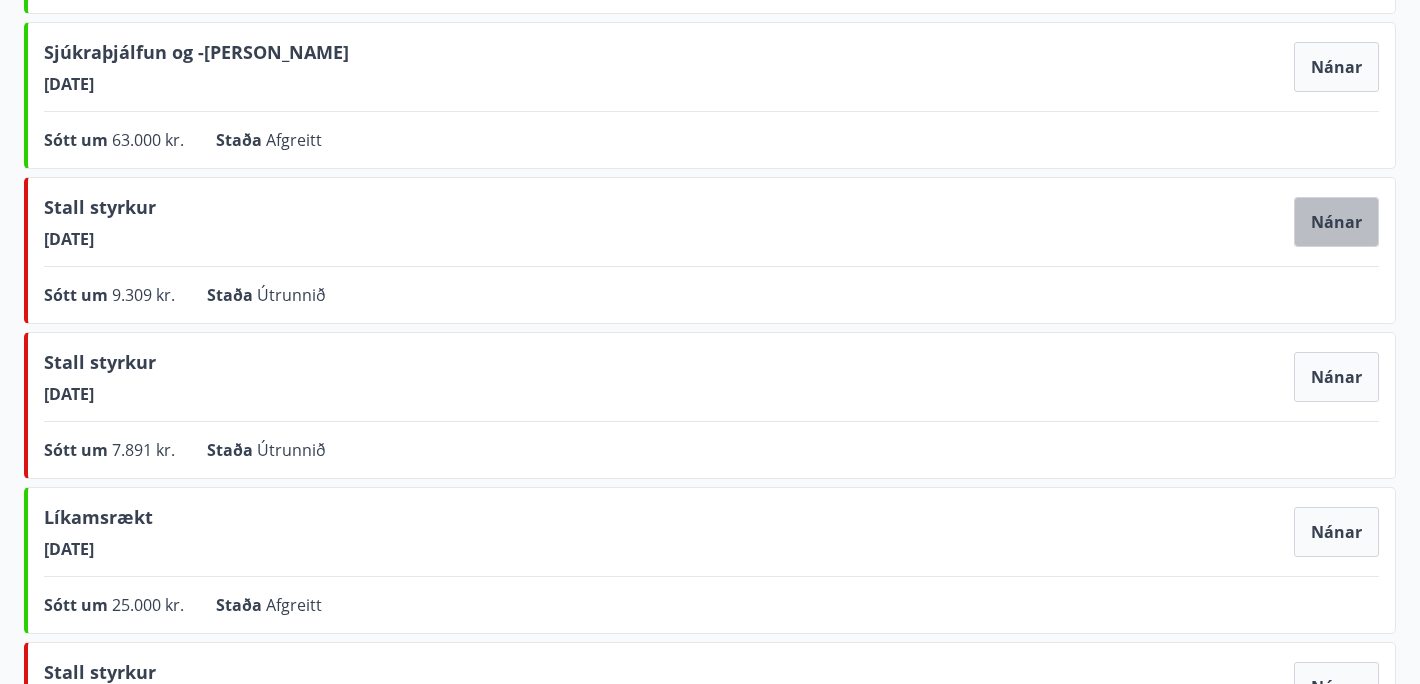 click on "Nánar" at bounding box center [1336, 222] 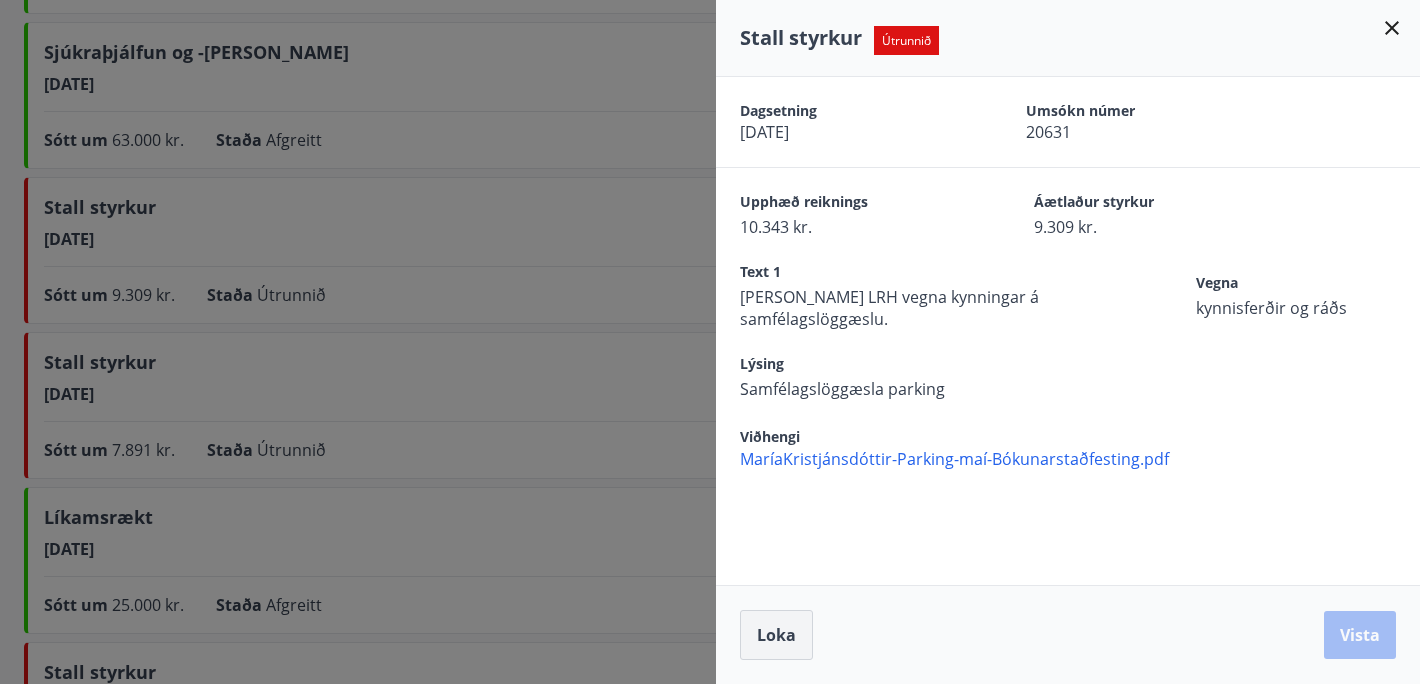 click on "Loka" at bounding box center [776, 635] 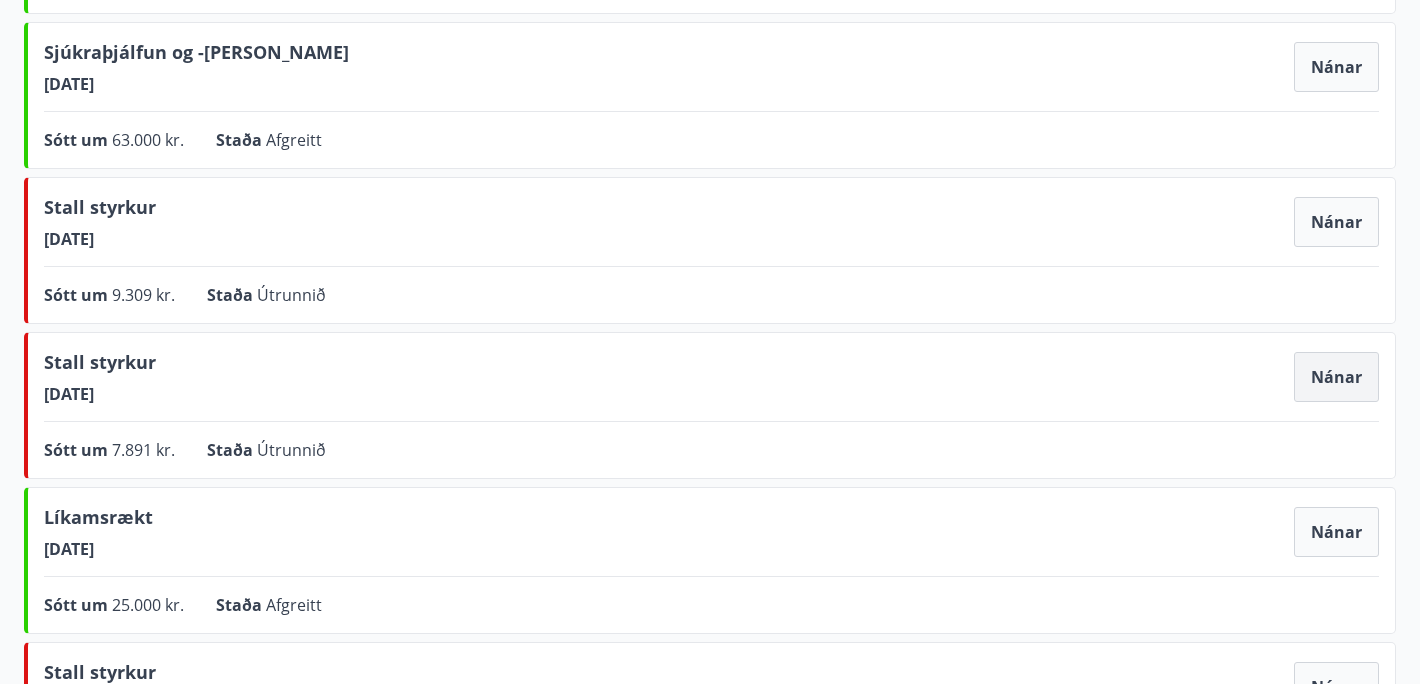 click on "Nánar" at bounding box center [1336, 377] 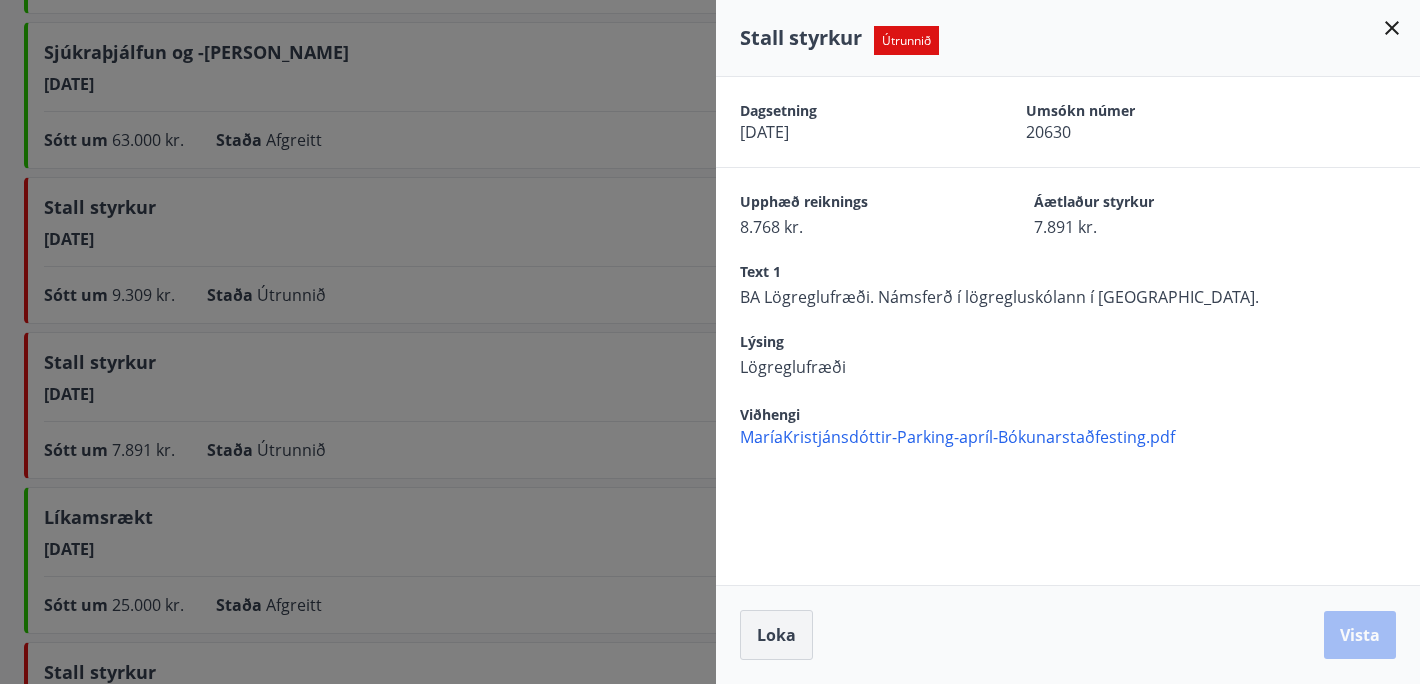 click on "Loka" at bounding box center [776, 635] 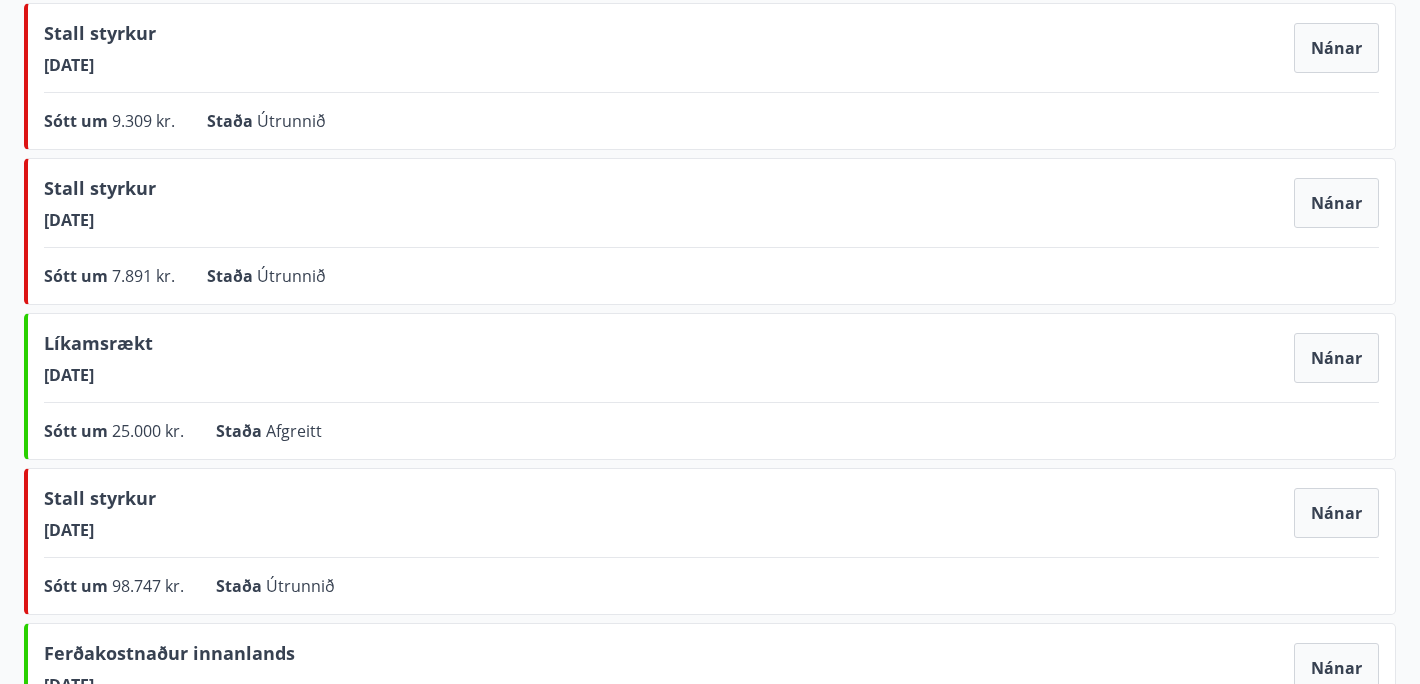 scroll, scrollTop: 1108, scrollLeft: 0, axis: vertical 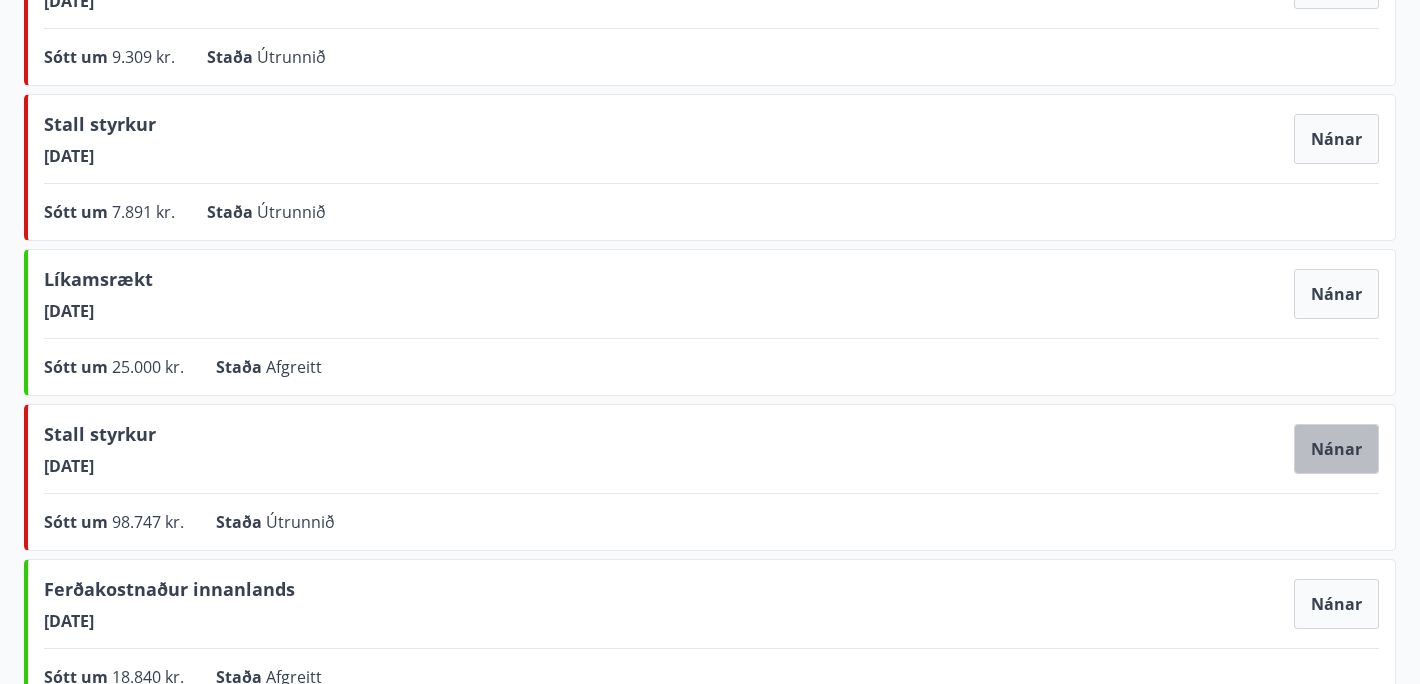 click on "Nánar" at bounding box center (1336, 449) 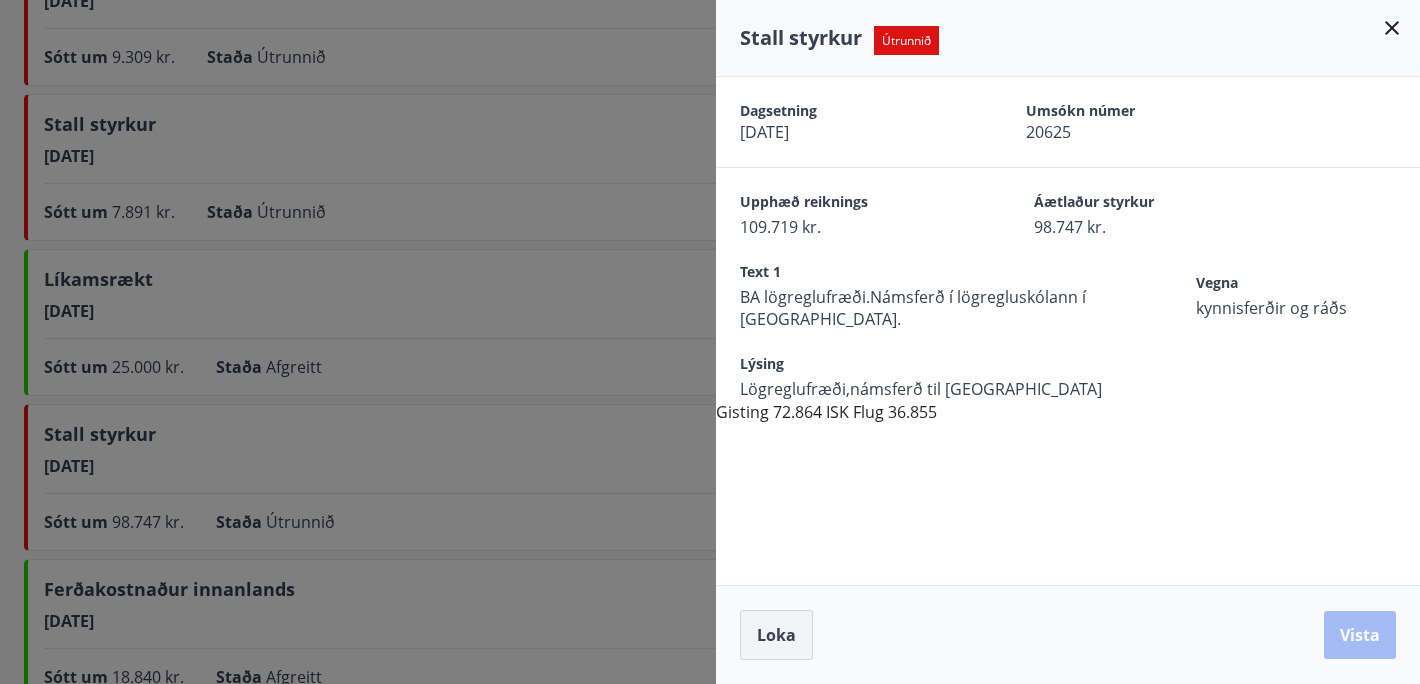 click on "Loka" at bounding box center (776, 635) 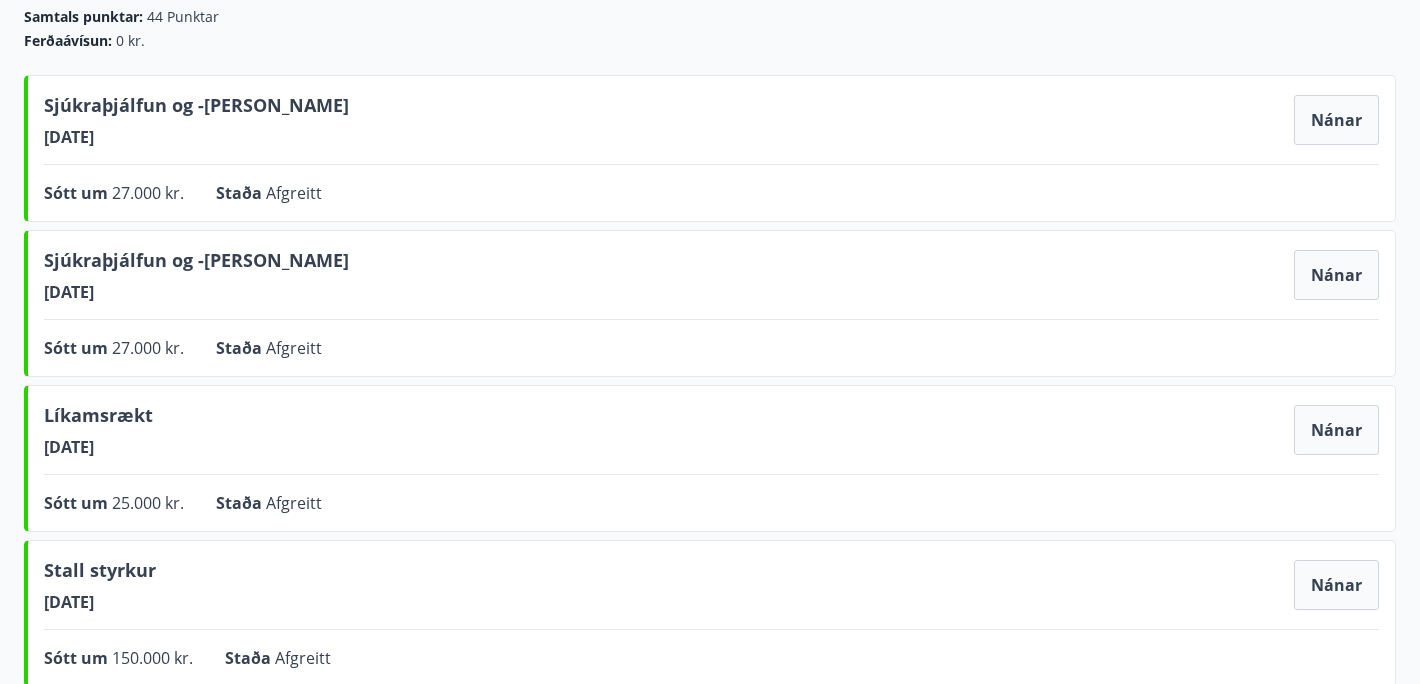 scroll, scrollTop: 0, scrollLeft: 0, axis: both 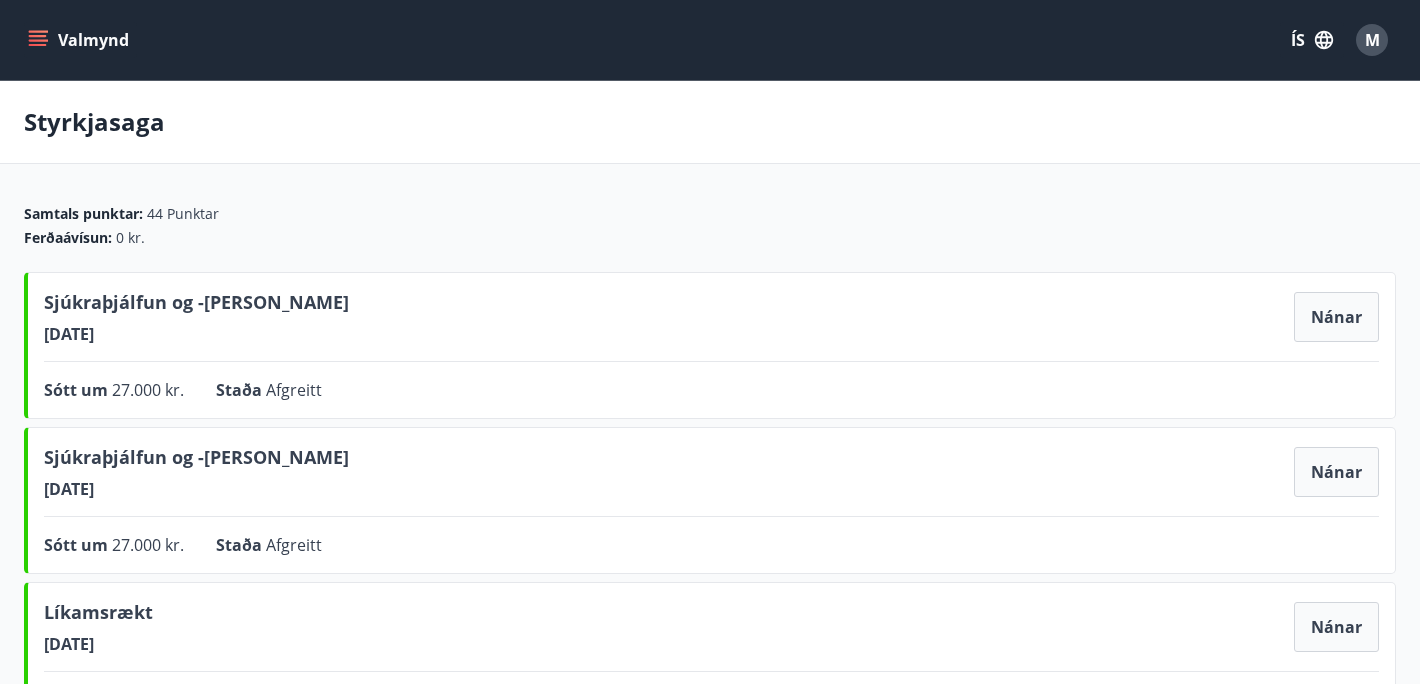 click 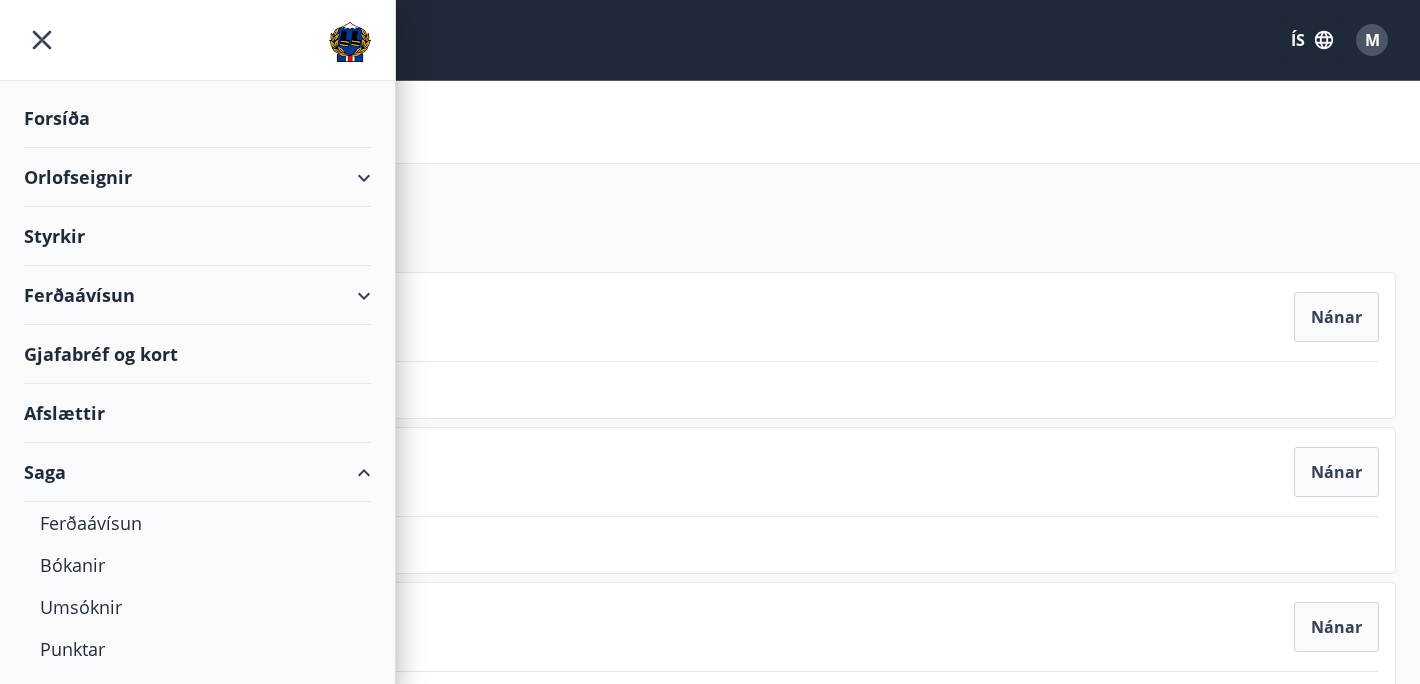 click on "Styrkir" at bounding box center [197, 118] 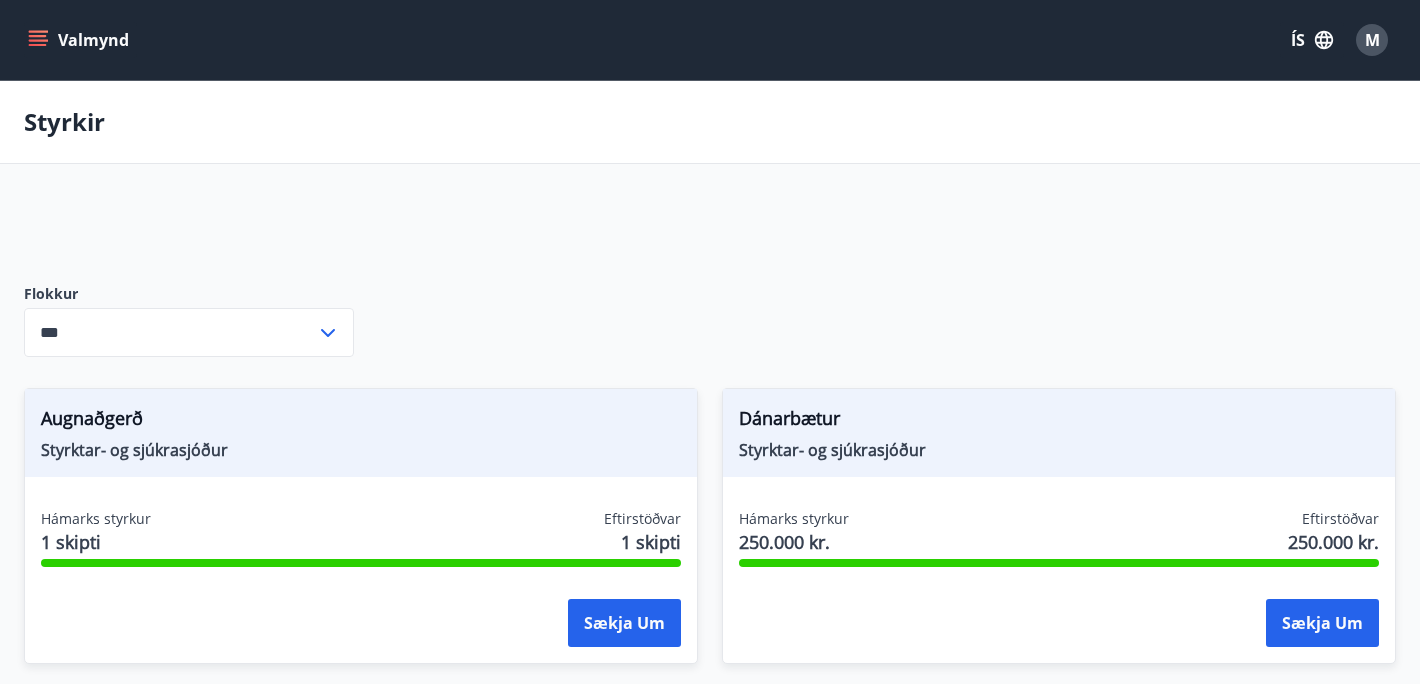 type on "***" 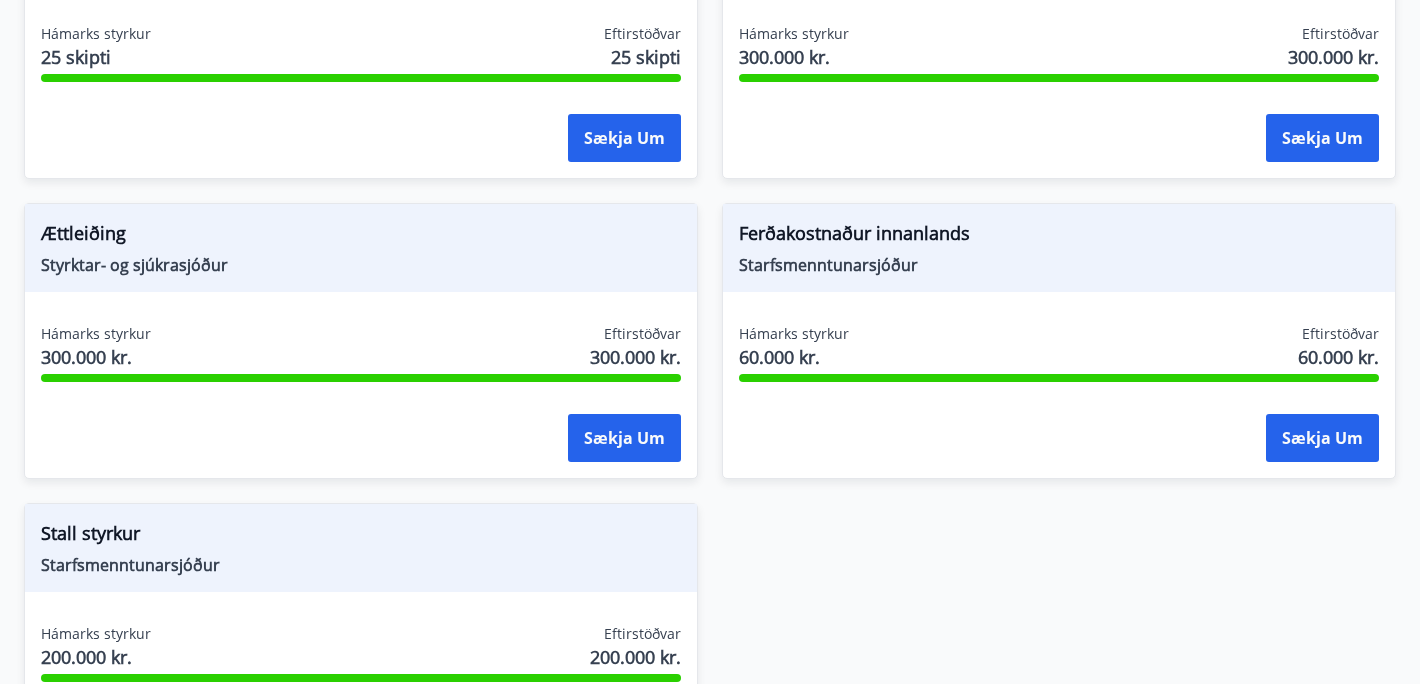 scroll, scrollTop: 2872, scrollLeft: 0, axis: vertical 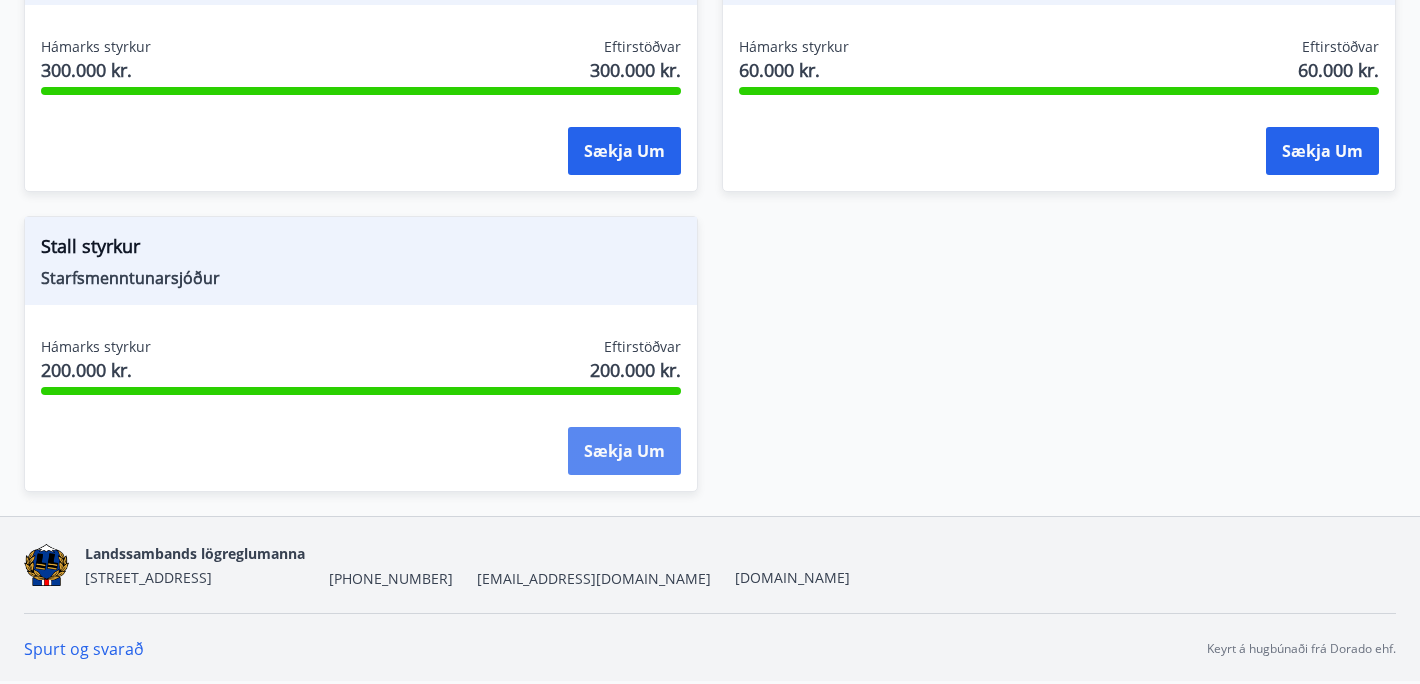 click on "Sækja um" at bounding box center (624, 451) 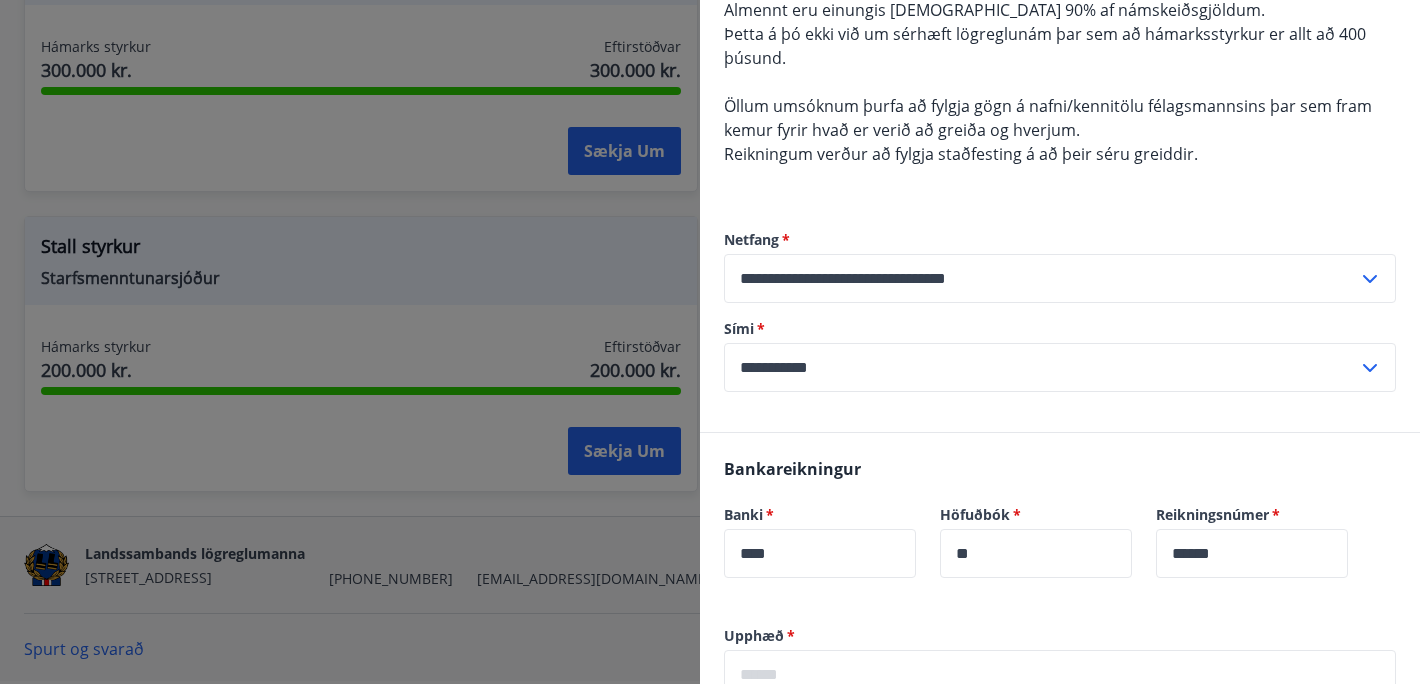 scroll, scrollTop: 0, scrollLeft: 0, axis: both 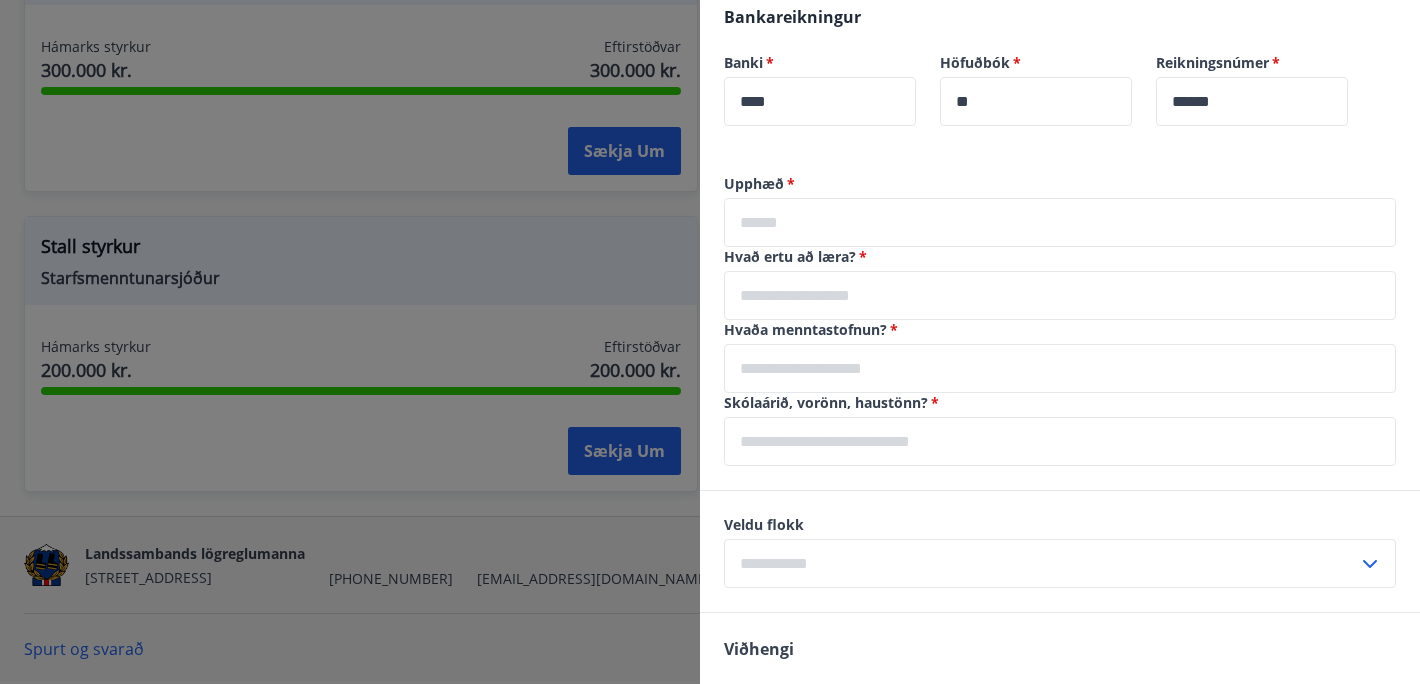 click at bounding box center (1060, 222) 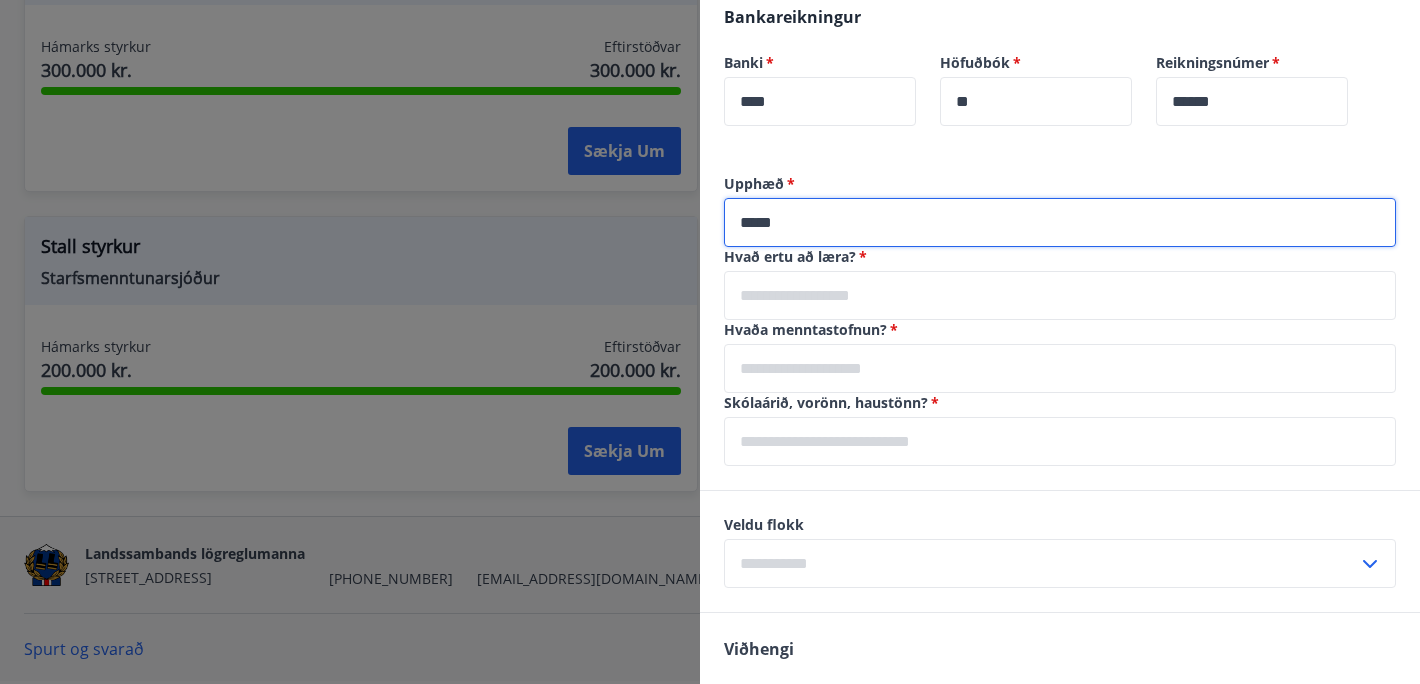 type on "*****" 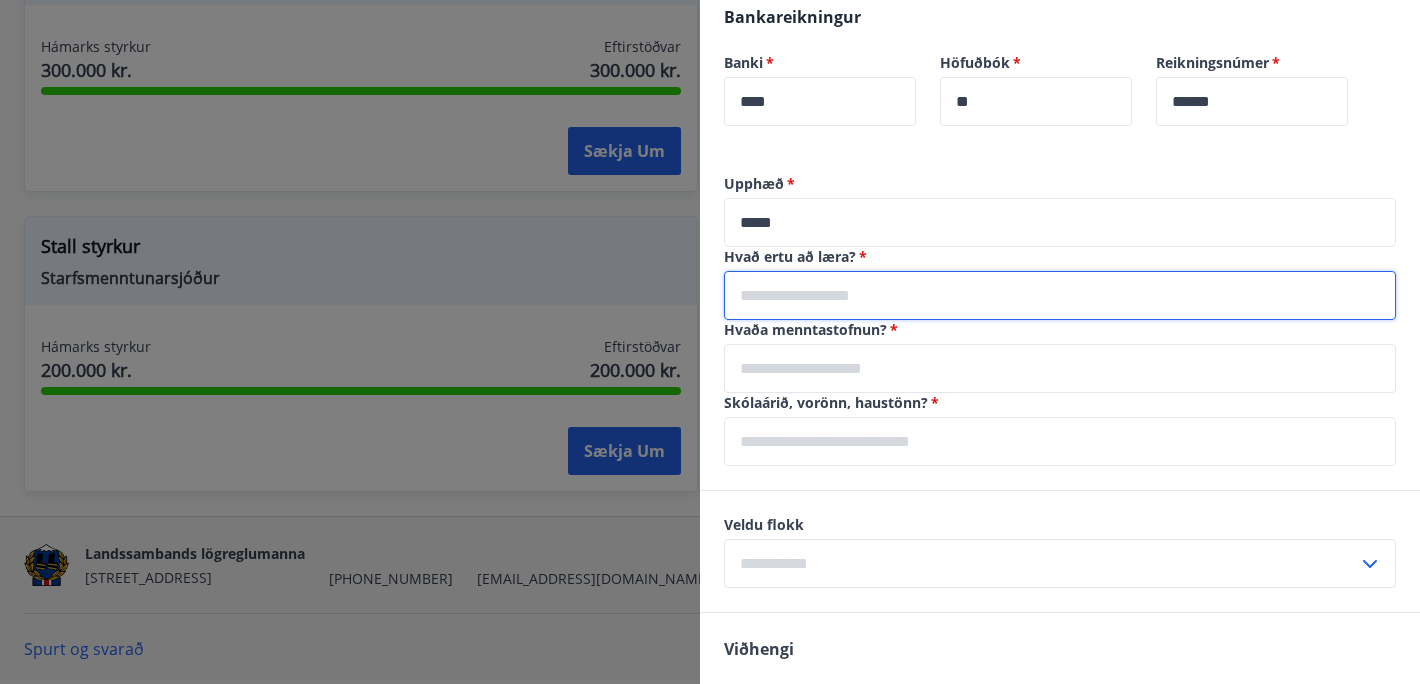 click at bounding box center (1060, 295) 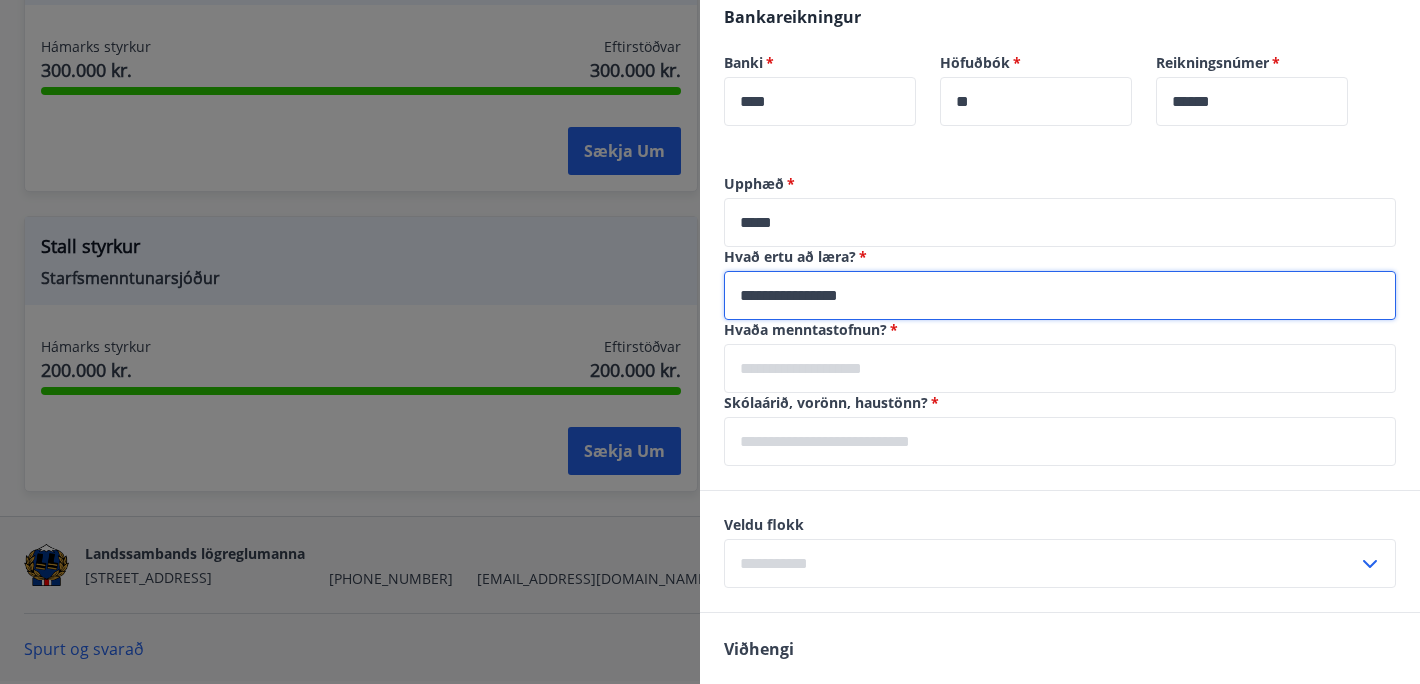 type on "**********" 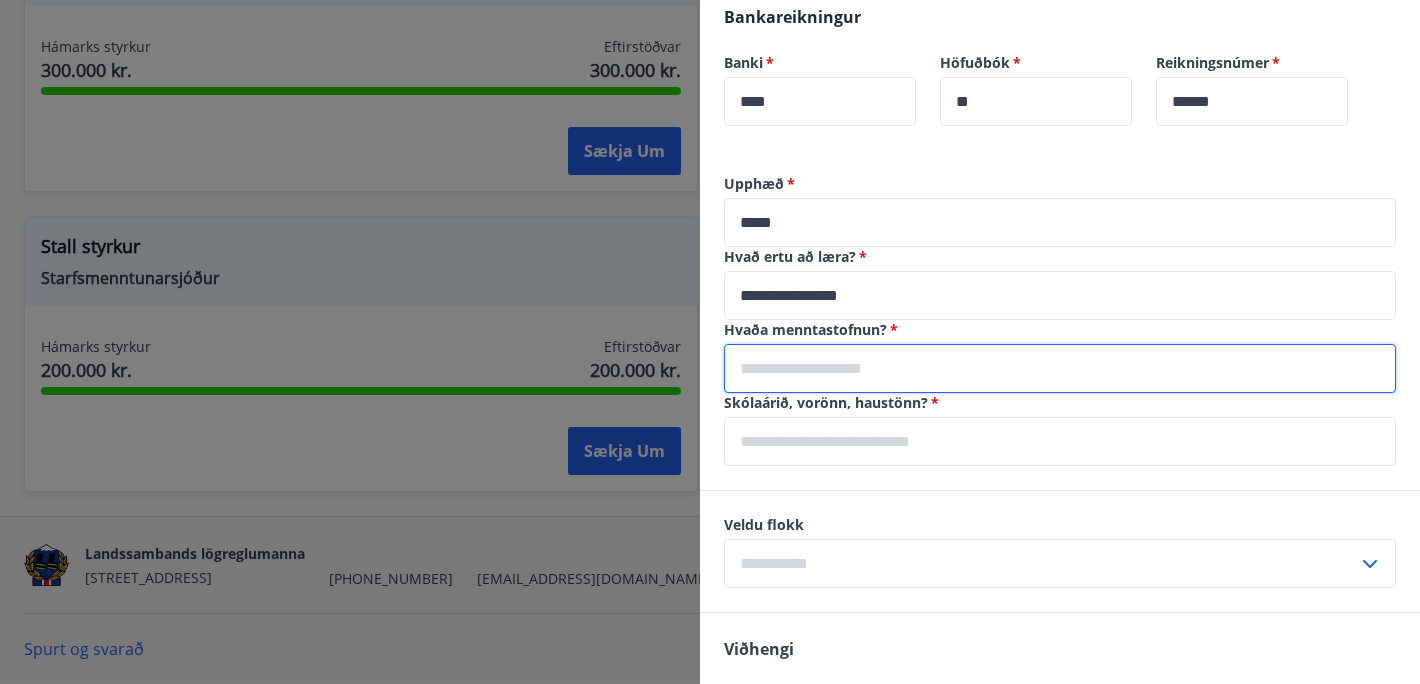 click at bounding box center (1060, 368) 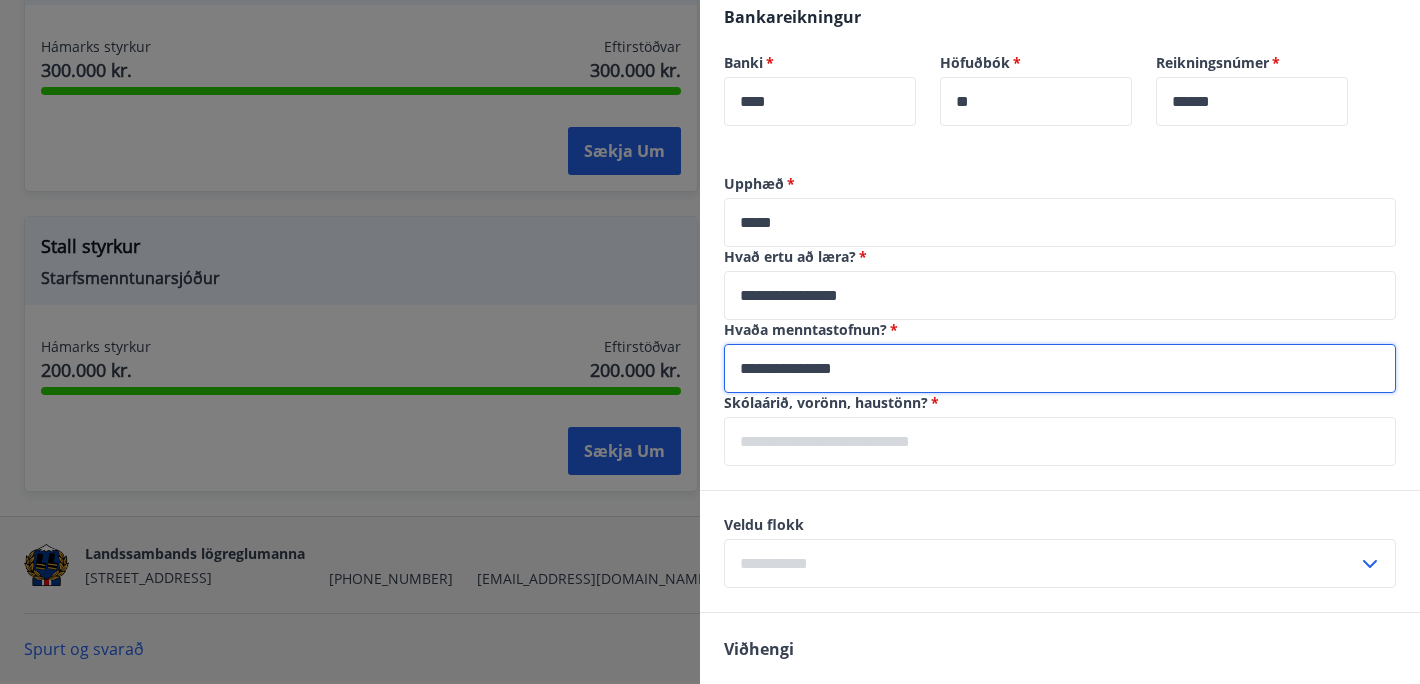 type on "**********" 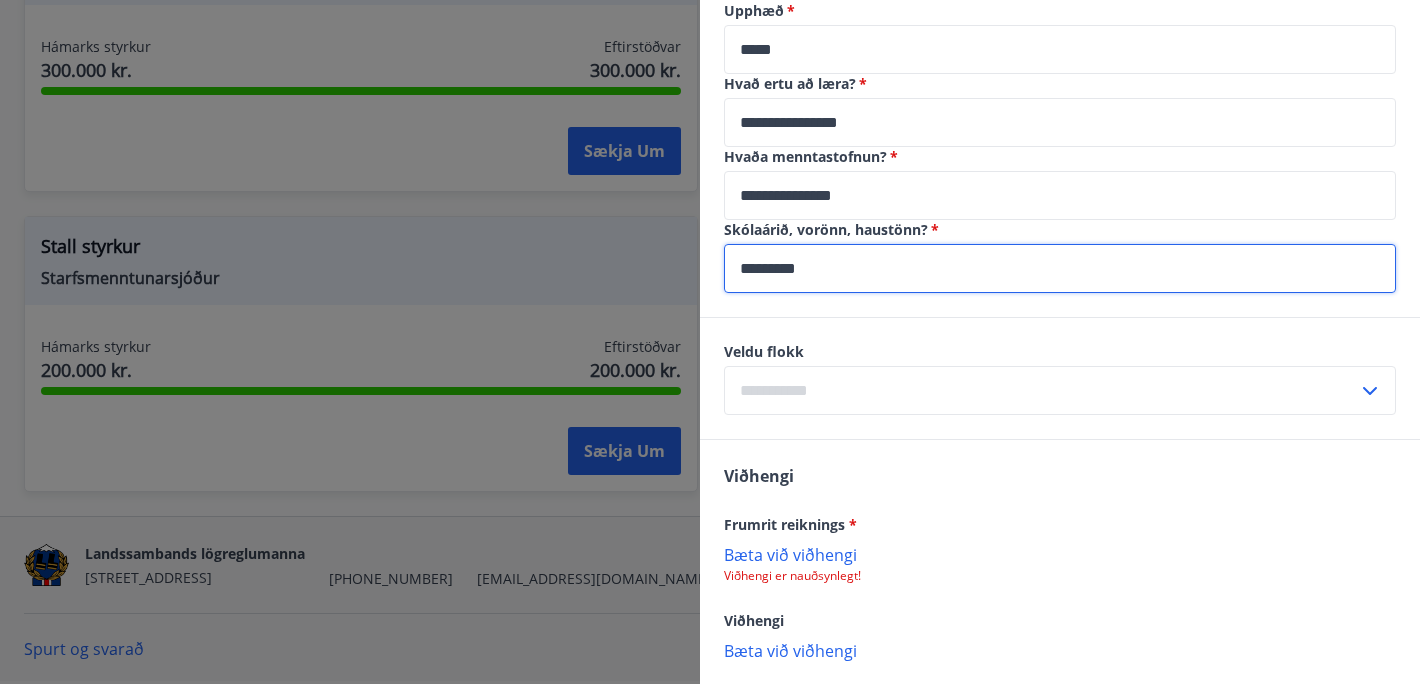 scroll, scrollTop: 991, scrollLeft: 0, axis: vertical 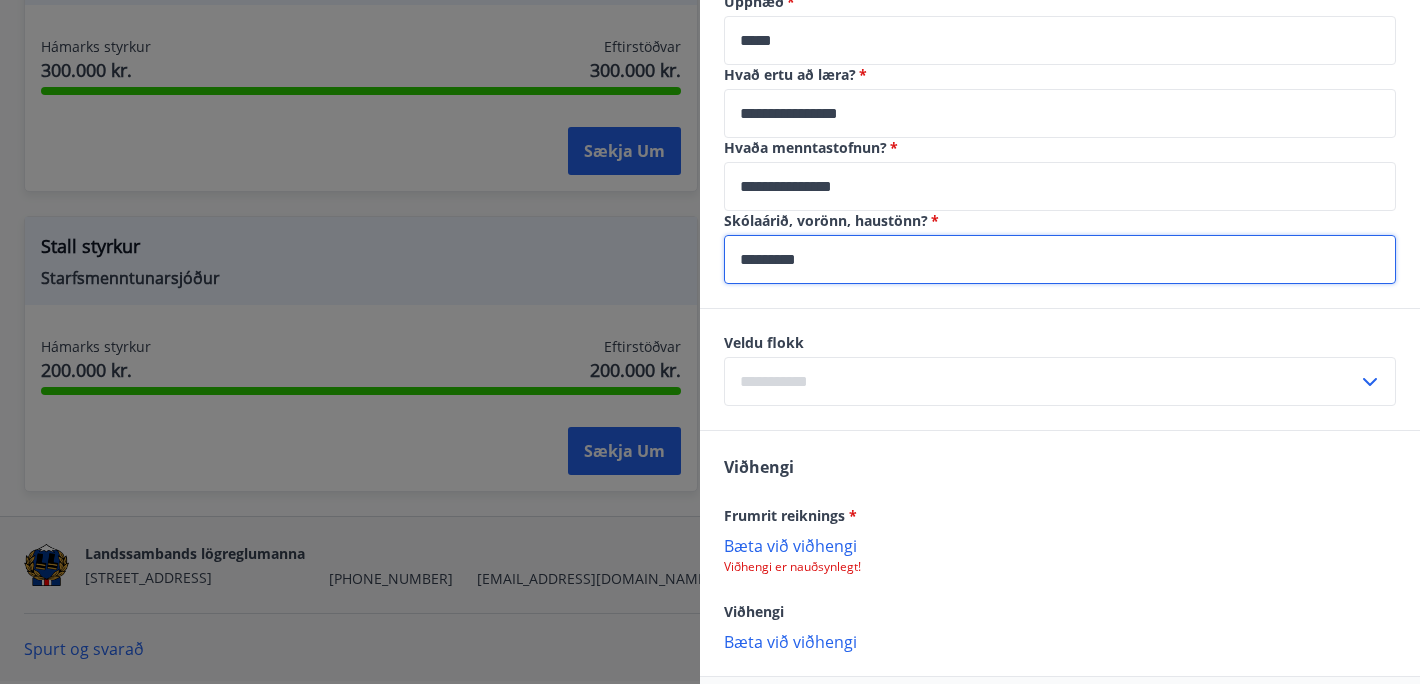 type on "*********" 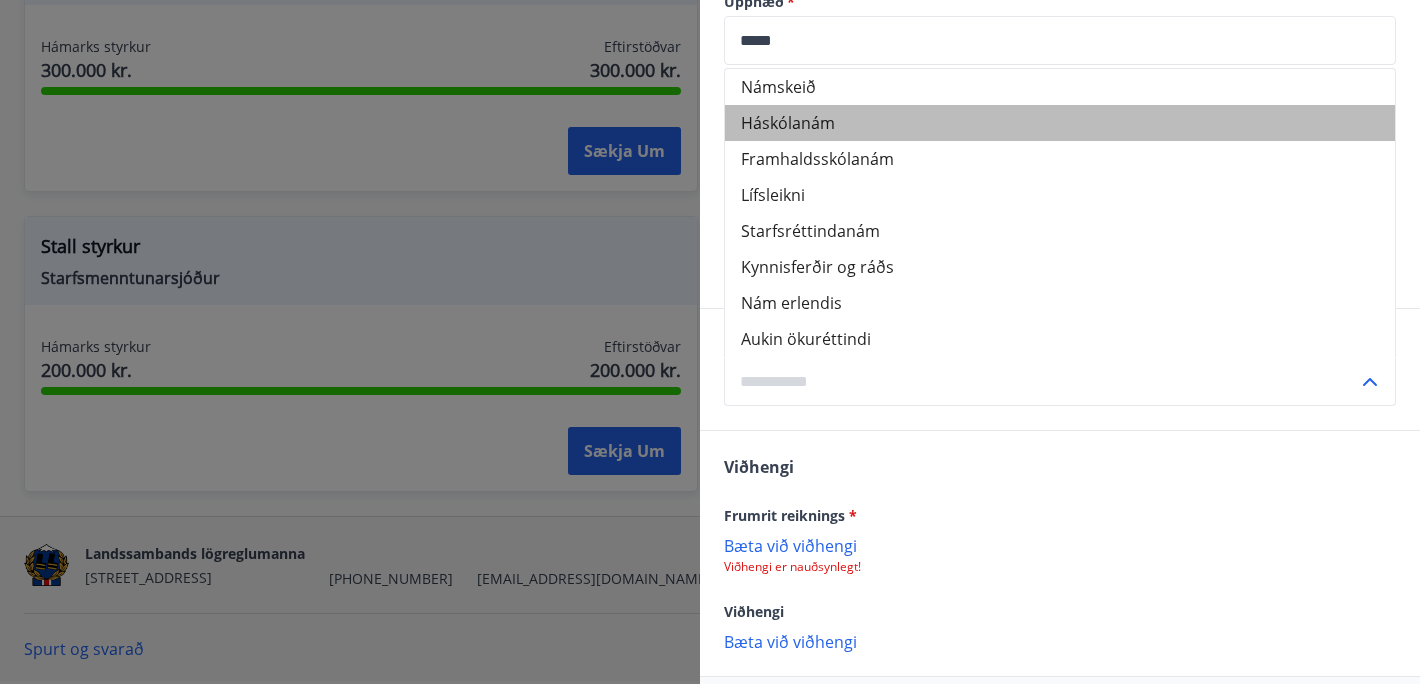 click on "Háskólanám" at bounding box center [1060, 123] 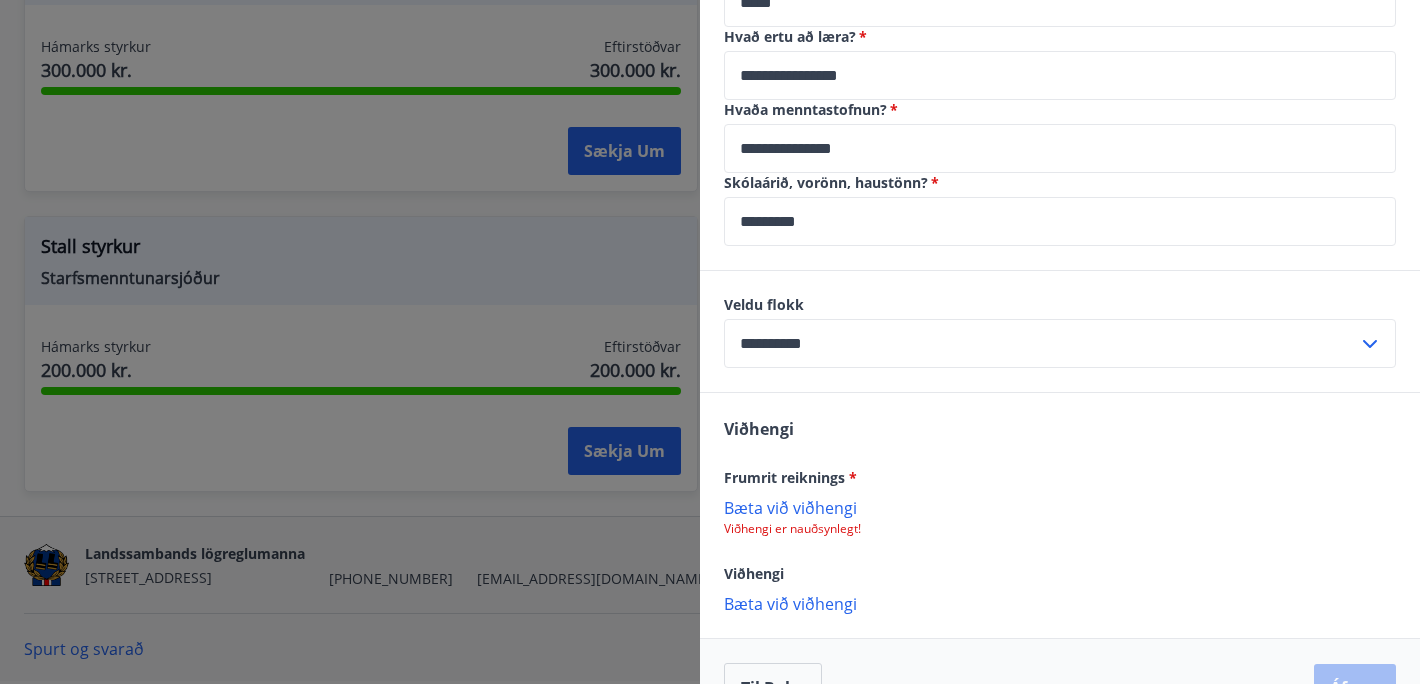scroll, scrollTop: 1082, scrollLeft: 0, axis: vertical 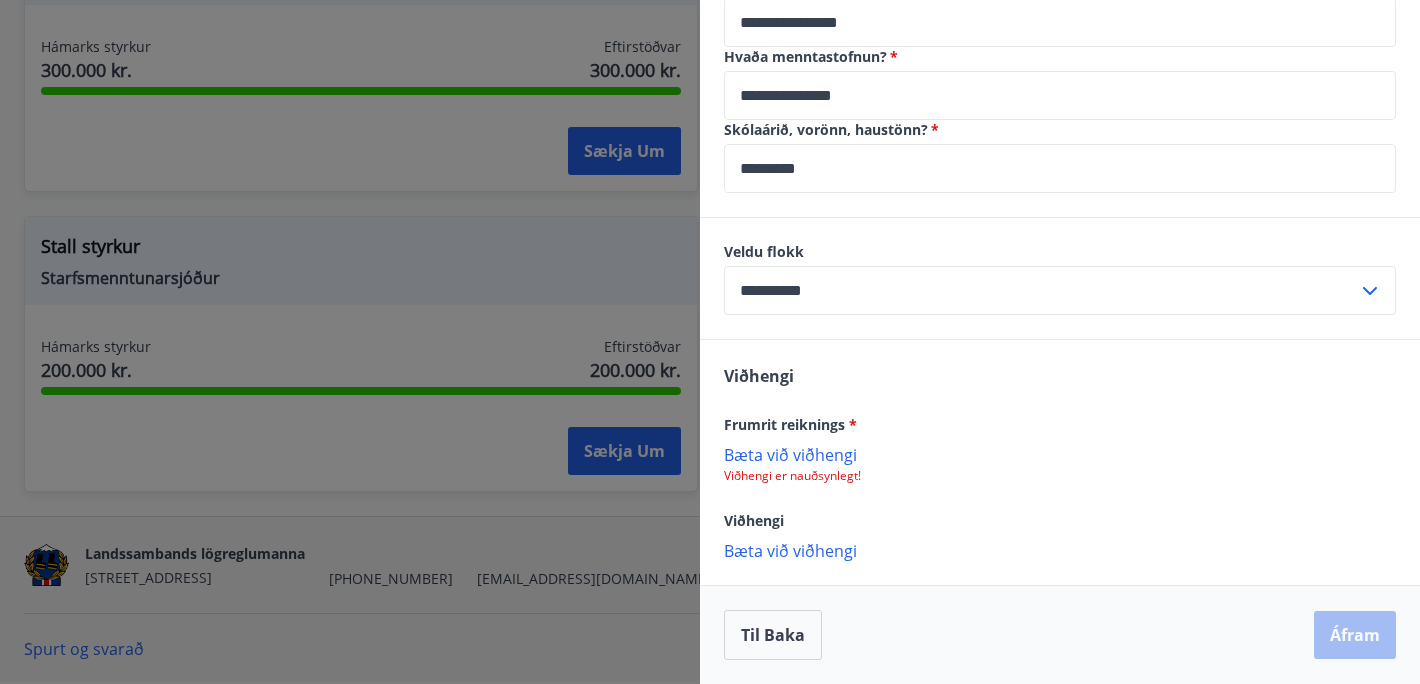click on "Bæta við viðhengi" at bounding box center (1060, 454) 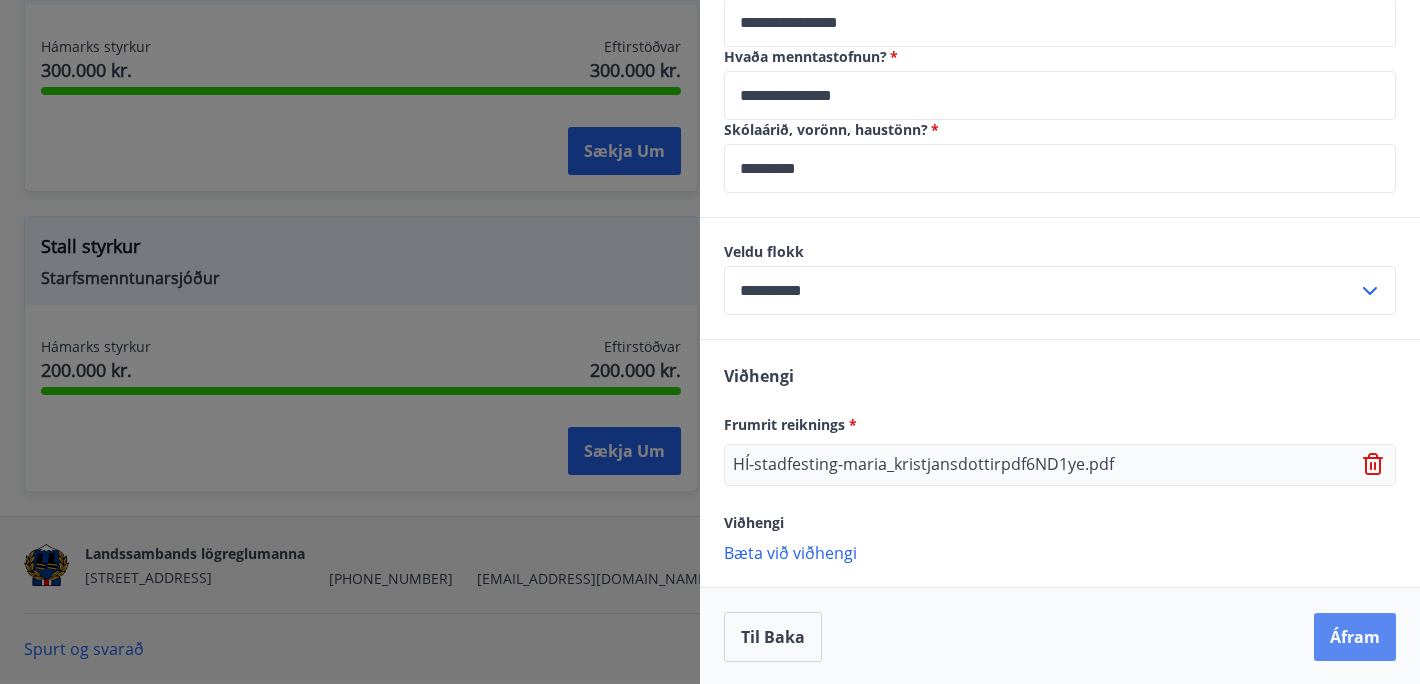 click on "Áfram" at bounding box center [1355, 637] 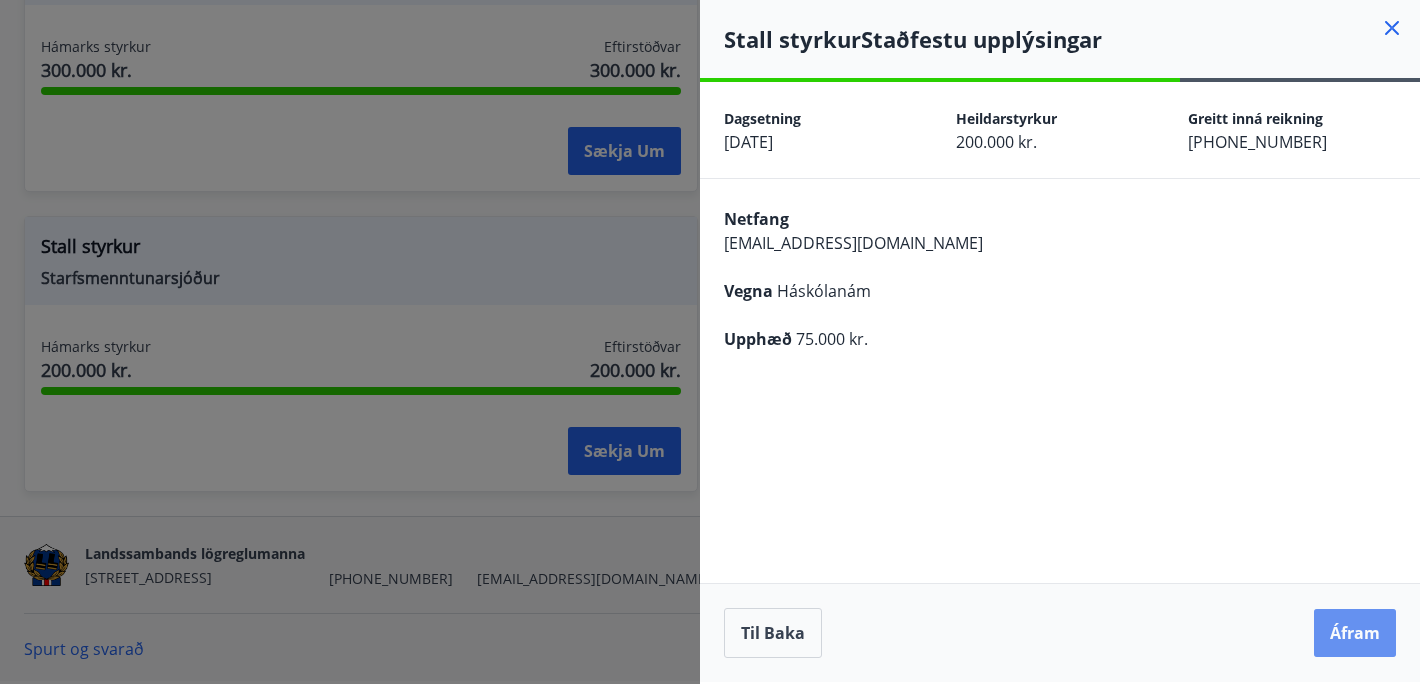 click on "Áfram" at bounding box center (1355, 633) 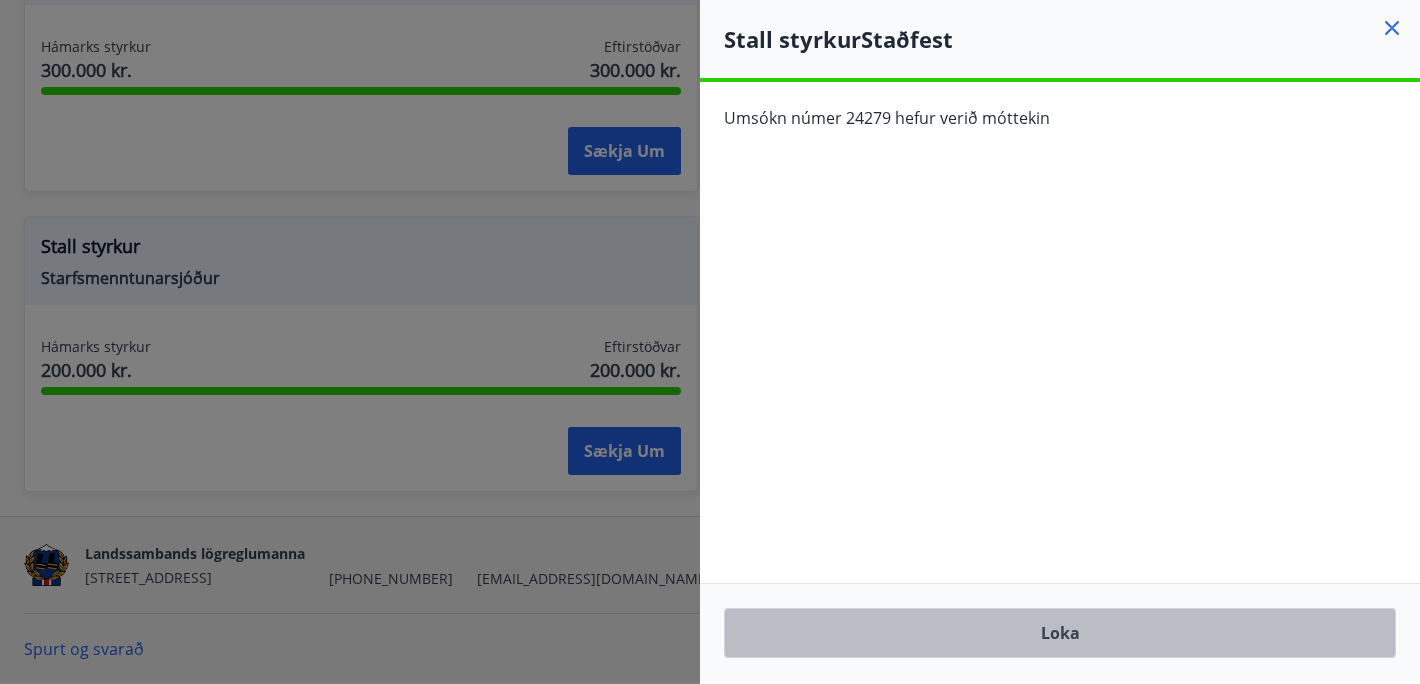 click on "Loka" at bounding box center (1060, 633) 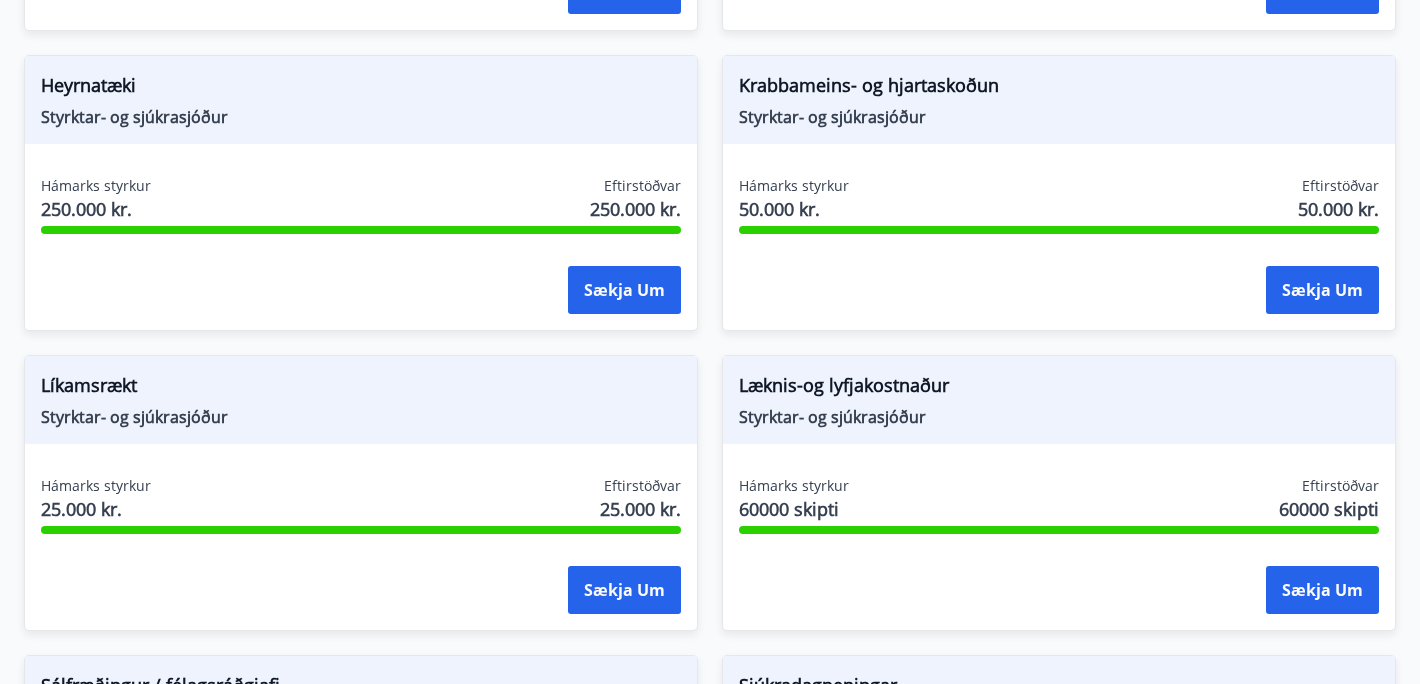 scroll, scrollTop: 1531, scrollLeft: 0, axis: vertical 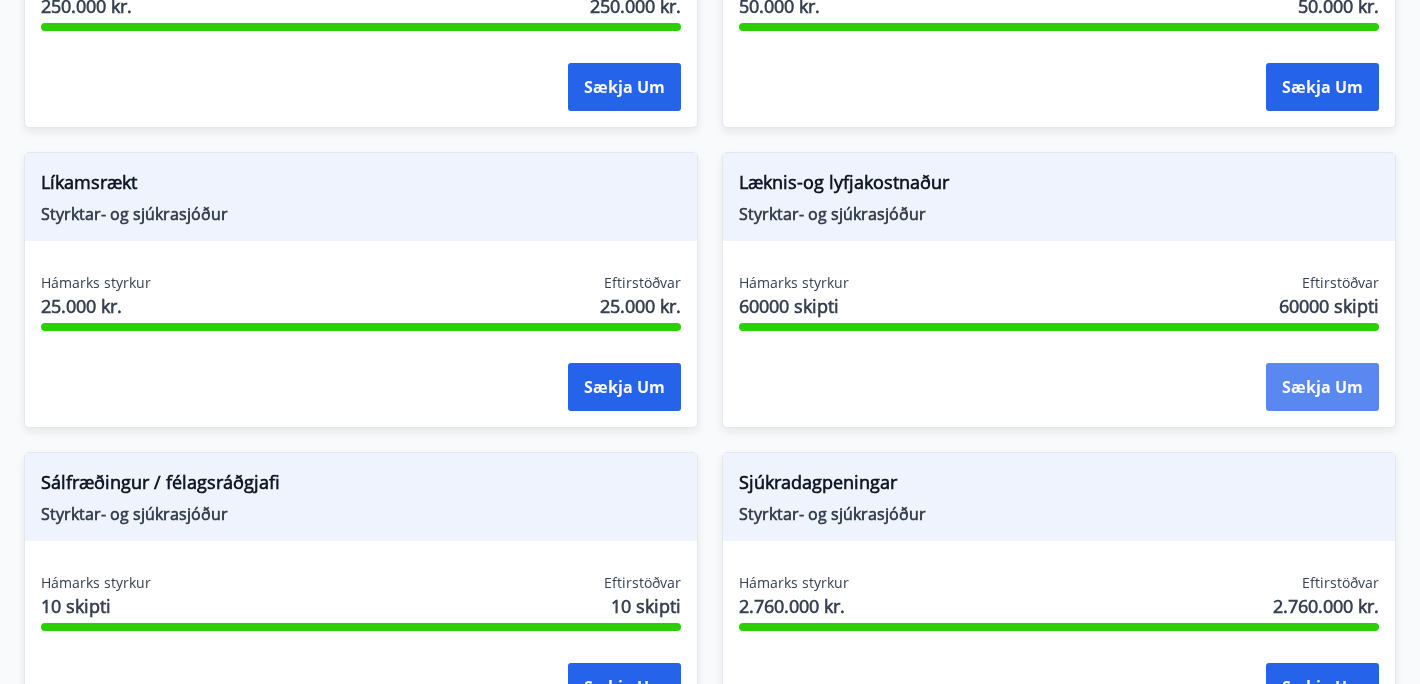 click on "Sækja um" at bounding box center [1322, 387] 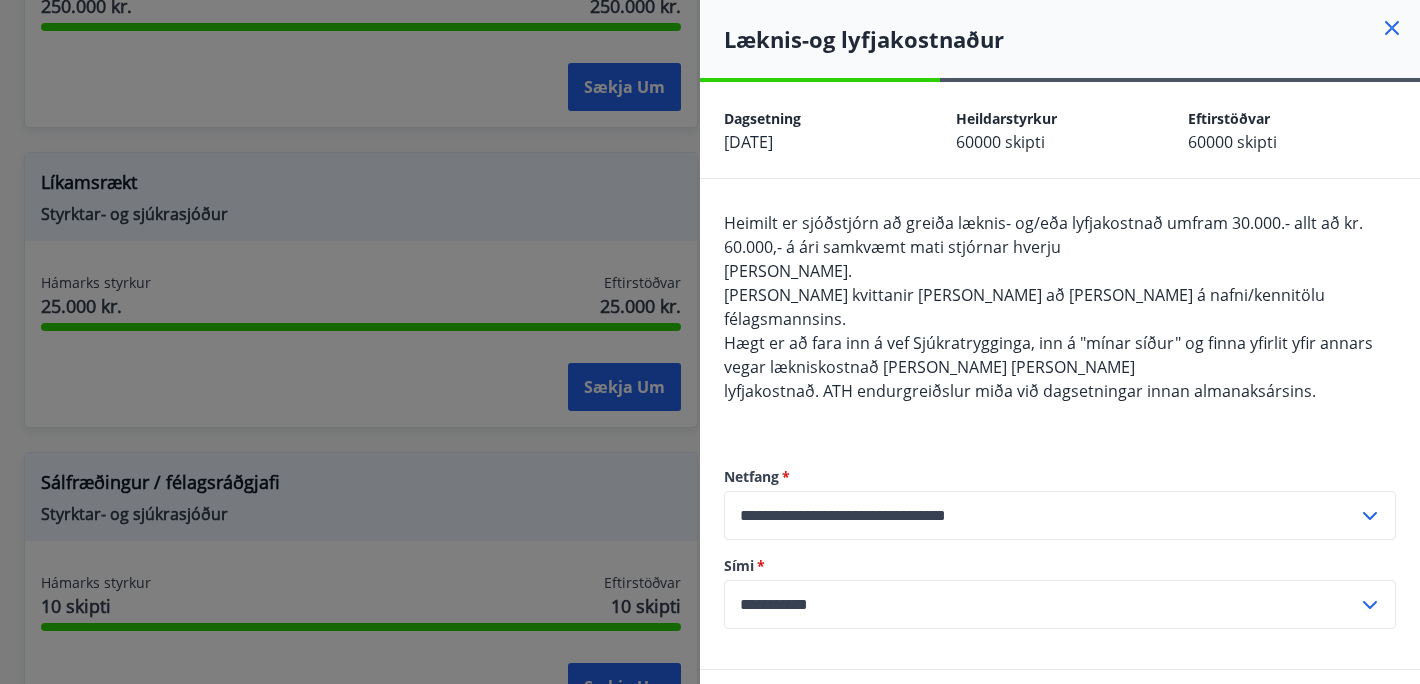 click at bounding box center (710, 342) 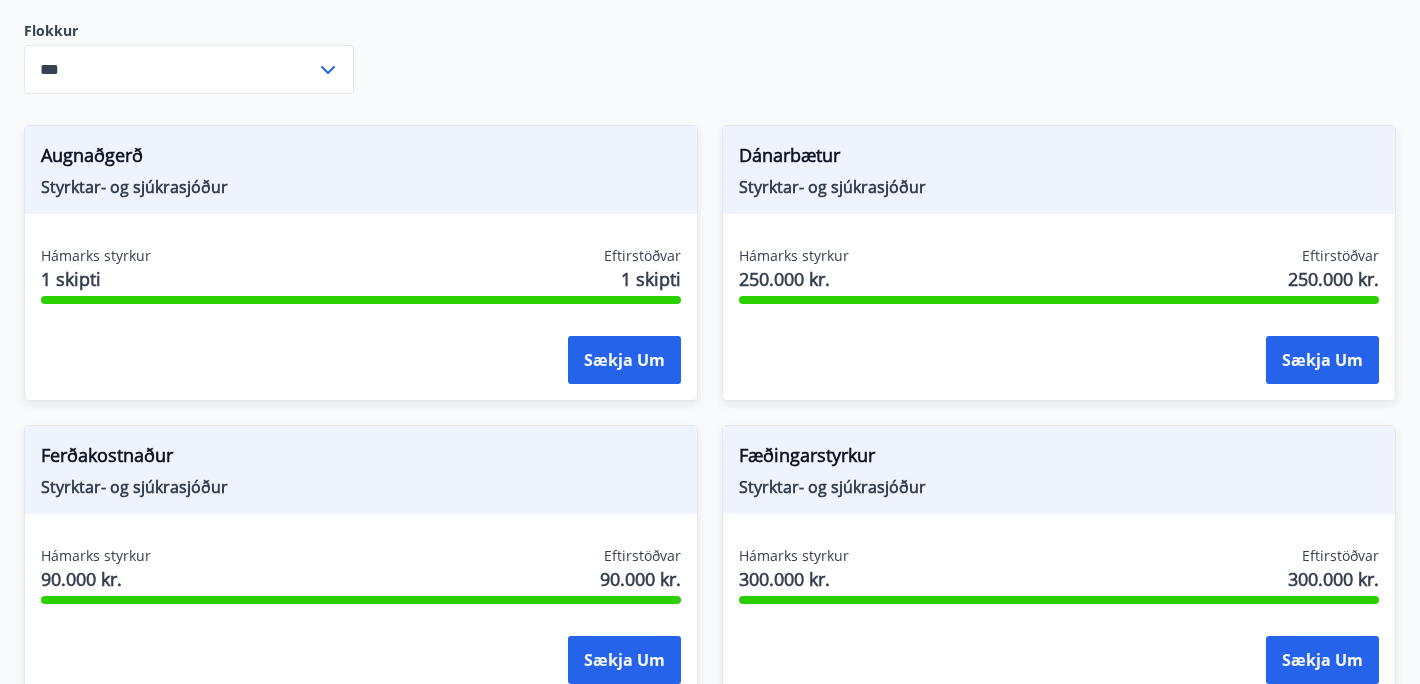 scroll, scrollTop: 0, scrollLeft: 0, axis: both 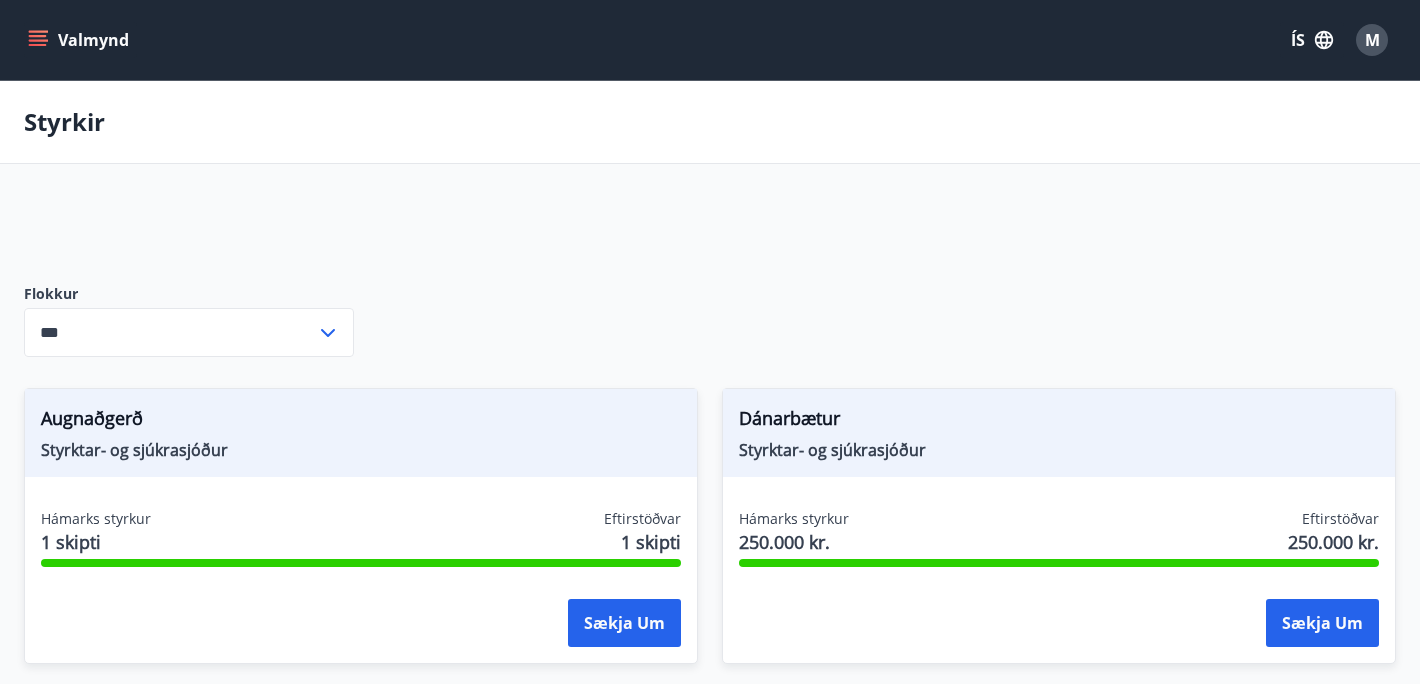 click 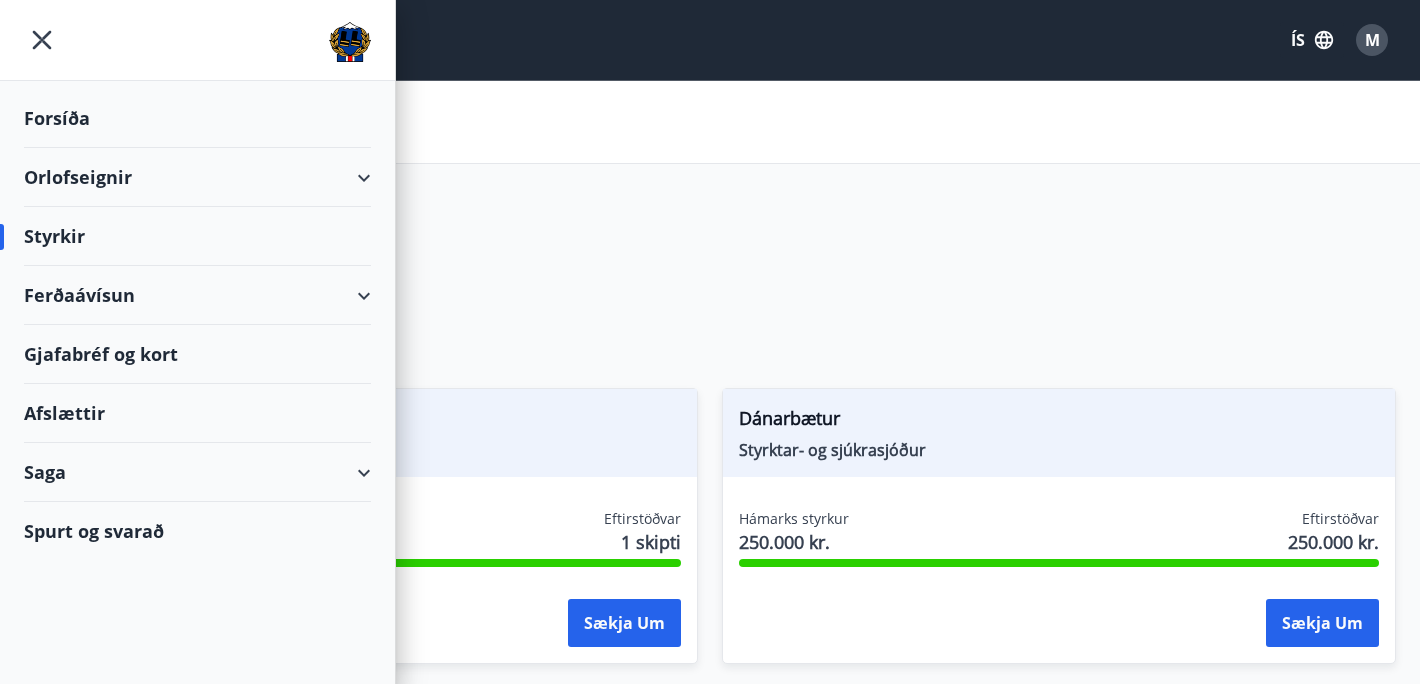 click on "Orlofseignir" at bounding box center (197, 177) 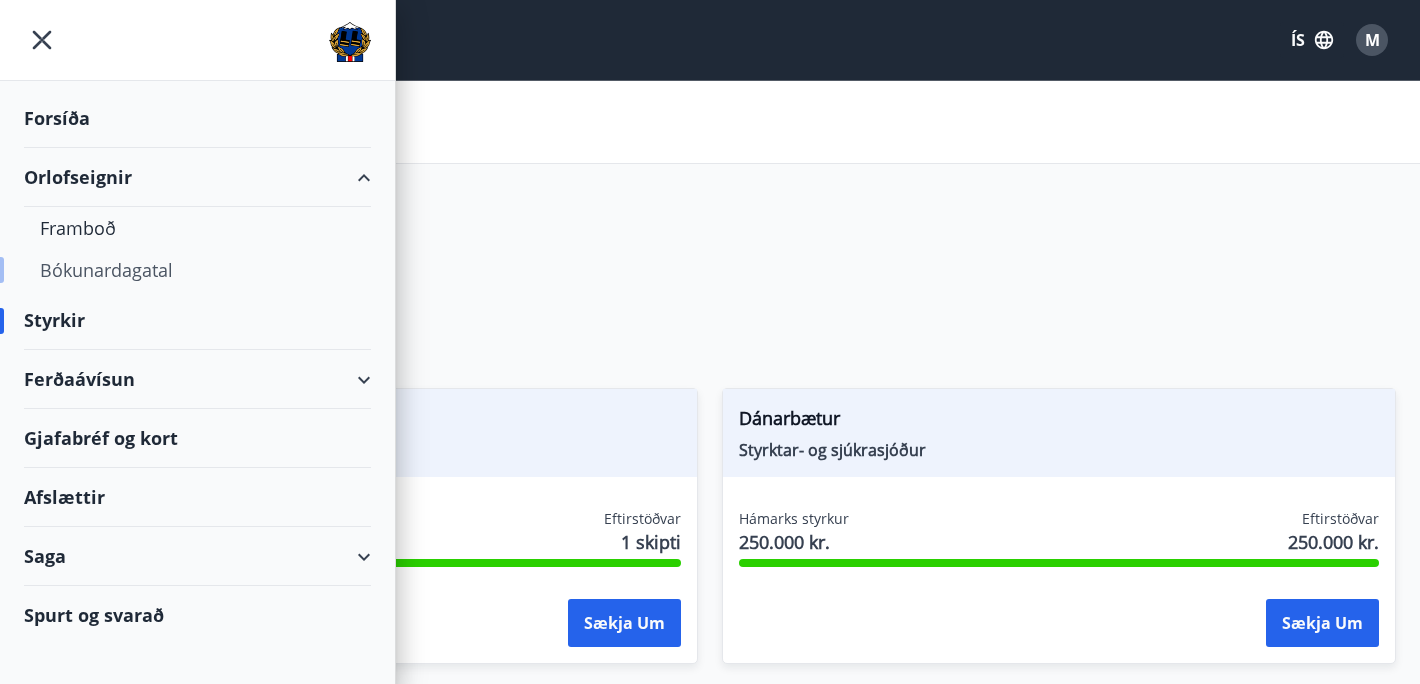 click on "Bókunardagatal" at bounding box center [197, 270] 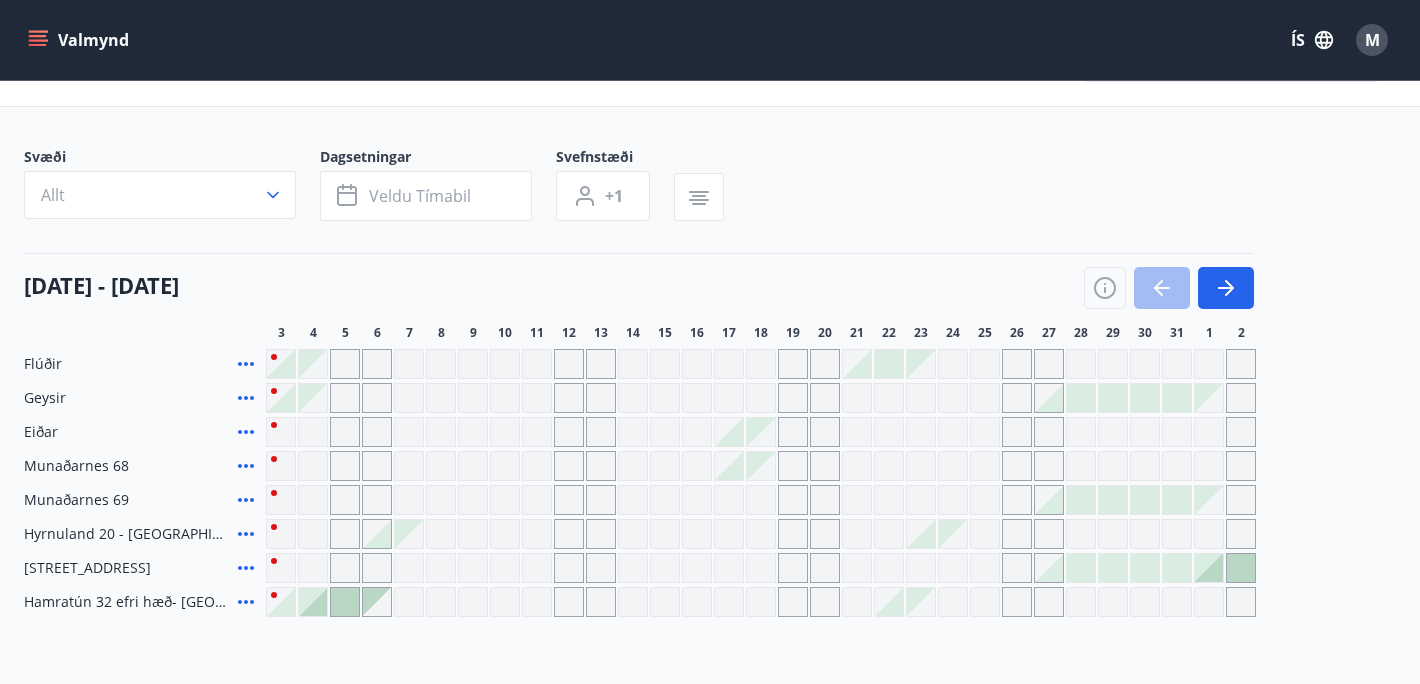 scroll, scrollTop: 74, scrollLeft: 0, axis: vertical 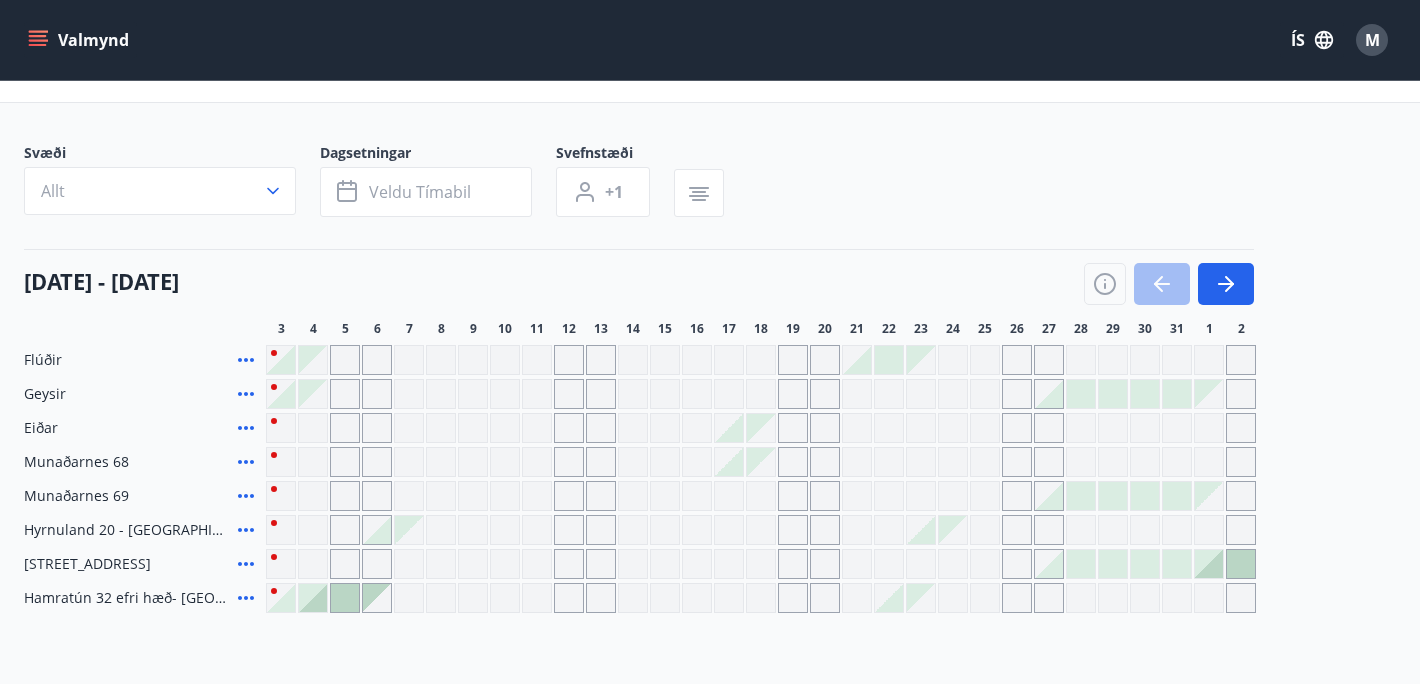 click at bounding box center (377, 530) 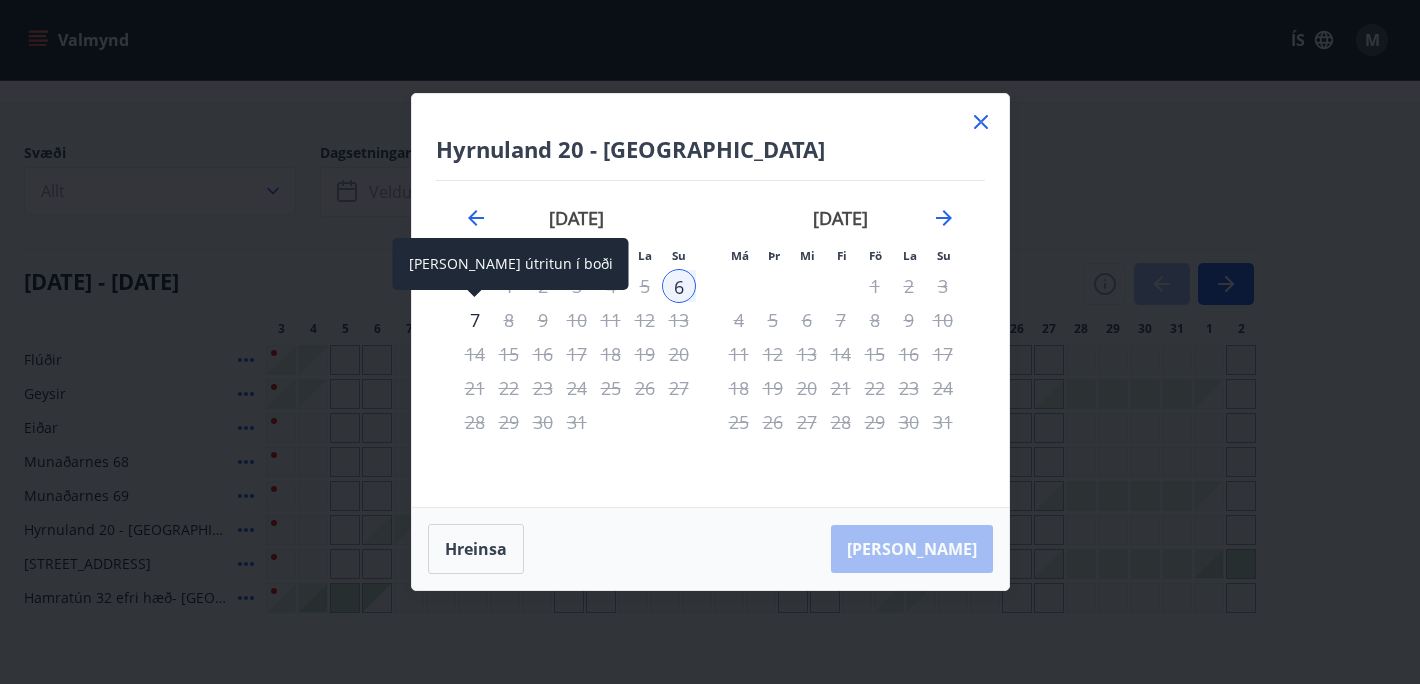 click on "7" at bounding box center (475, 320) 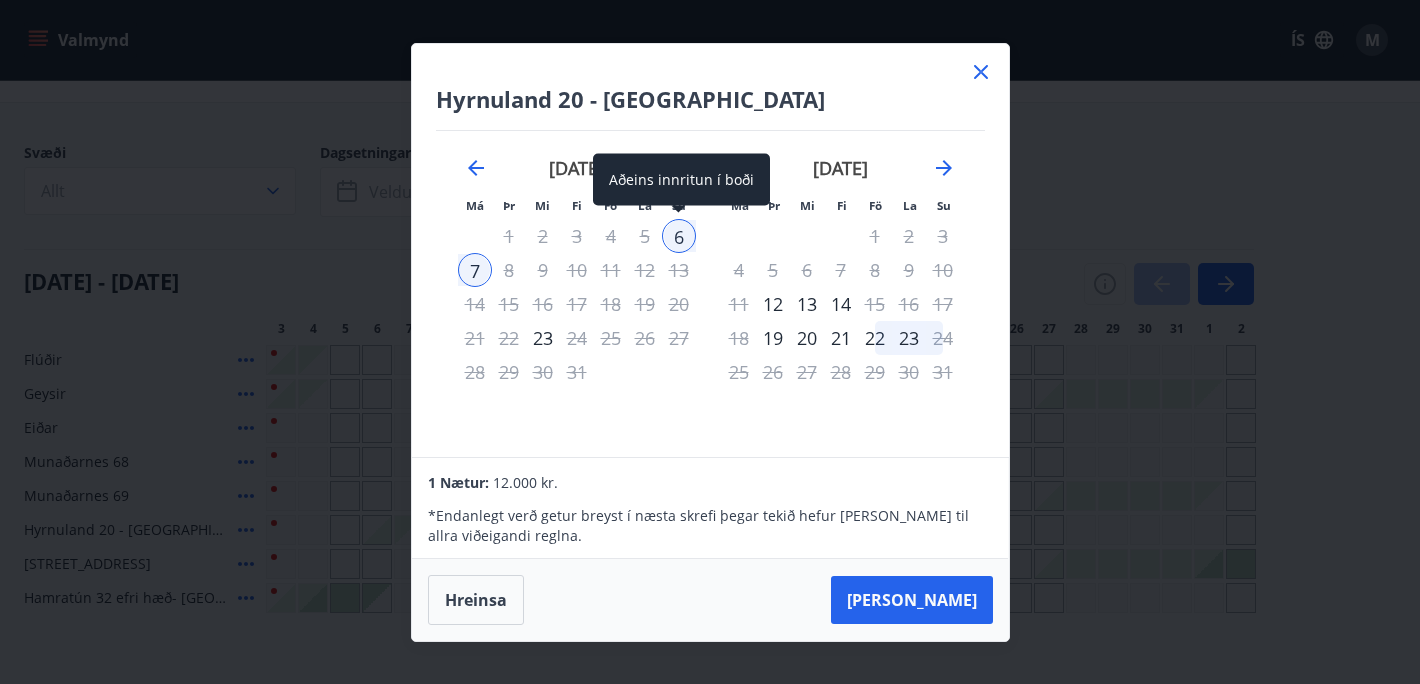 click on "6" at bounding box center [679, 236] 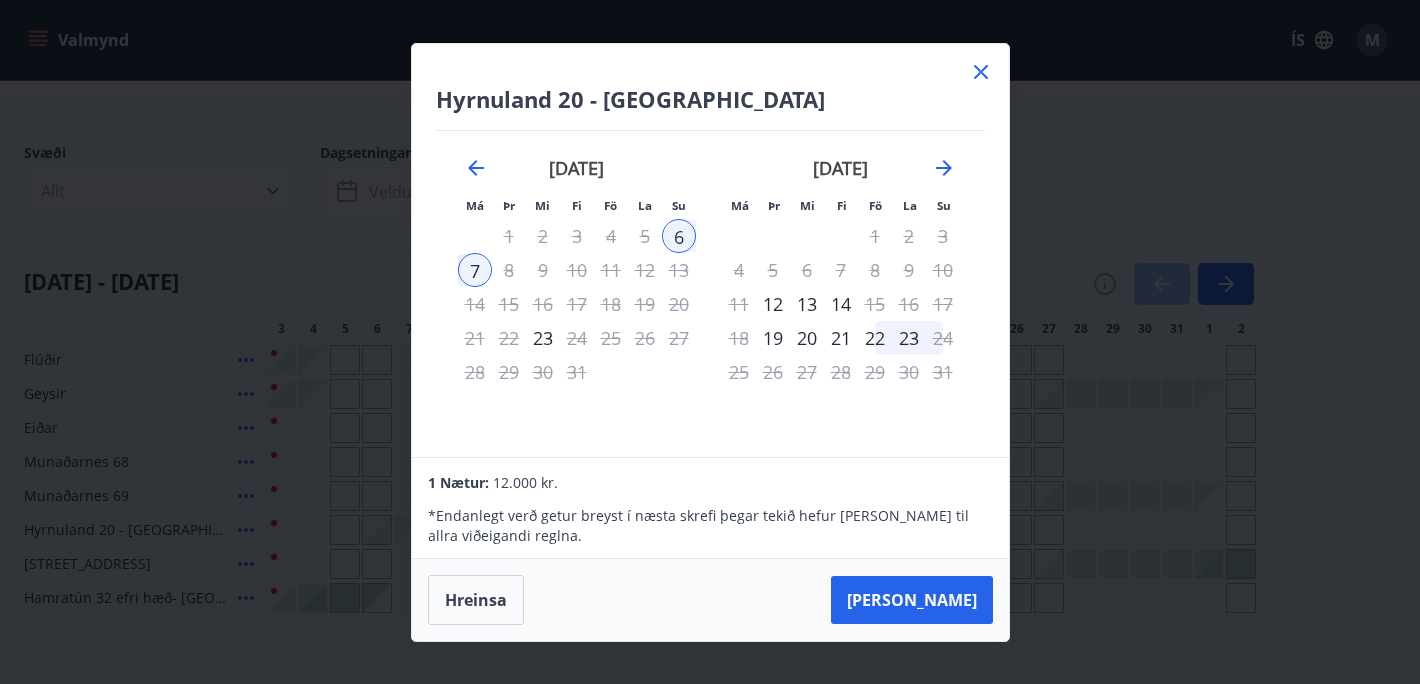 click on "14" at bounding box center [475, 304] 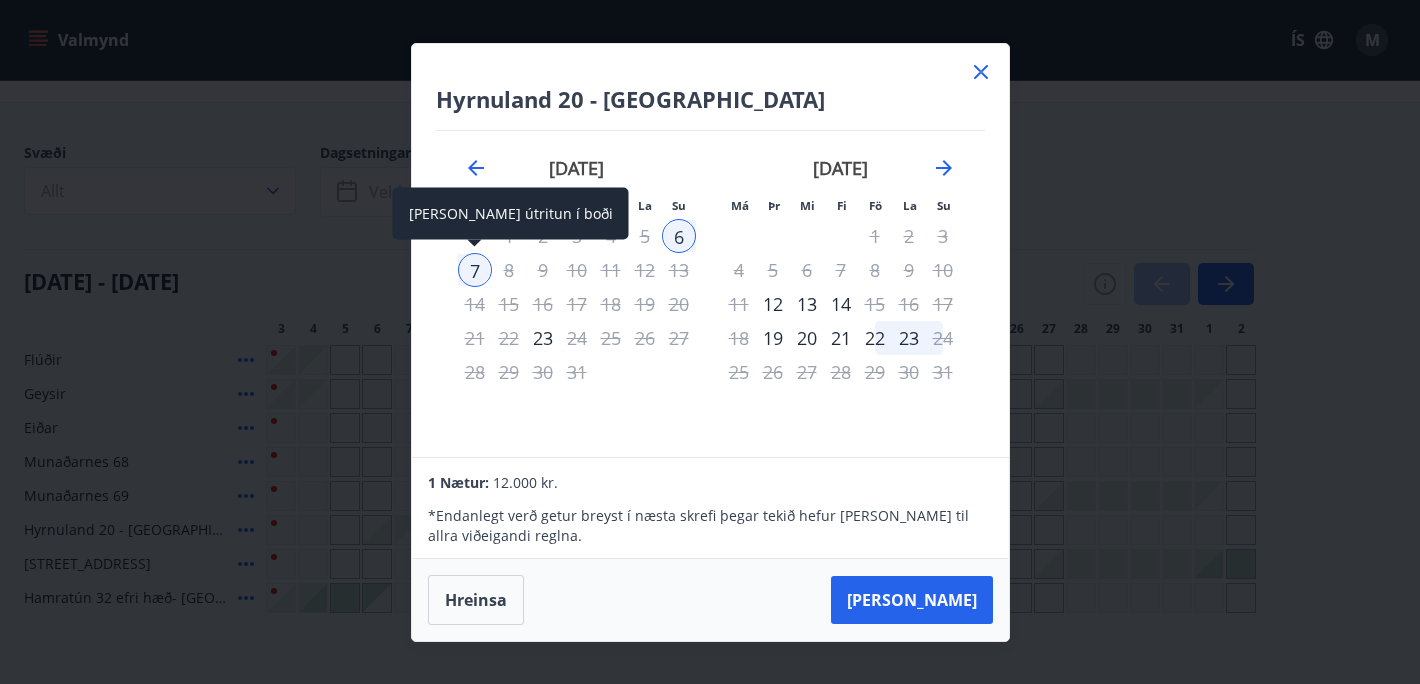 click on "7" at bounding box center [475, 270] 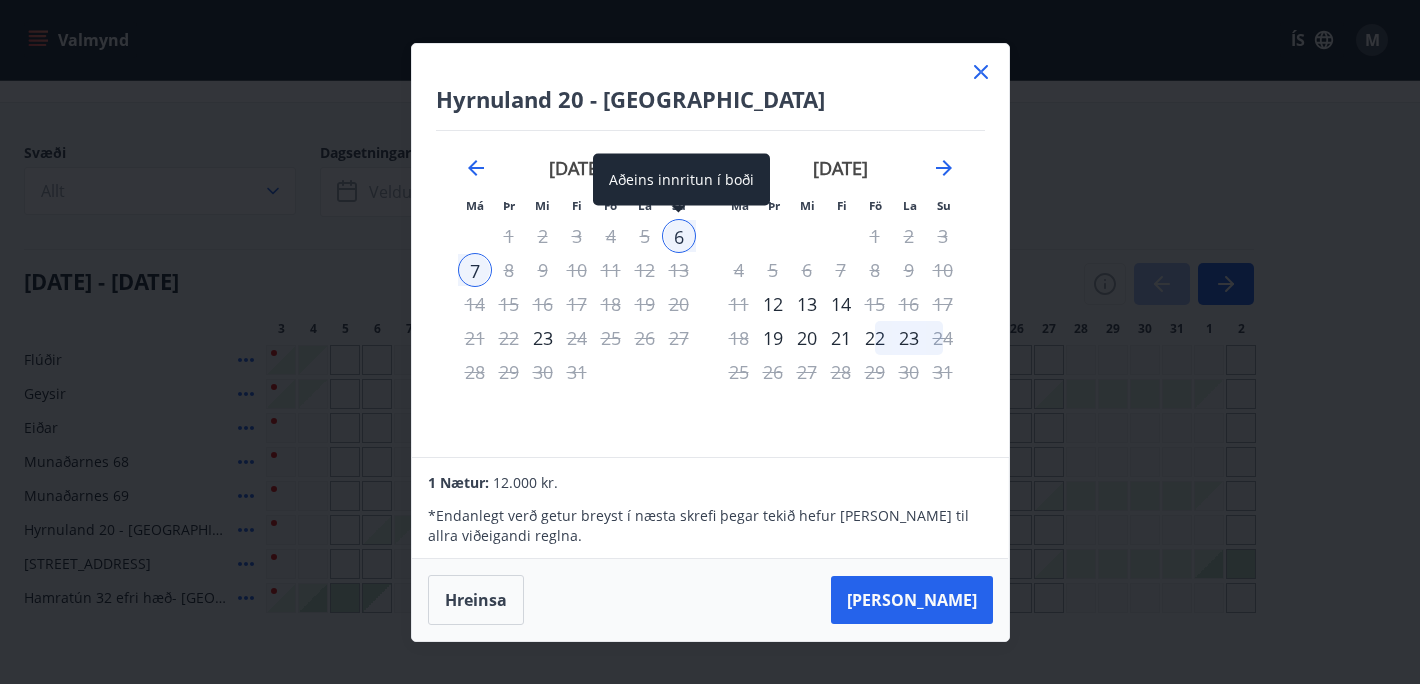 click on "6" at bounding box center [679, 236] 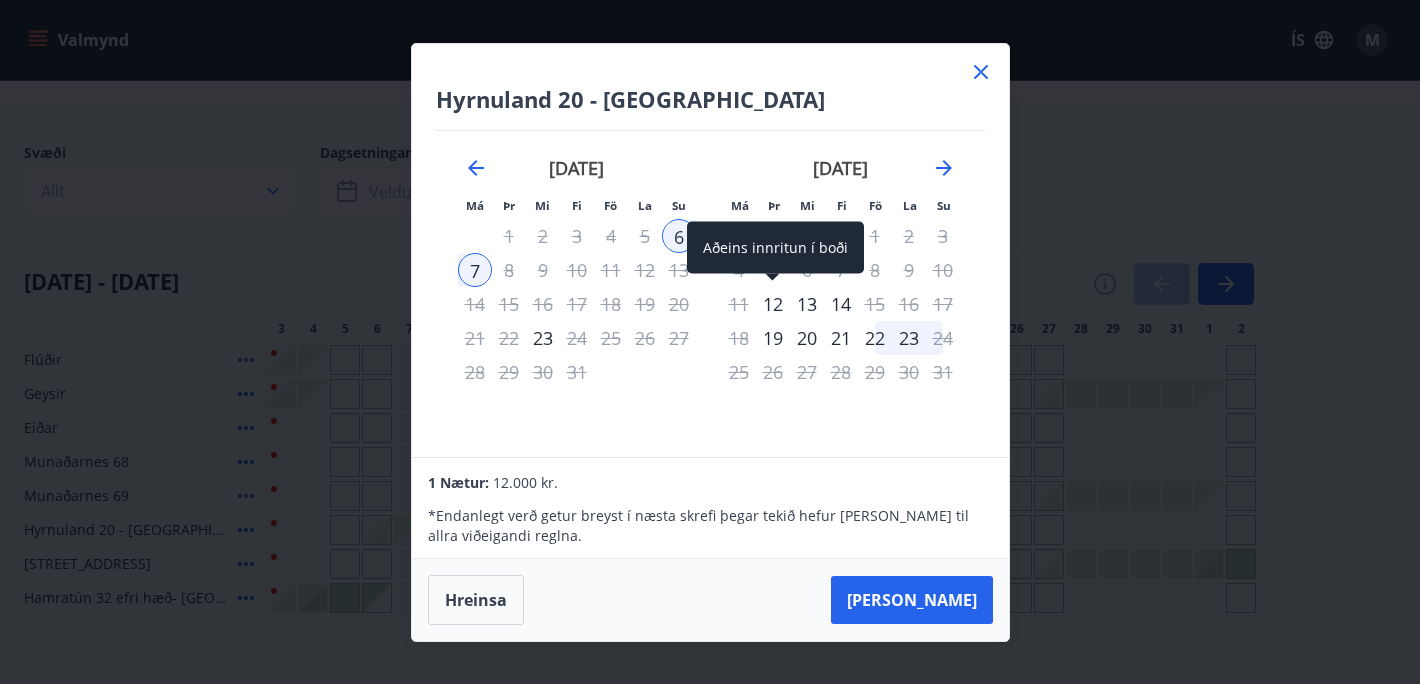 click on "12" at bounding box center (773, 304) 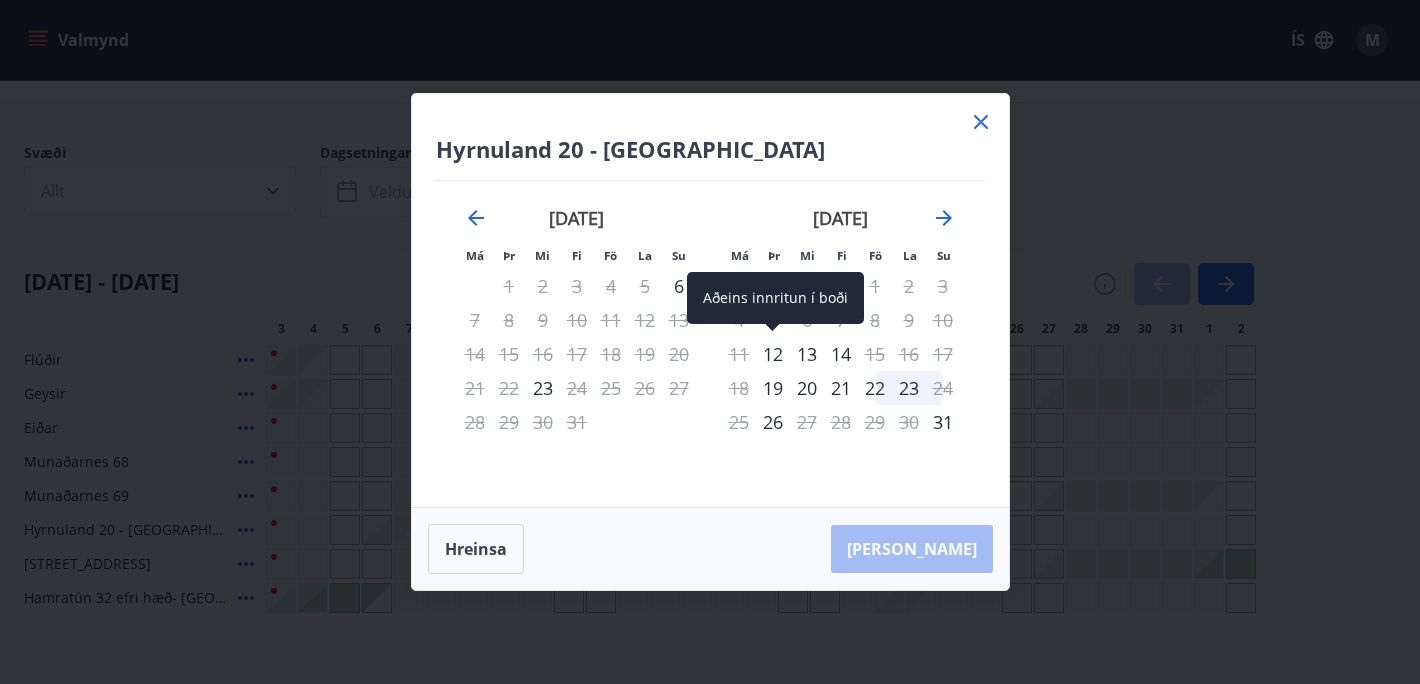 click on "12" at bounding box center [773, 354] 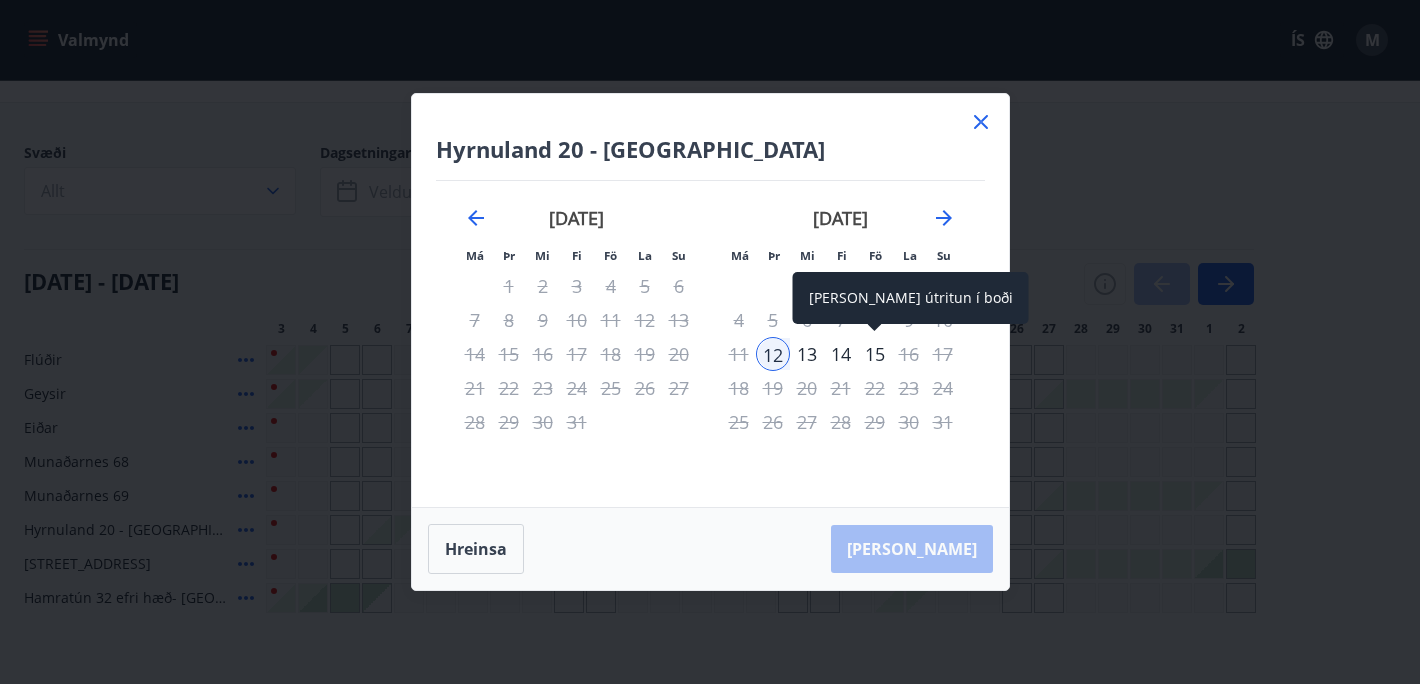 click on "15" at bounding box center [875, 354] 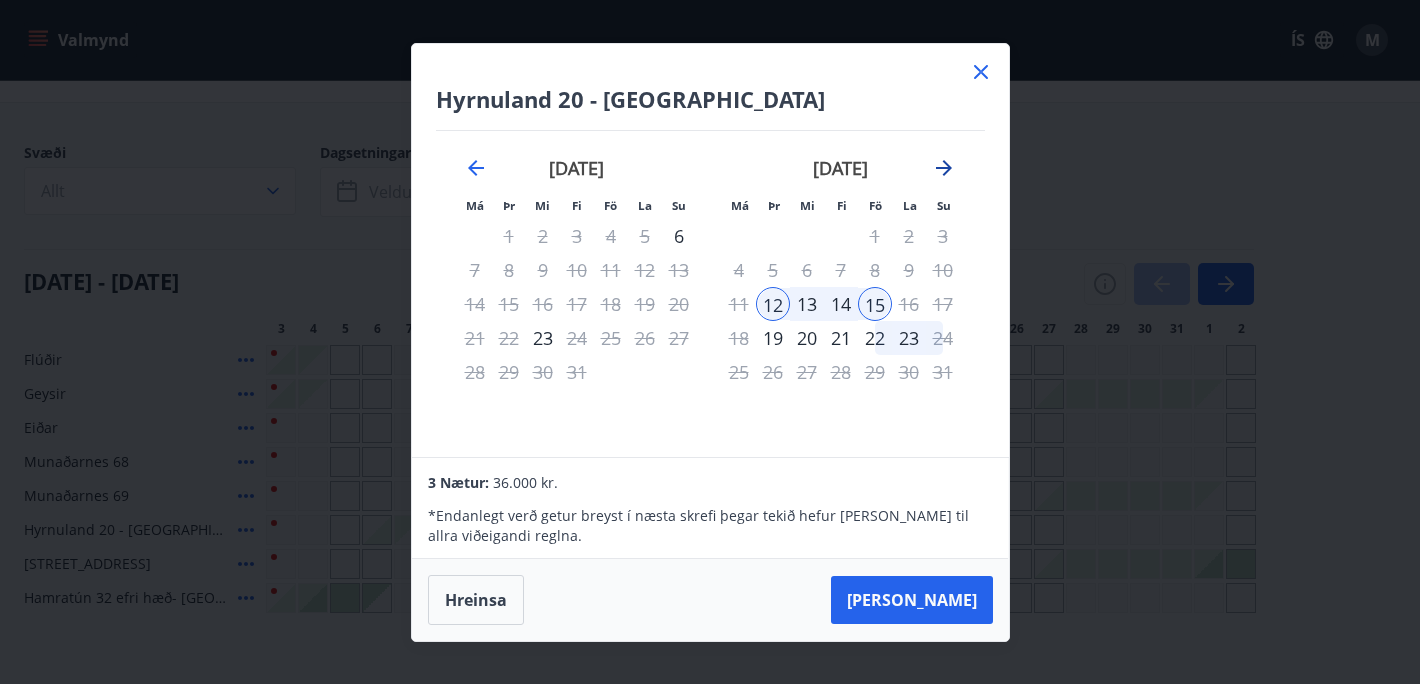 click 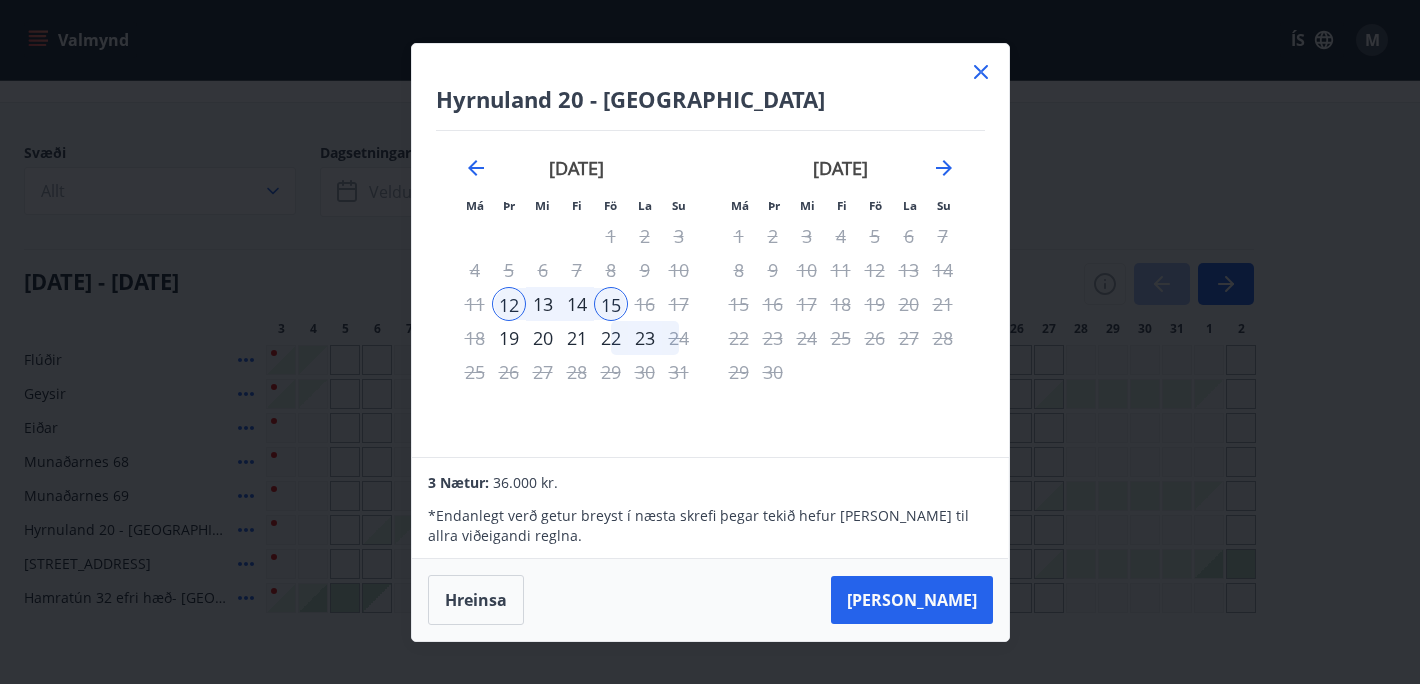 click on "5" at bounding box center [875, 236] 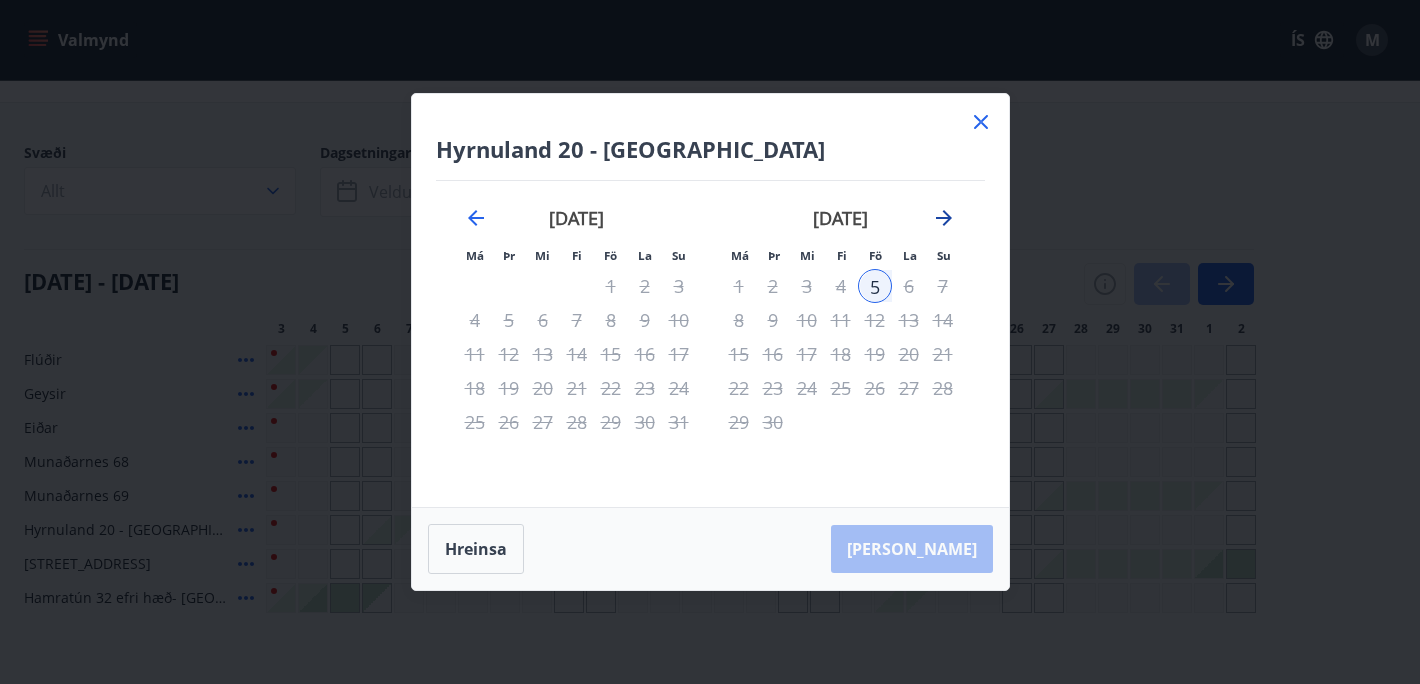click 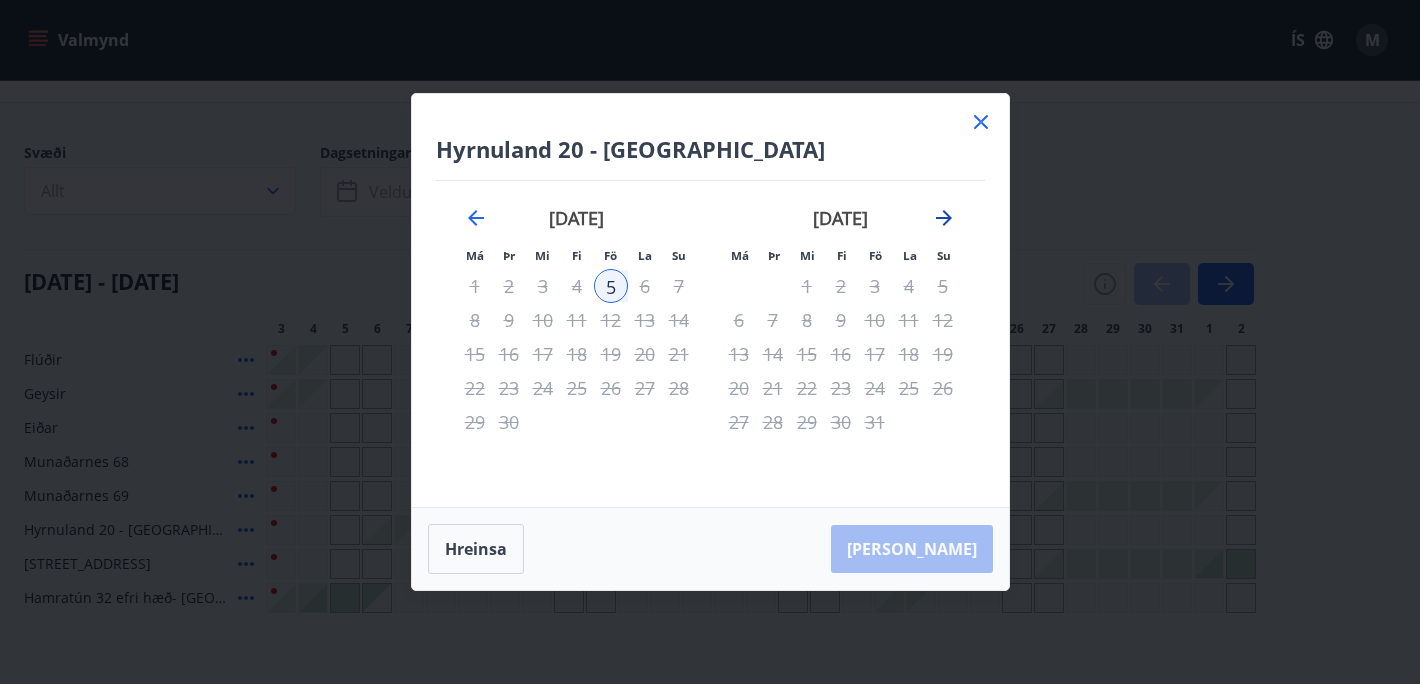 click 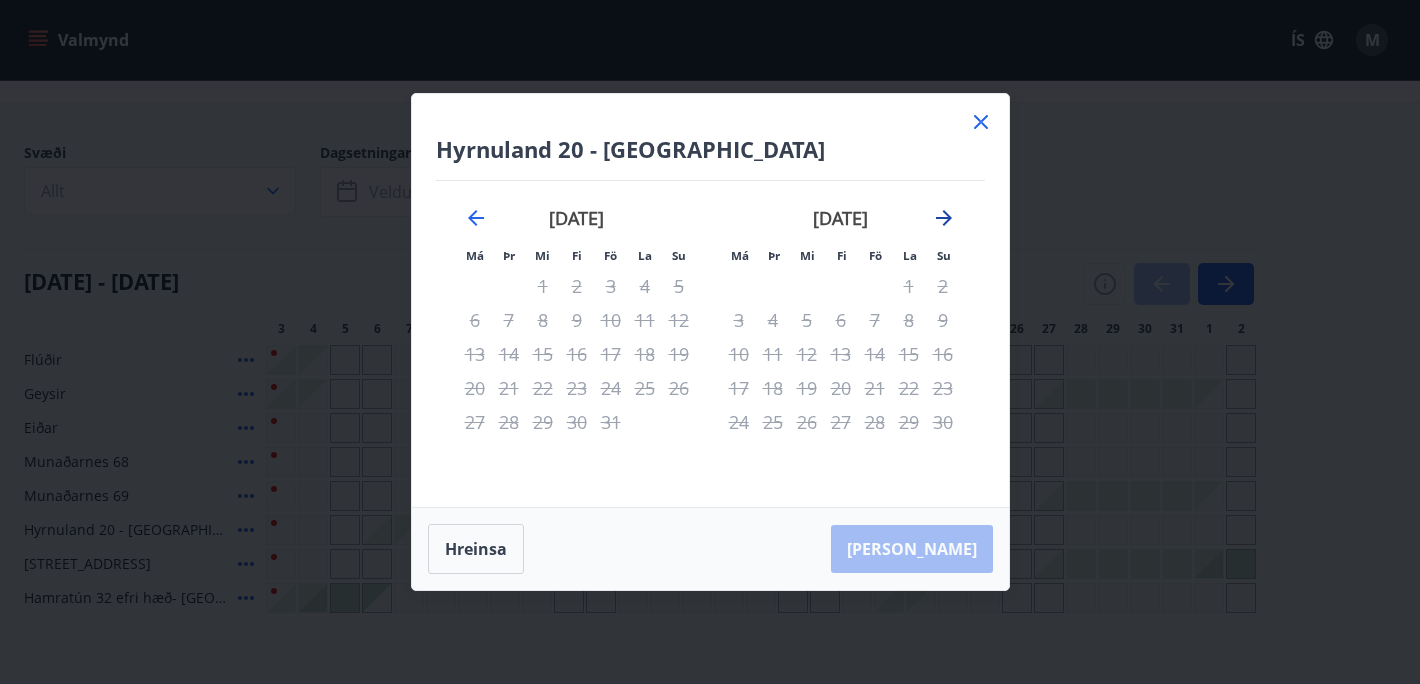 click 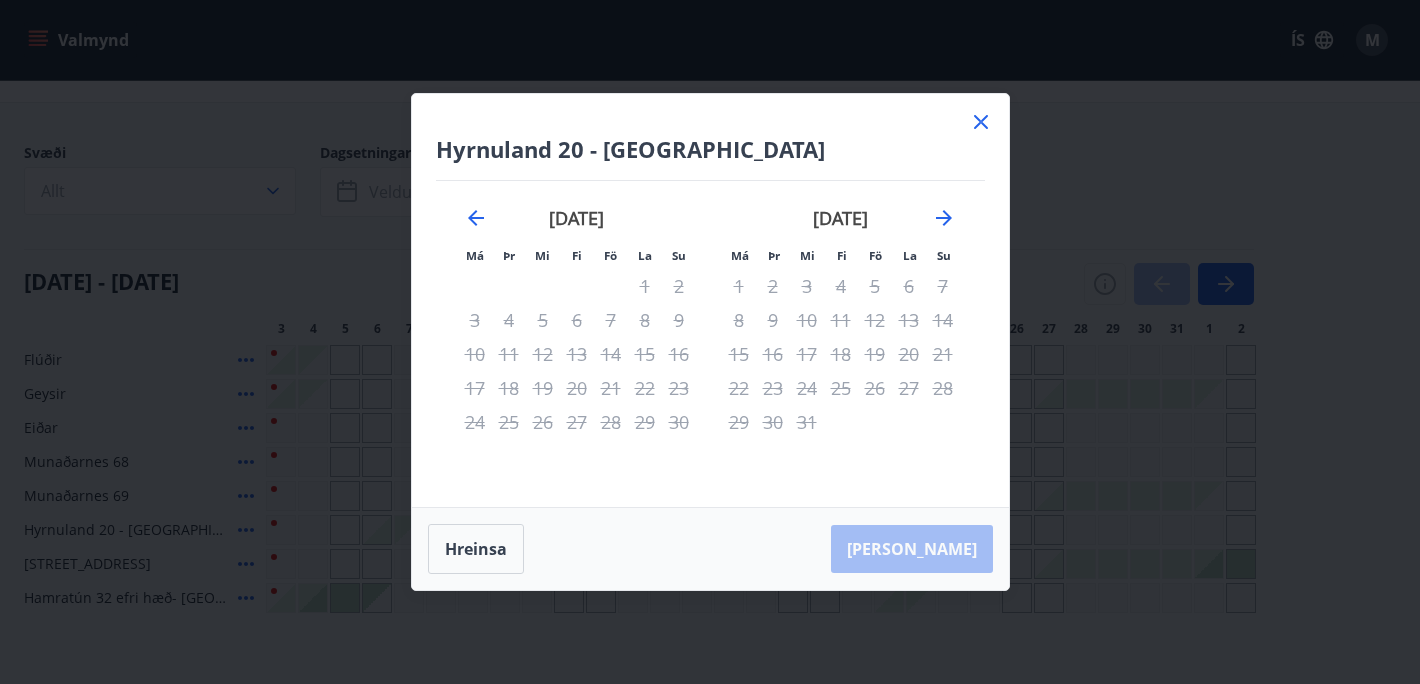click 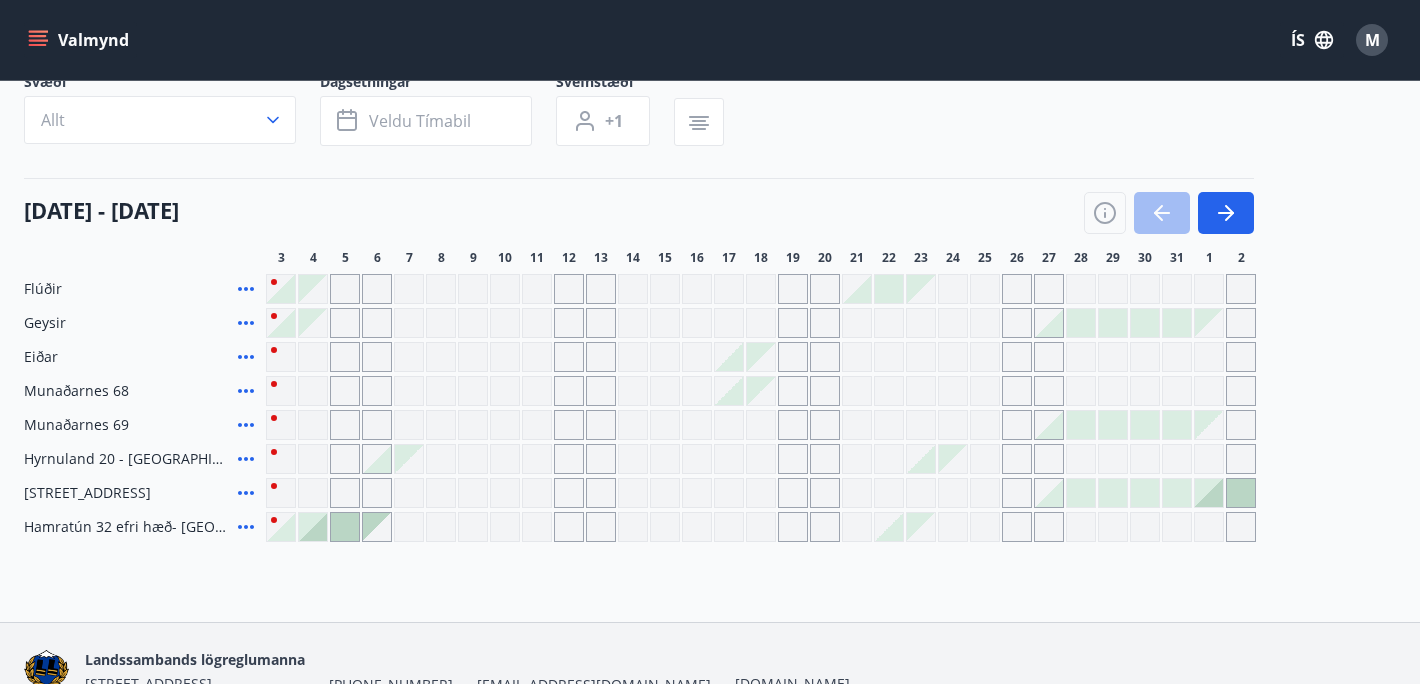 scroll, scrollTop: 149, scrollLeft: 0, axis: vertical 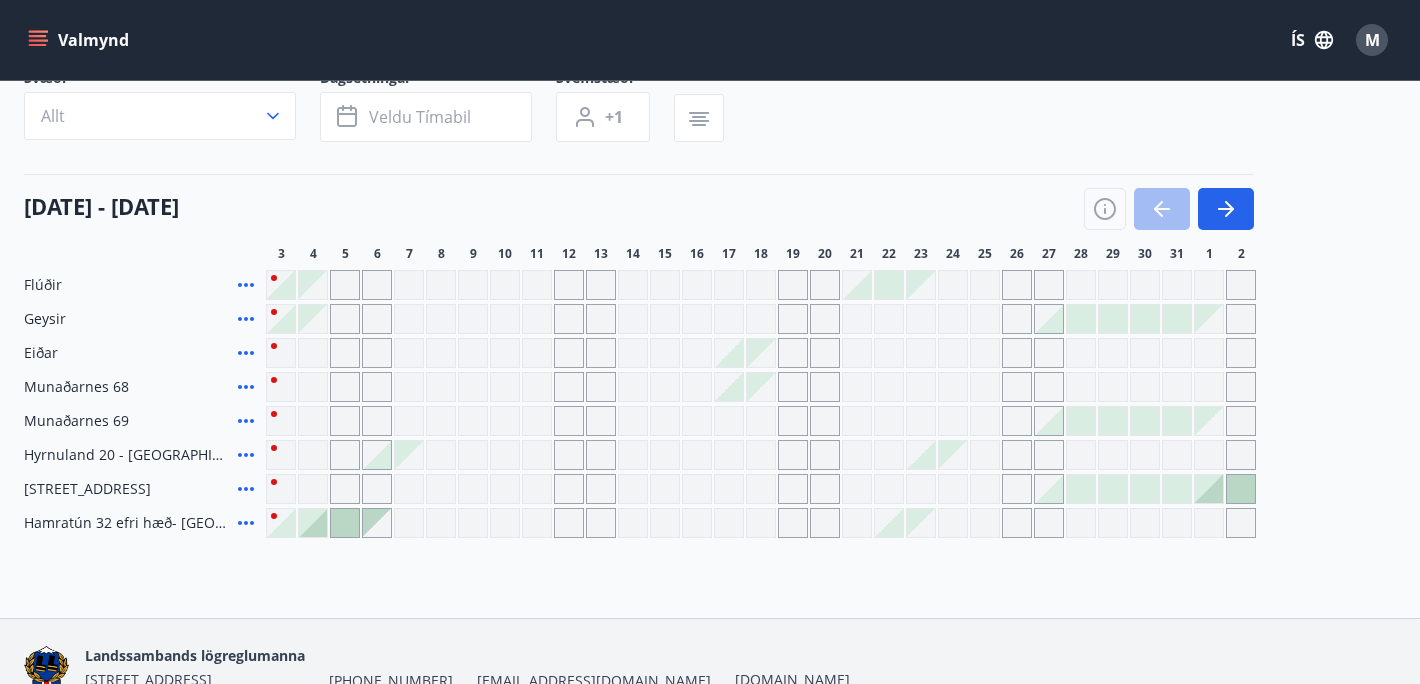 click at bounding box center [345, 523] 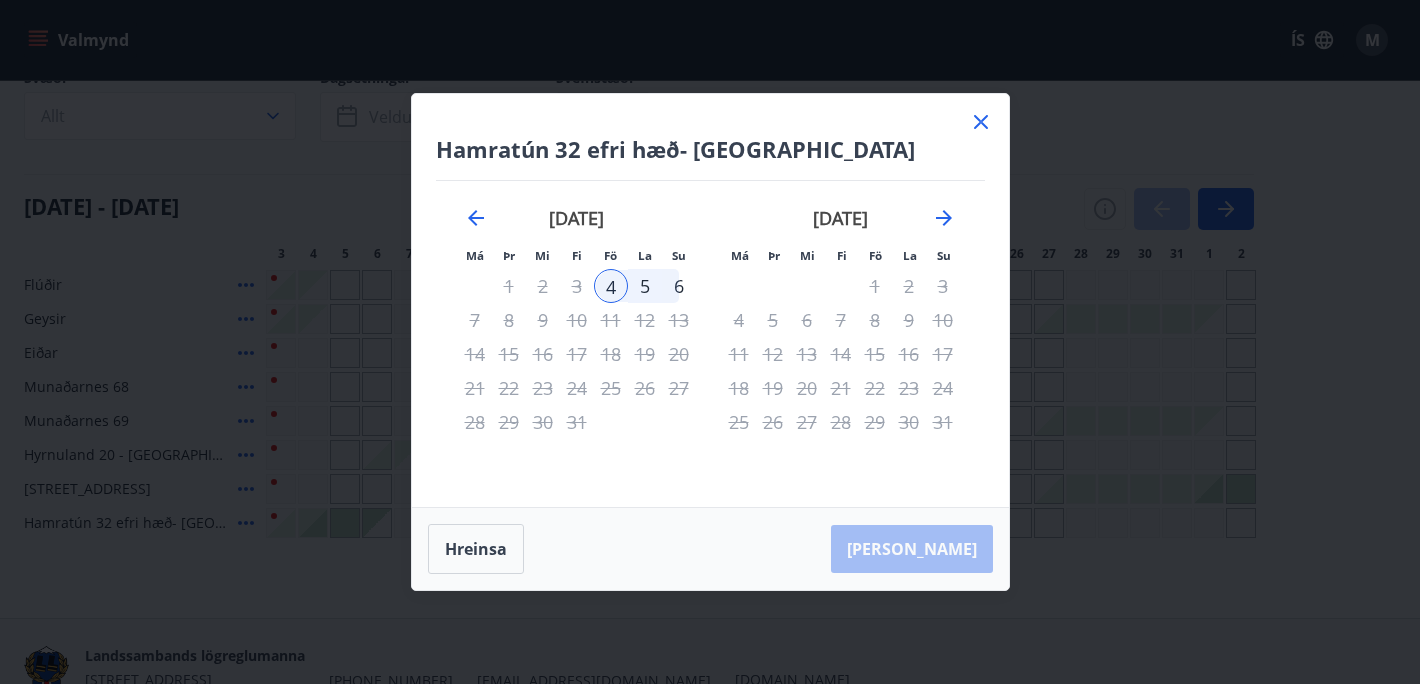 click on "4" at bounding box center [611, 286] 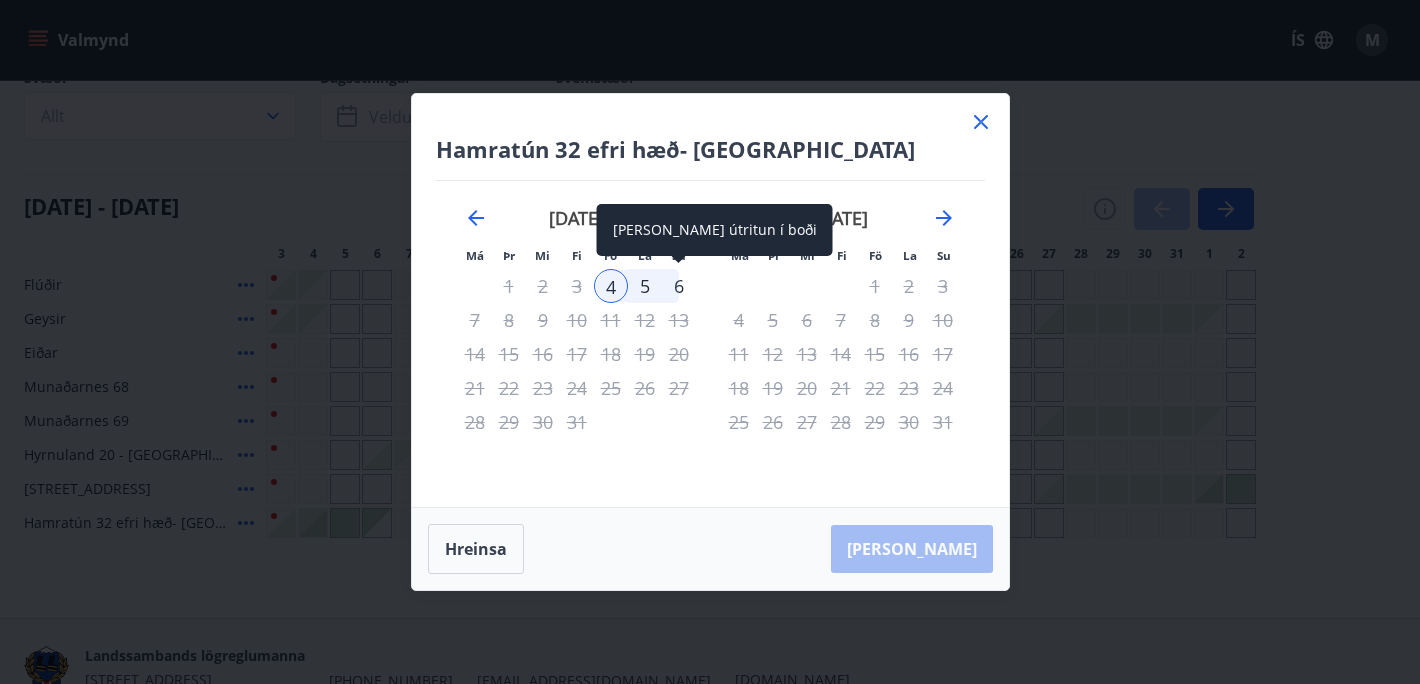 click on "6" at bounding box center [679, 286] 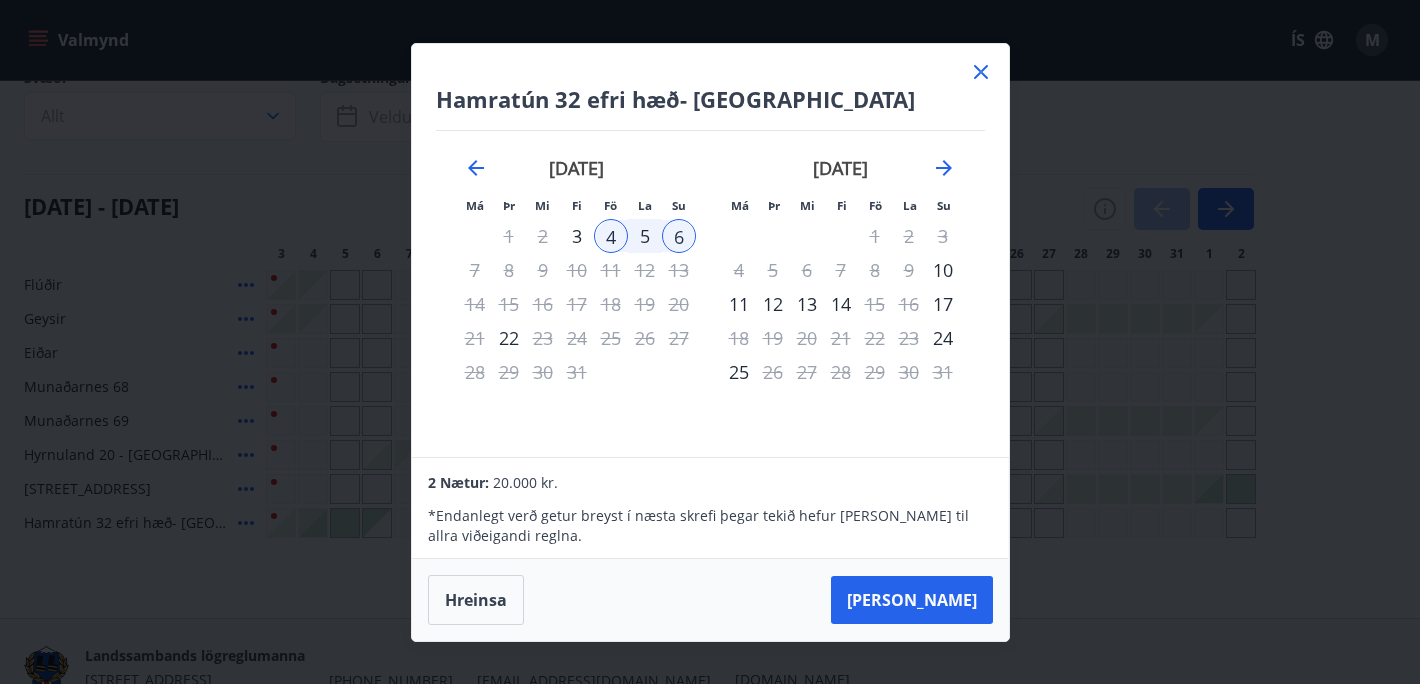 click 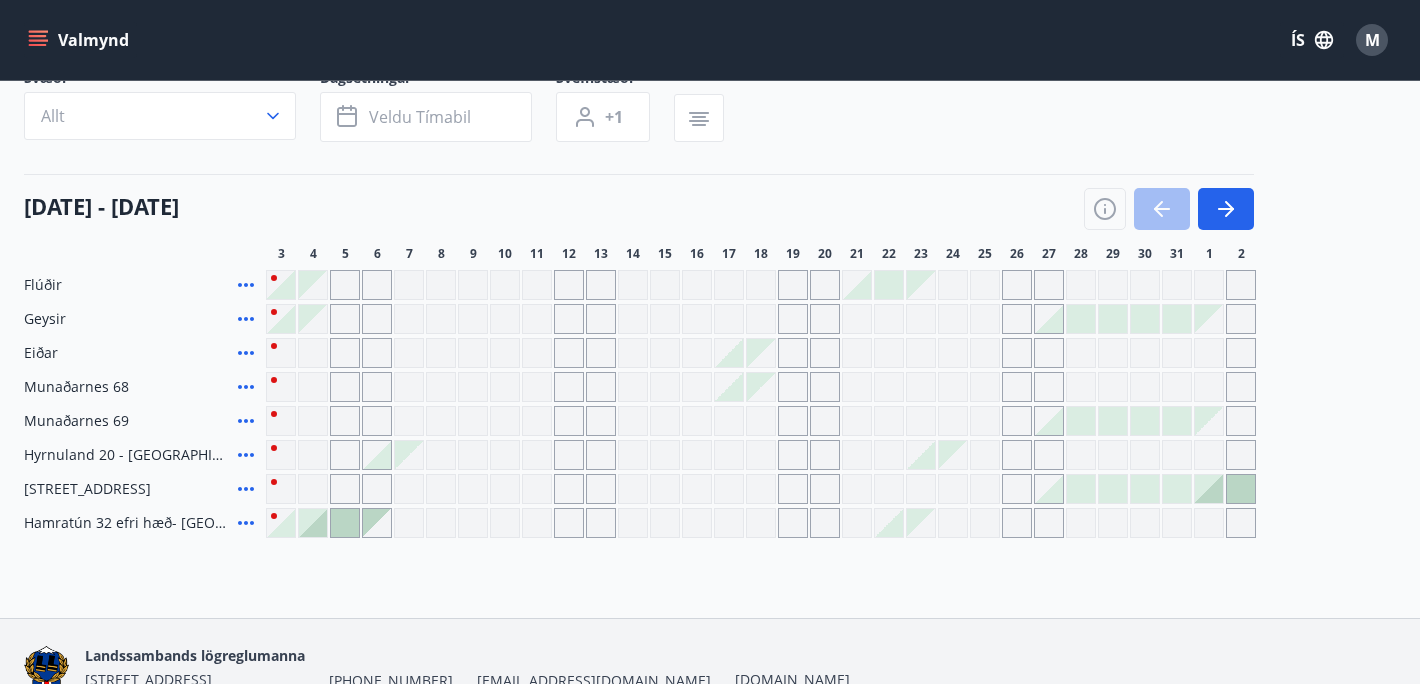 click 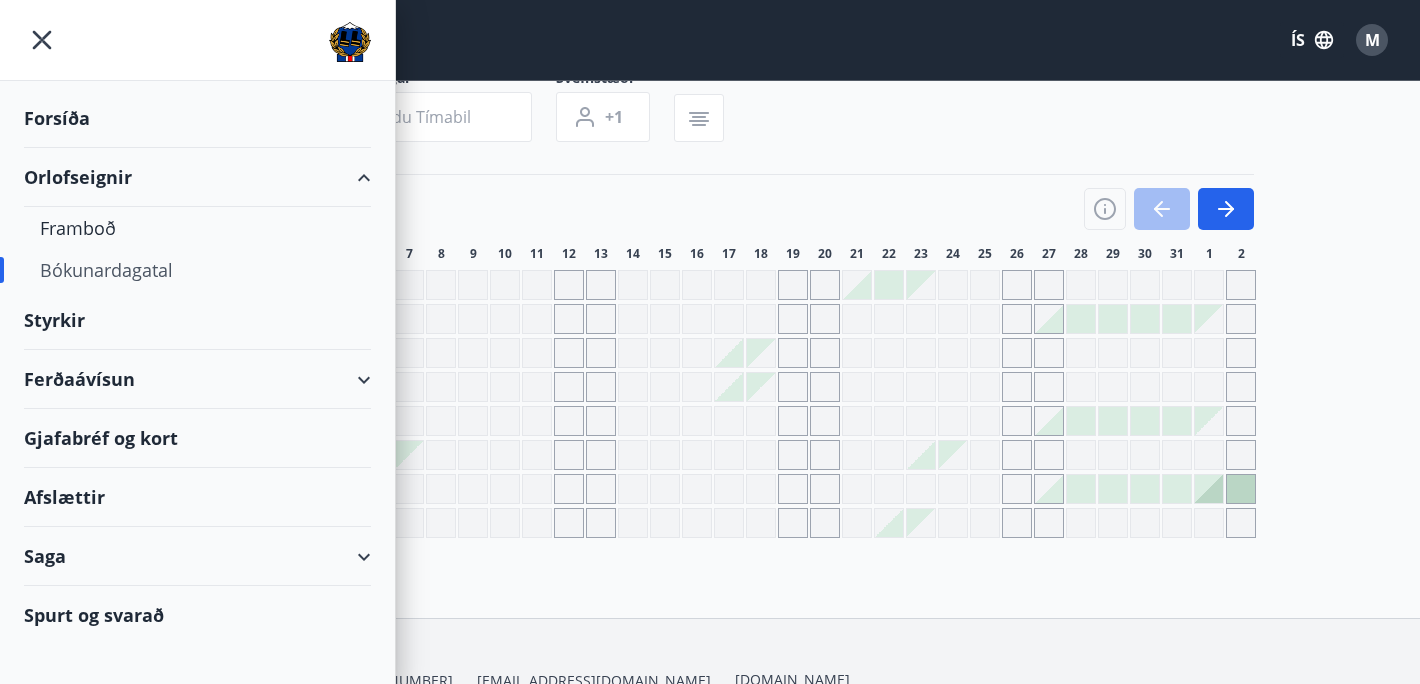 click on "Styrkir" at bounding box center (197, 118) 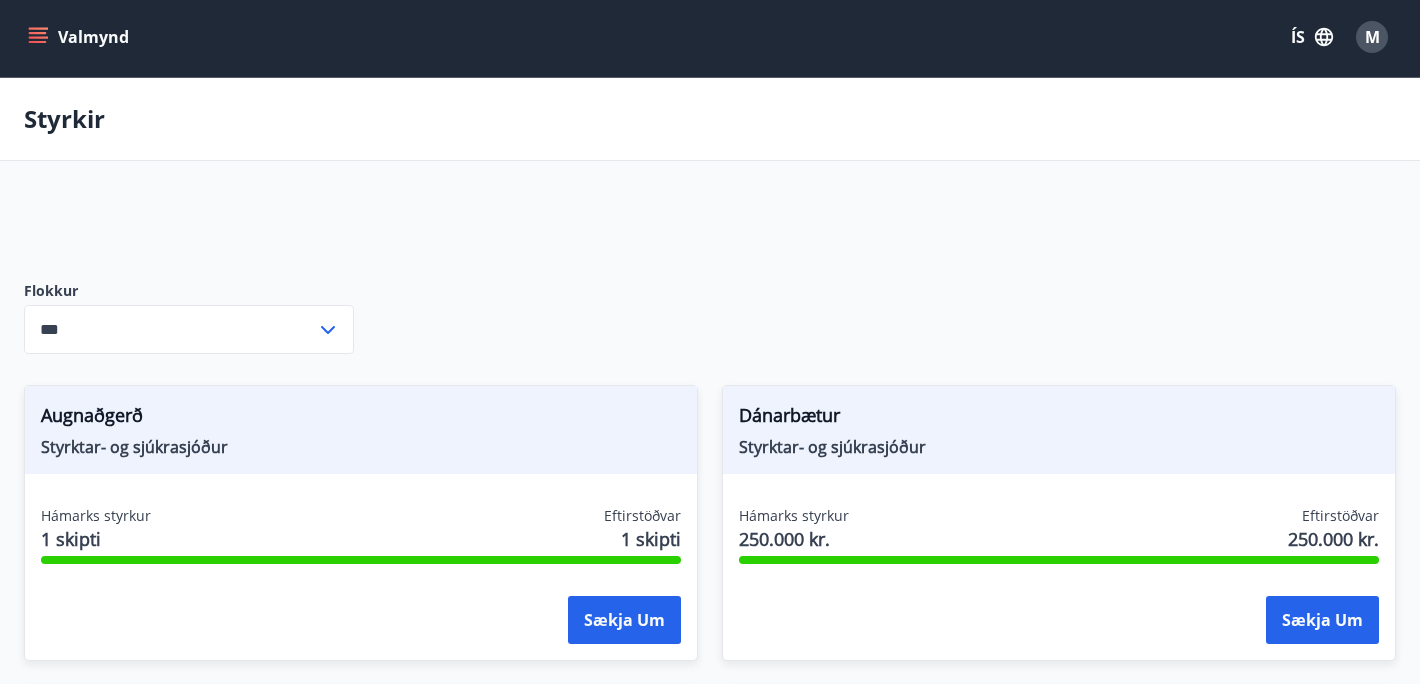 type on "***" 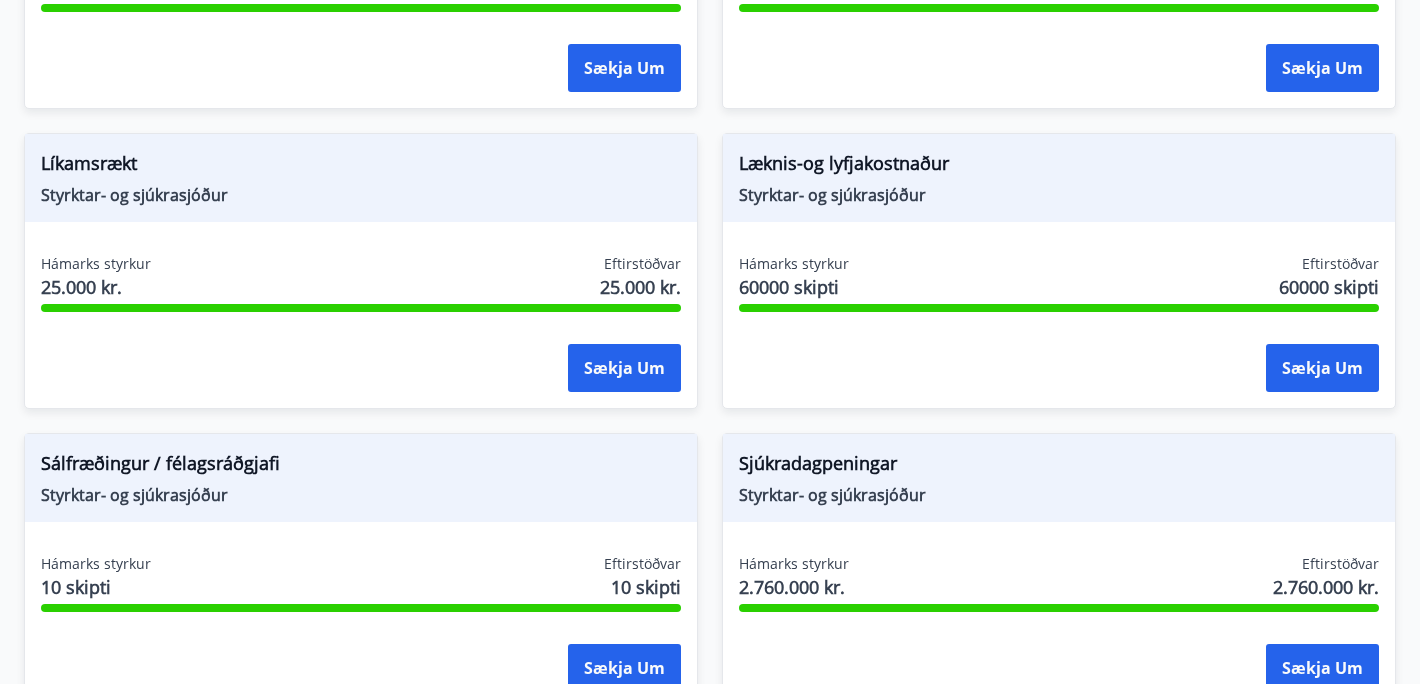 scroll, scrollTop: 1753, scrollLeft: 0, axis: vertical 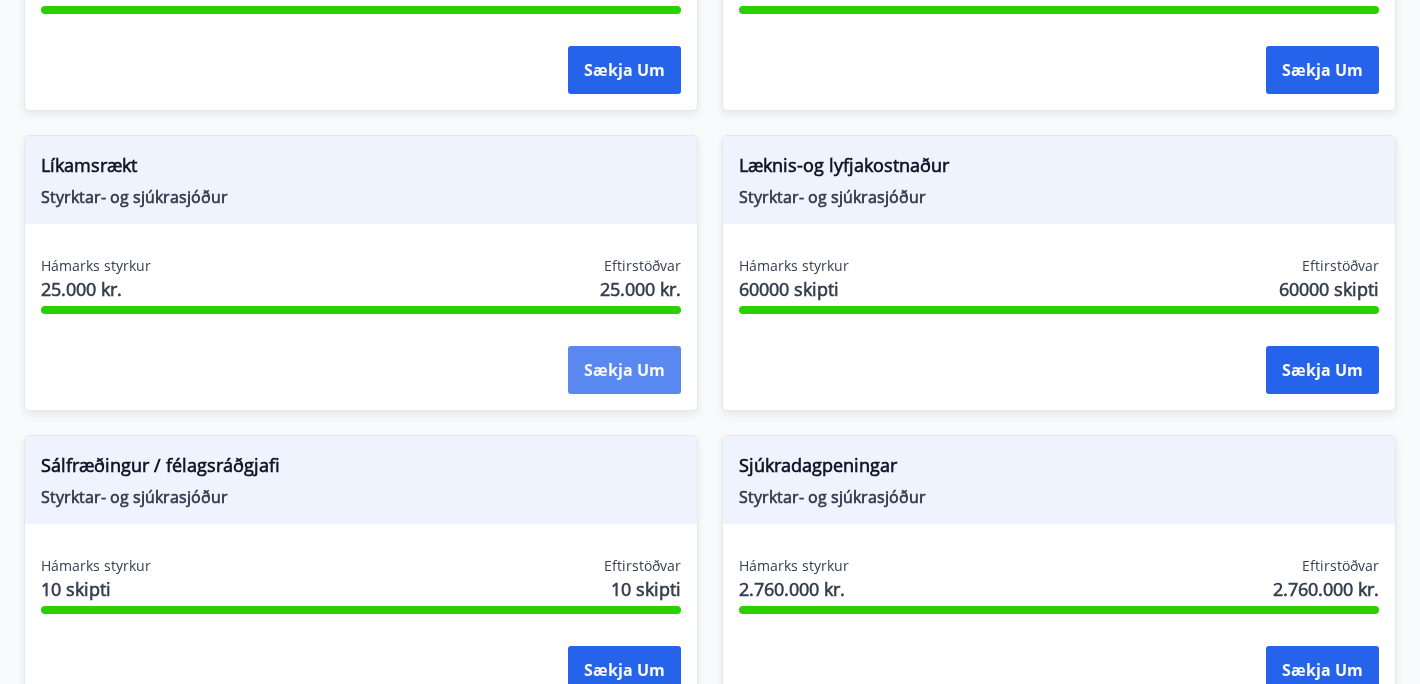 click on "Sækja um" at bounding box center (624, 370) 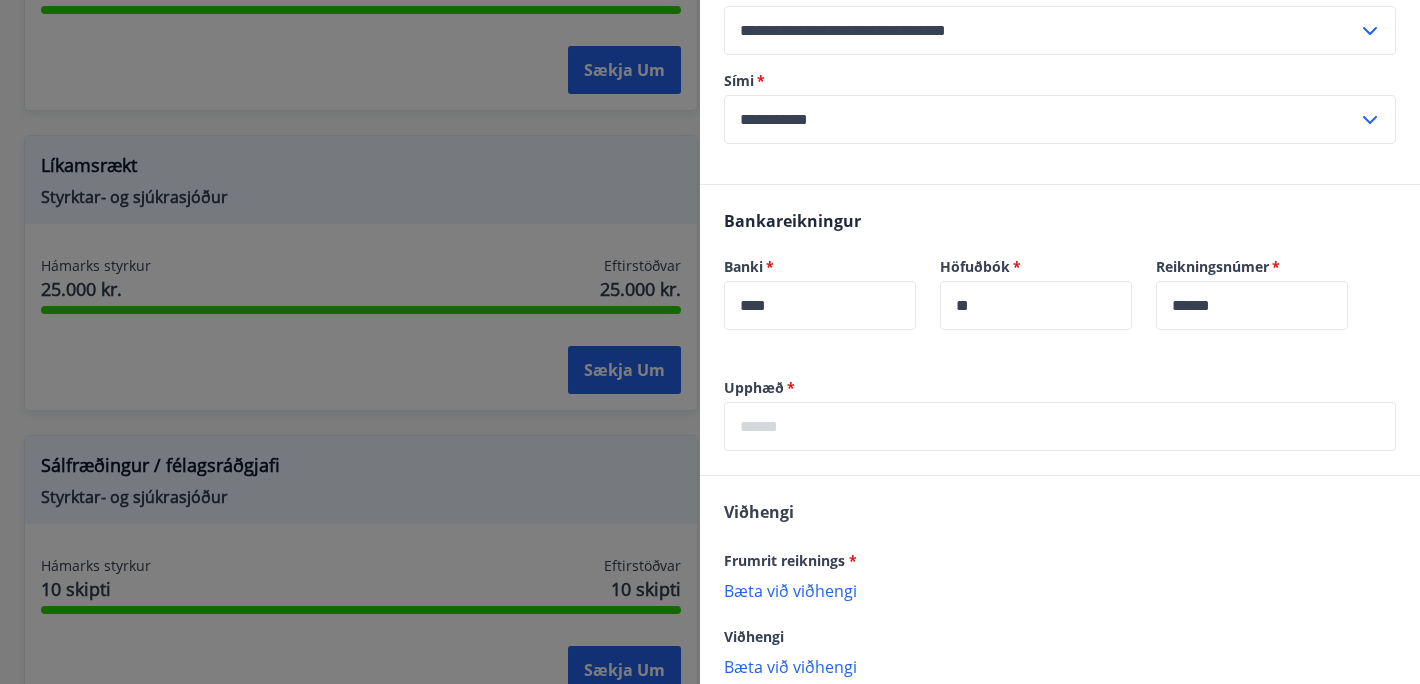 scroll, scrollTop: 399, scrollLeft: 0, axis: vertical 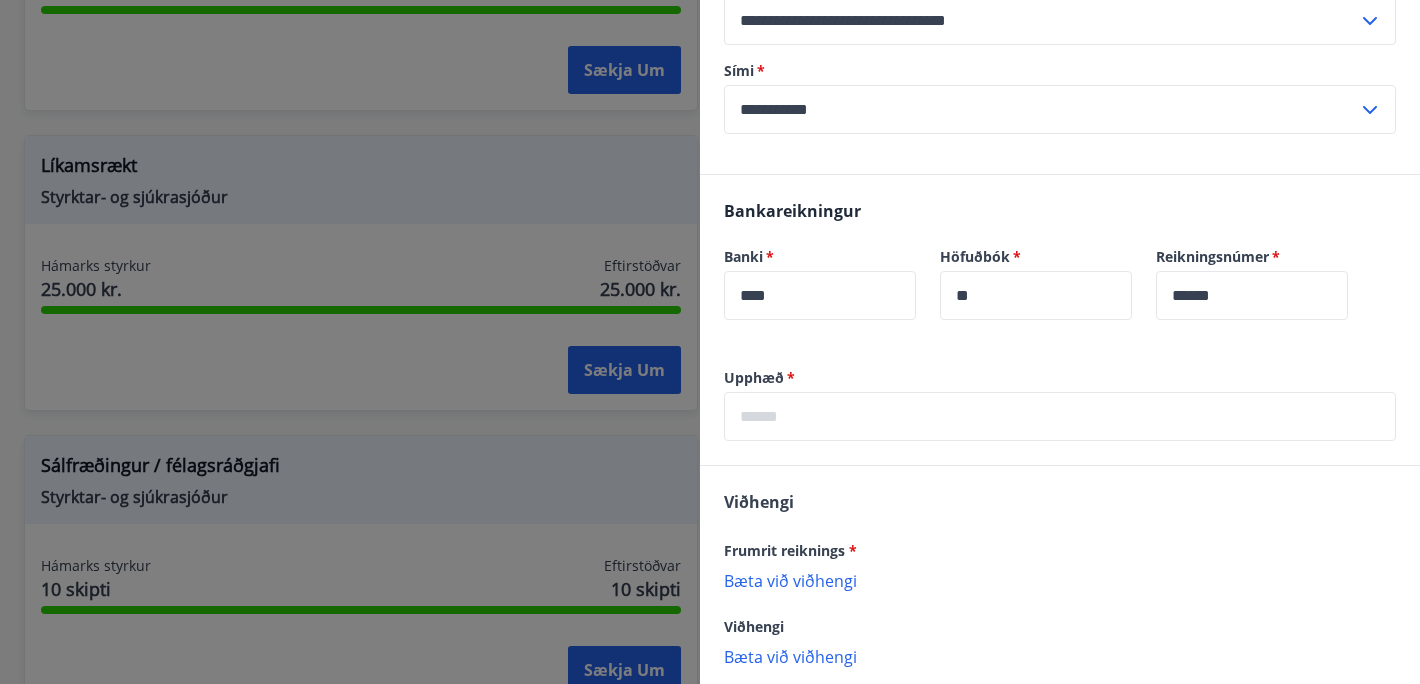 click at bounding box center (1060, 416) 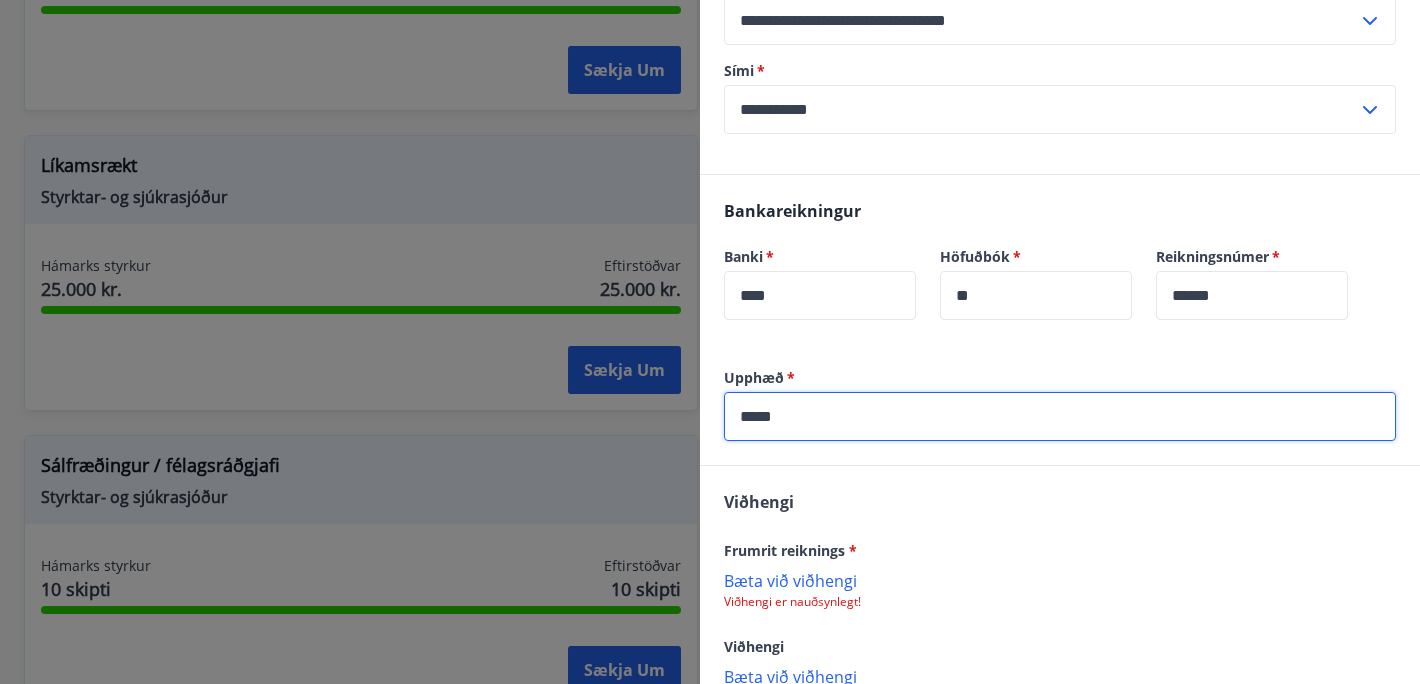 type on "*****" 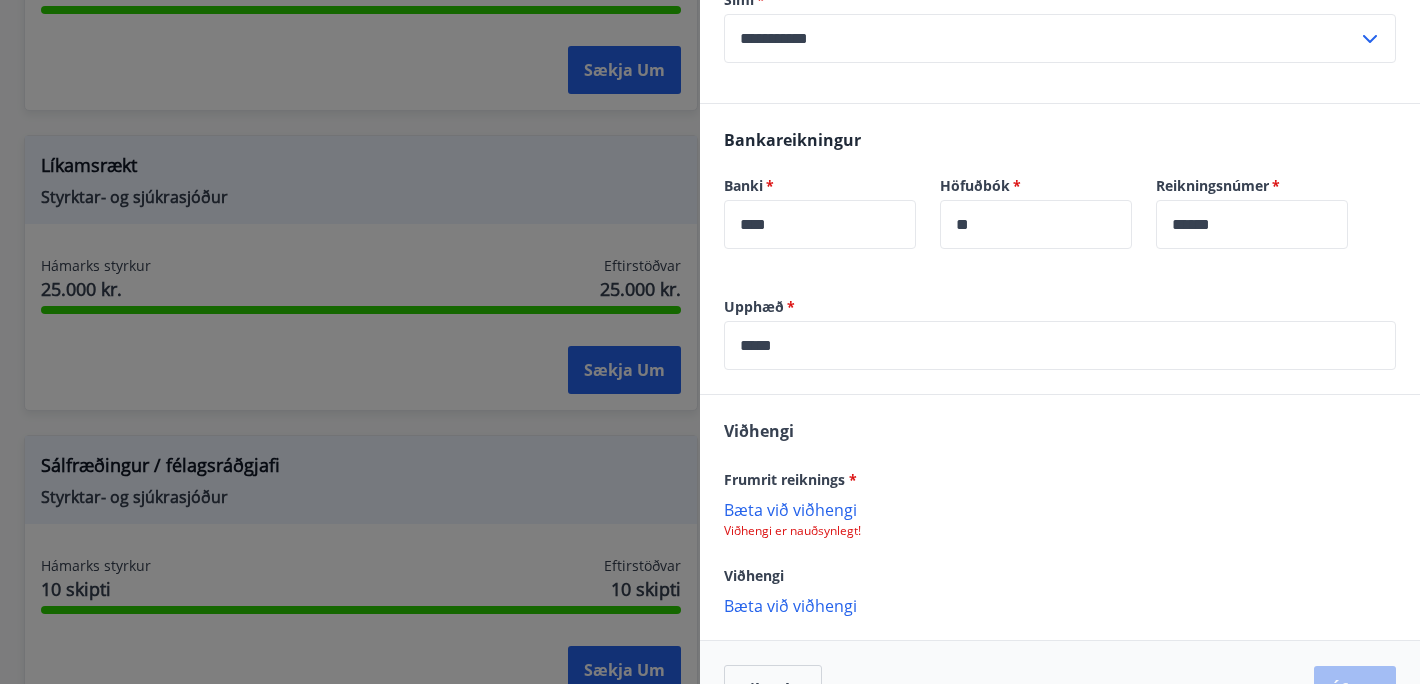 scroll, scrollTop: 501, scrollLeft: 0, axis: vertical 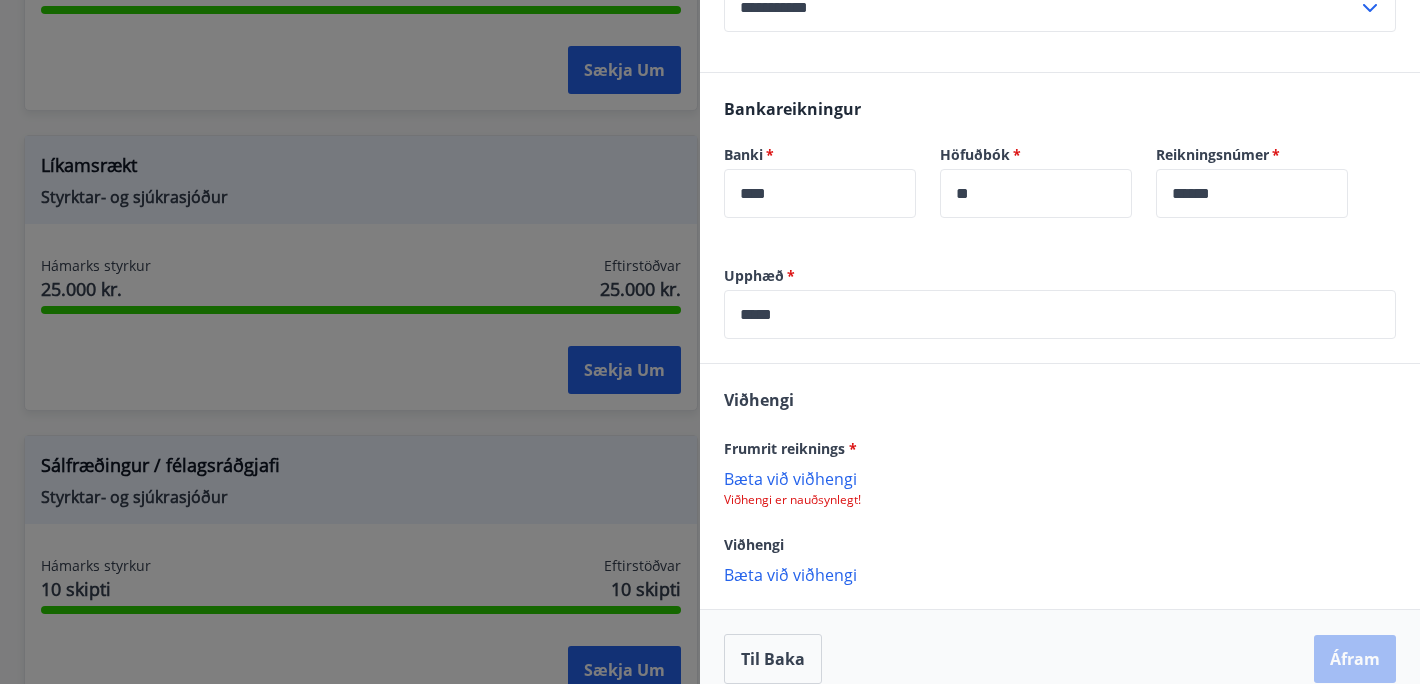 click on "Bæta við viðhengi" at bounding box center (1060, 478) 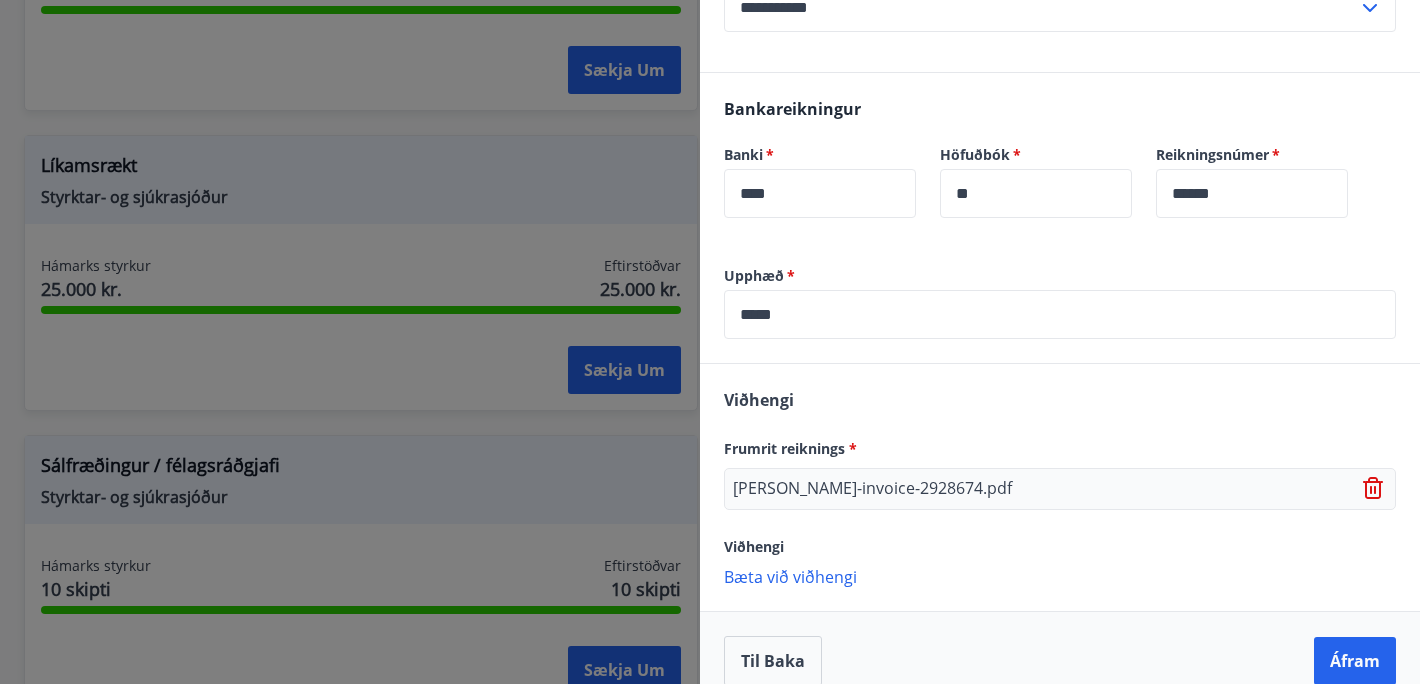 click on "Bæta við viðhengi" at bounding box center (1060, 576) 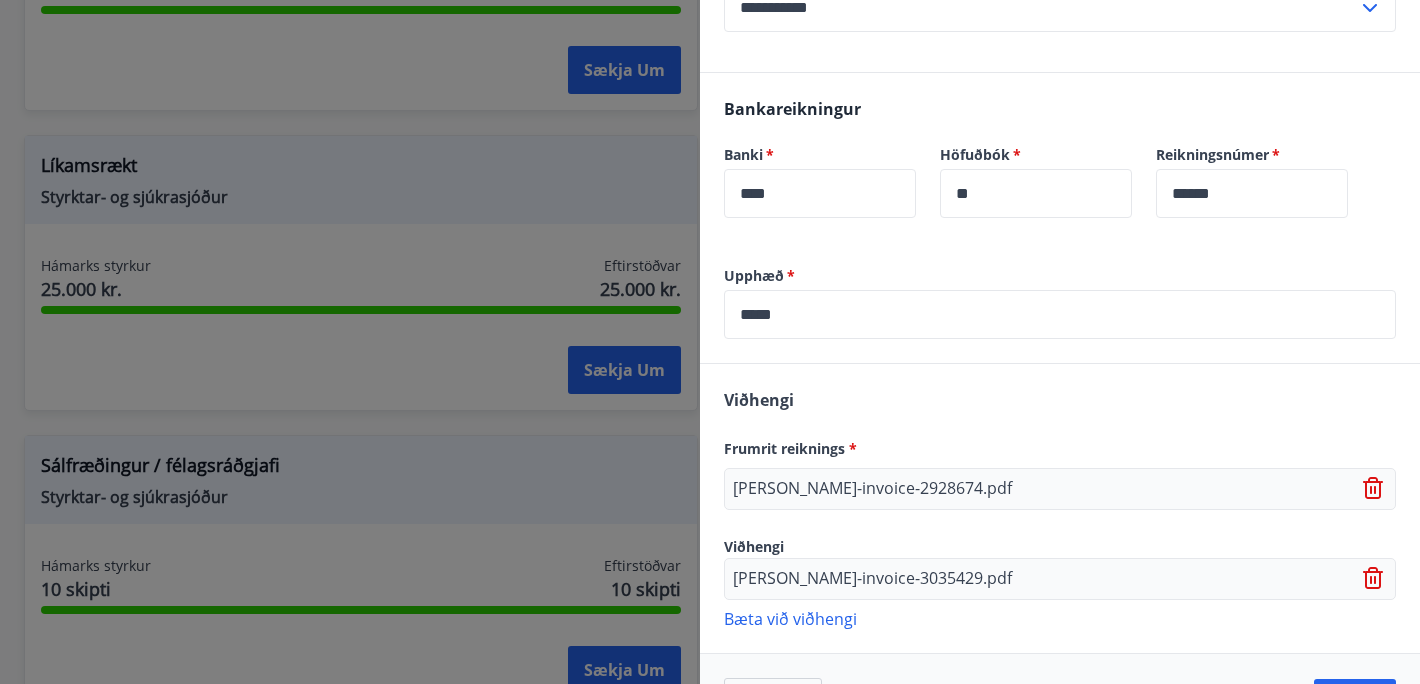 click on "Bæta við viðhengi" at bounding box center (1060, 618) 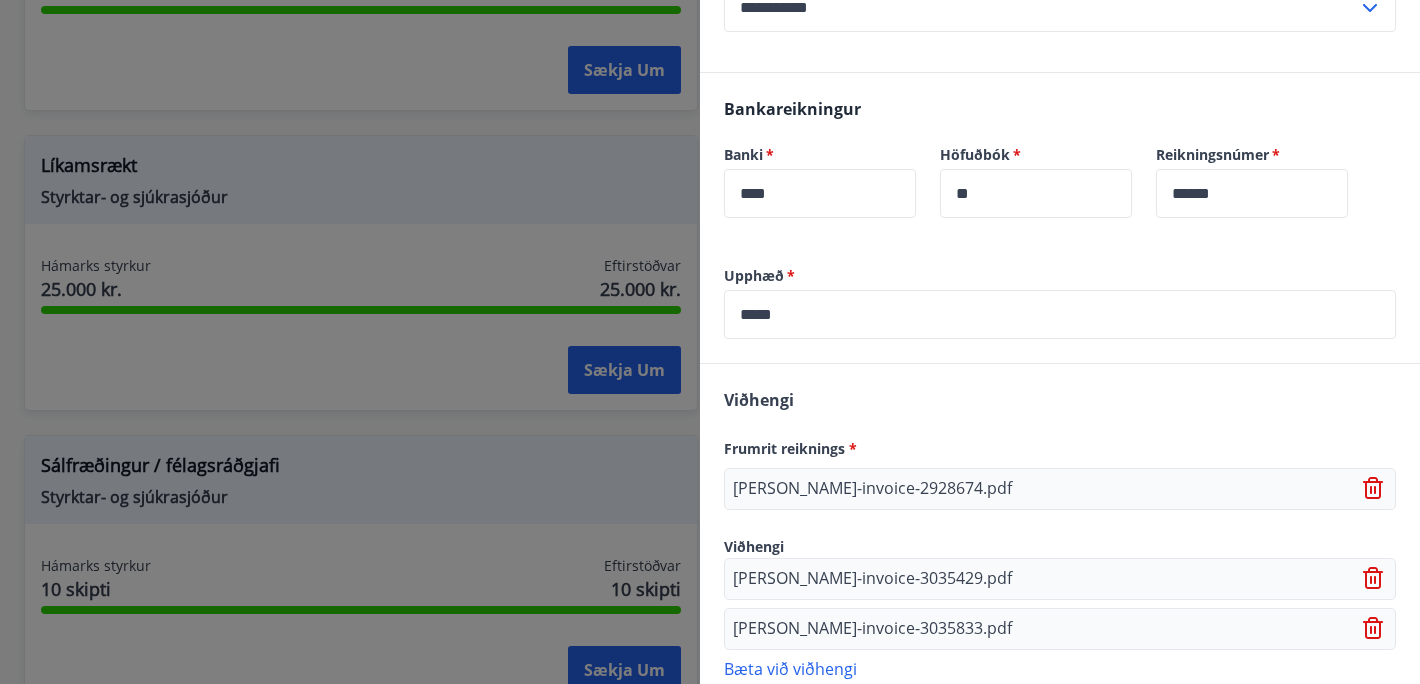 scroll, scrollTop: 595, scrollLeft: 0, axis: vertical 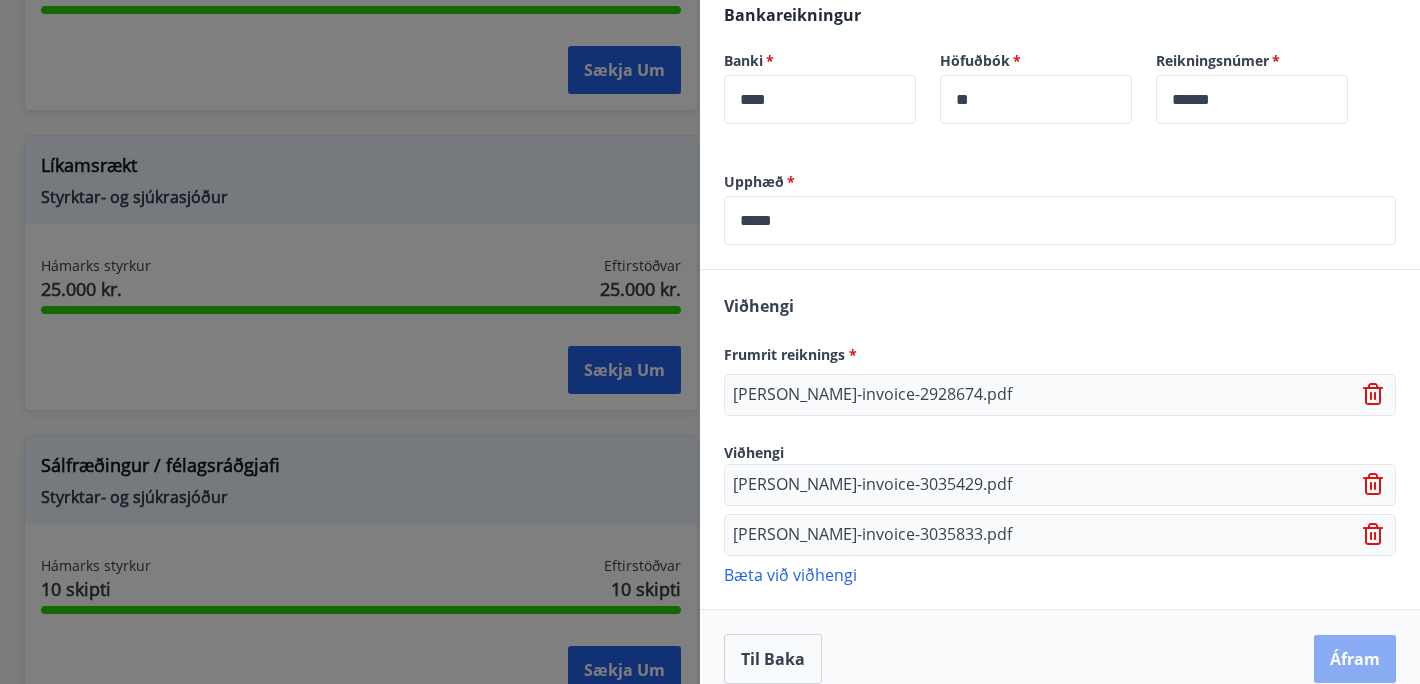 click on "Áfram" at bounding box center (1355, 659) 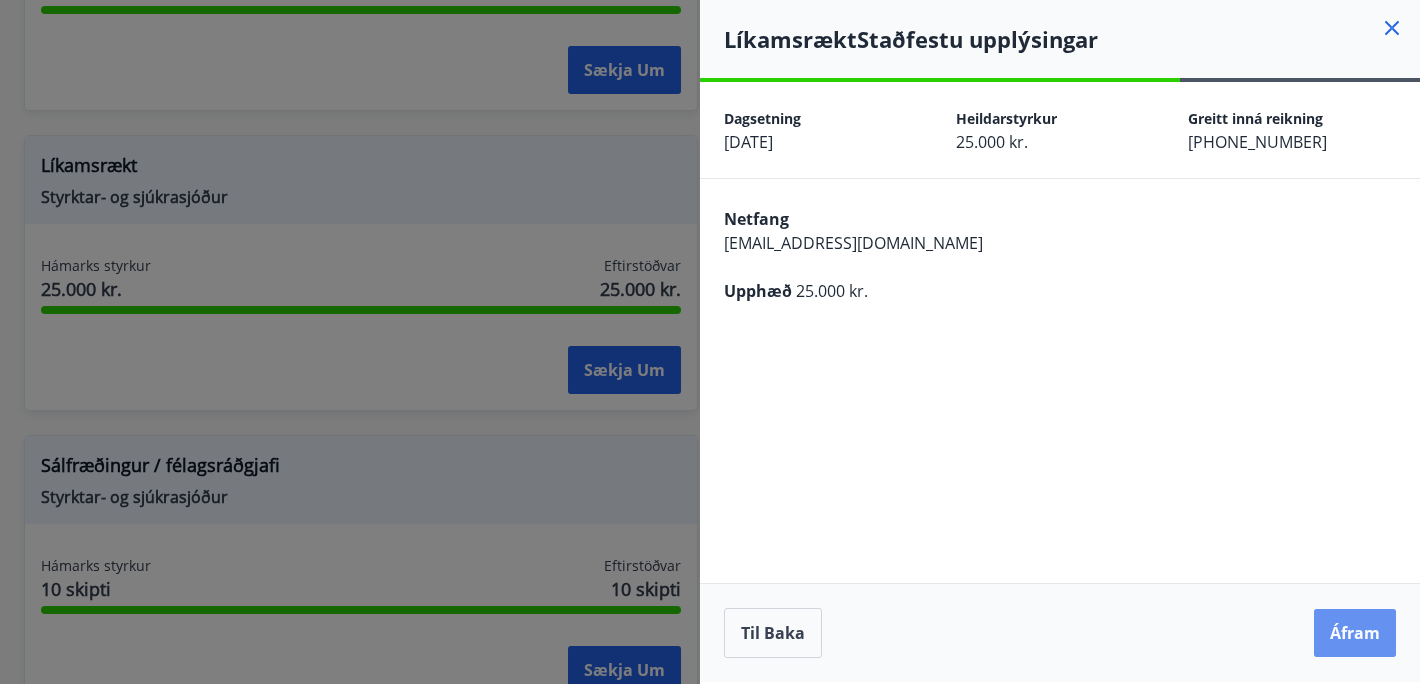 click on "Áfram" at bounding box center [1355, 633] 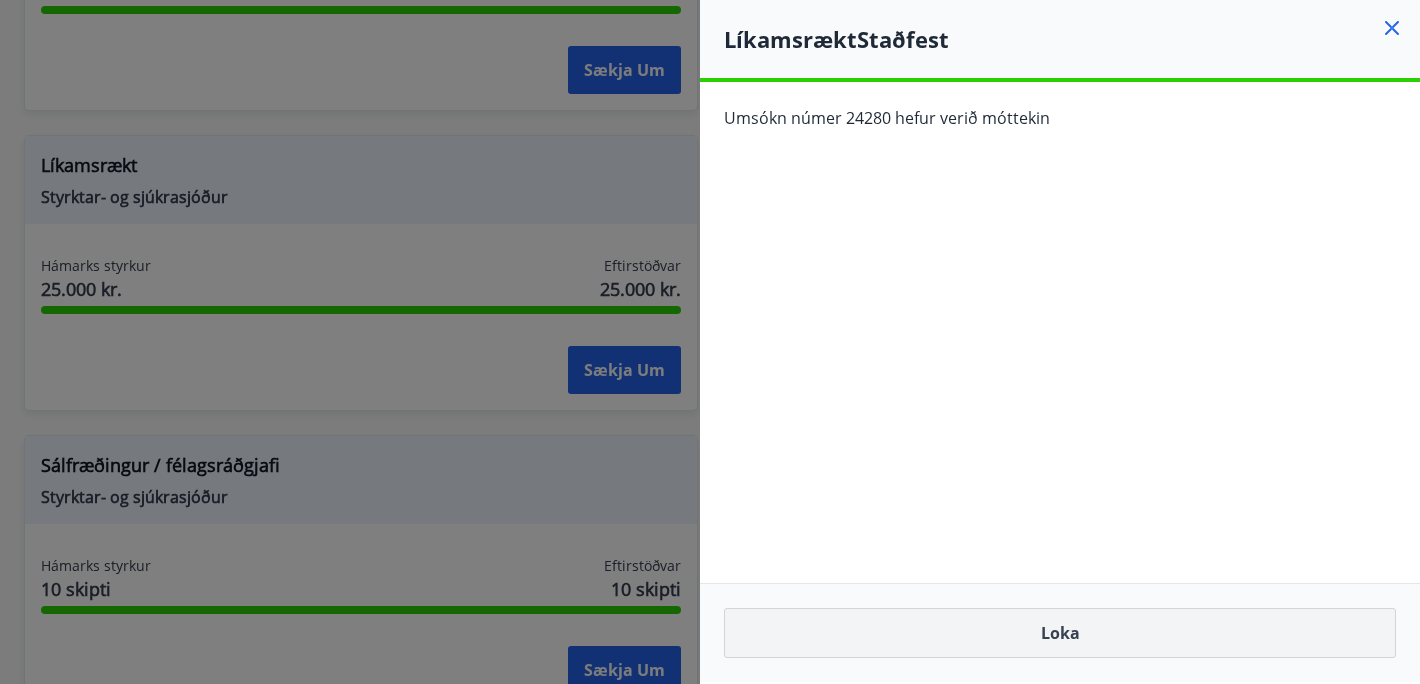 click on "Loka" at bounding box center (1060, 633) 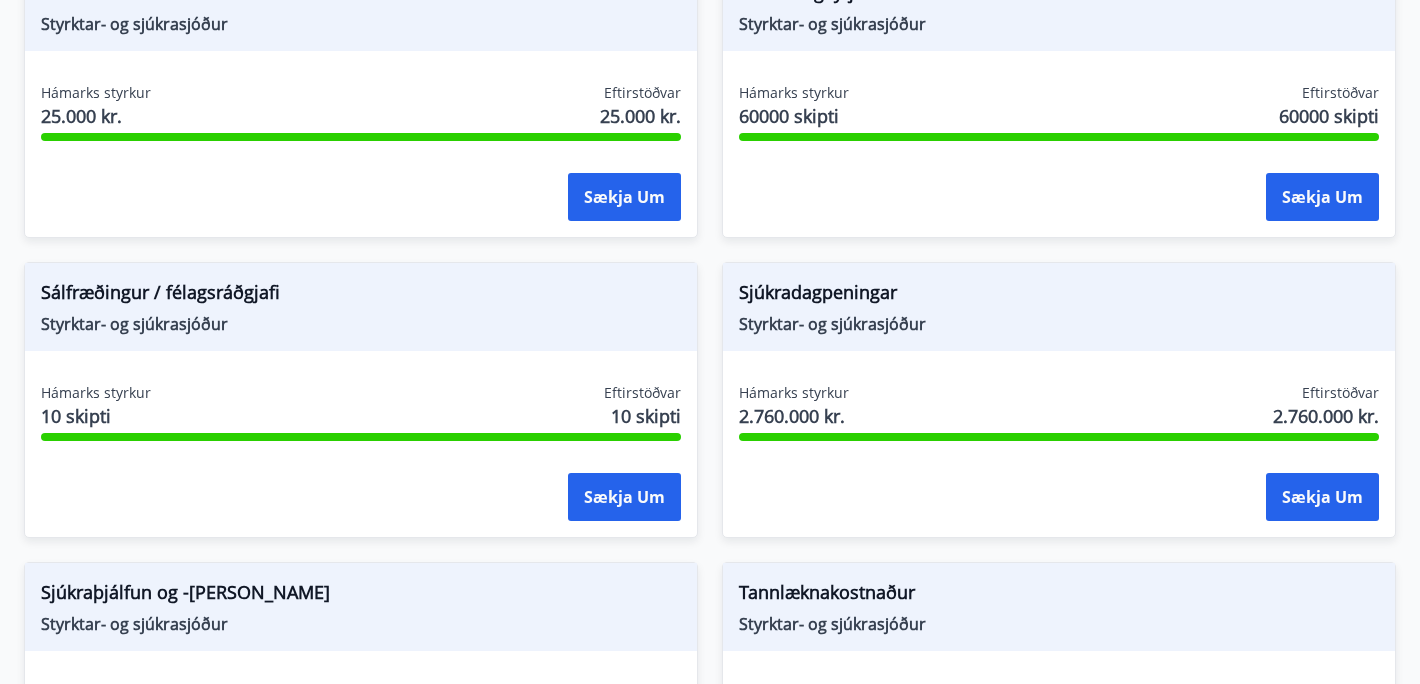 scroll, scrollTop: 1928, scrollLeft: 0, axis: vertical 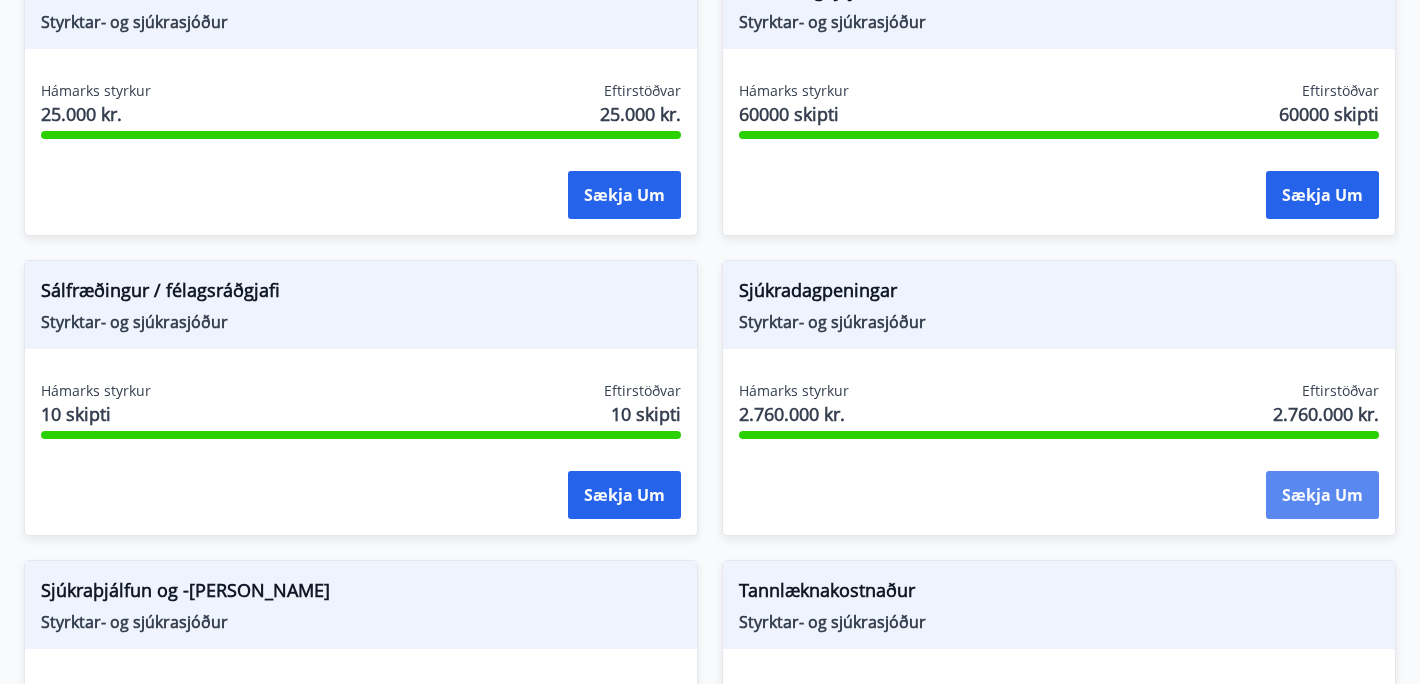 click on "Sækja um" at bounding box center (1322, 495) 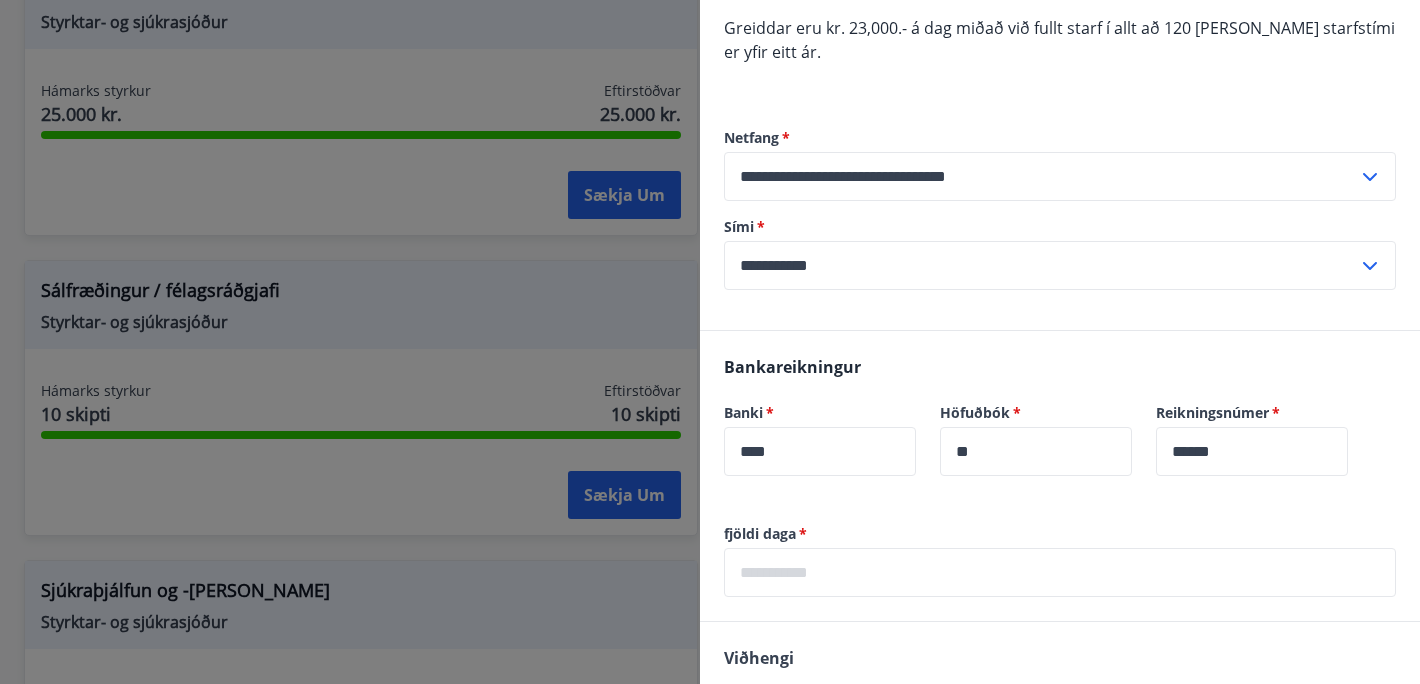 scroll, scrollTop: 0, scrollLeft: 0, axis: both 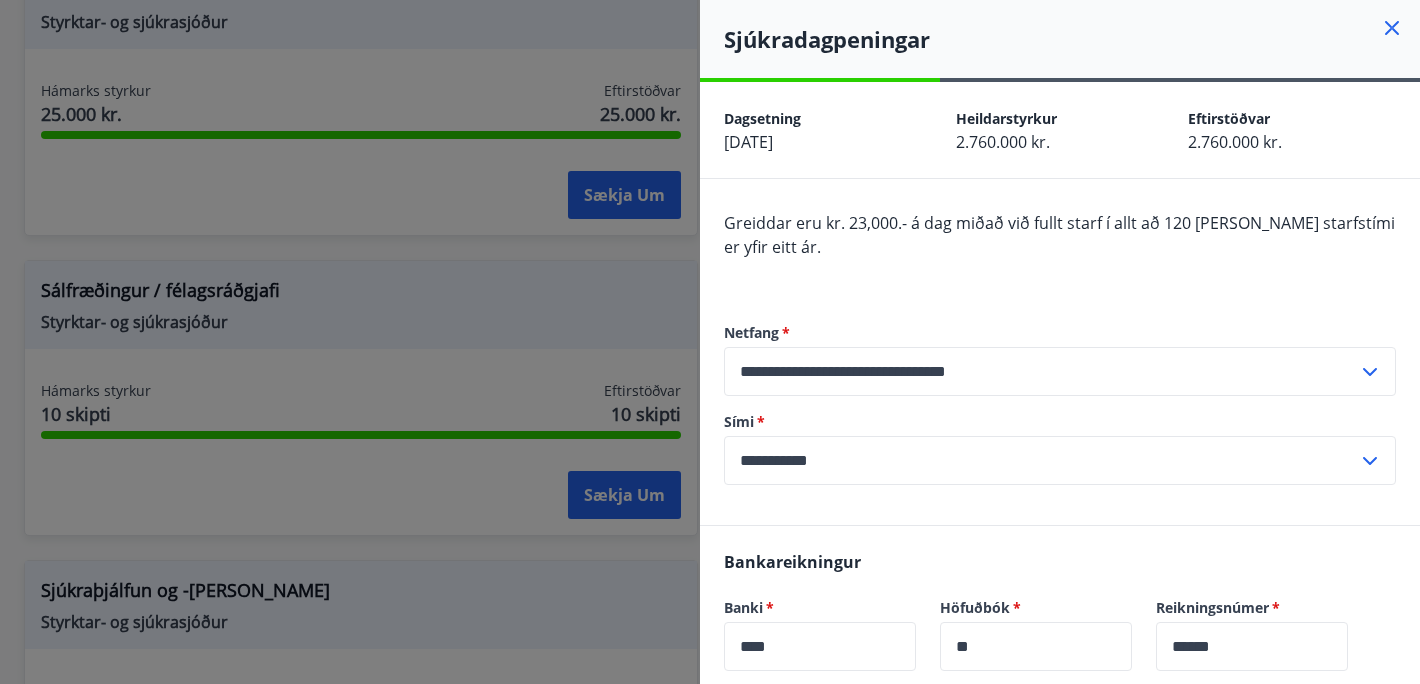 click at bounding box center (710, 342) 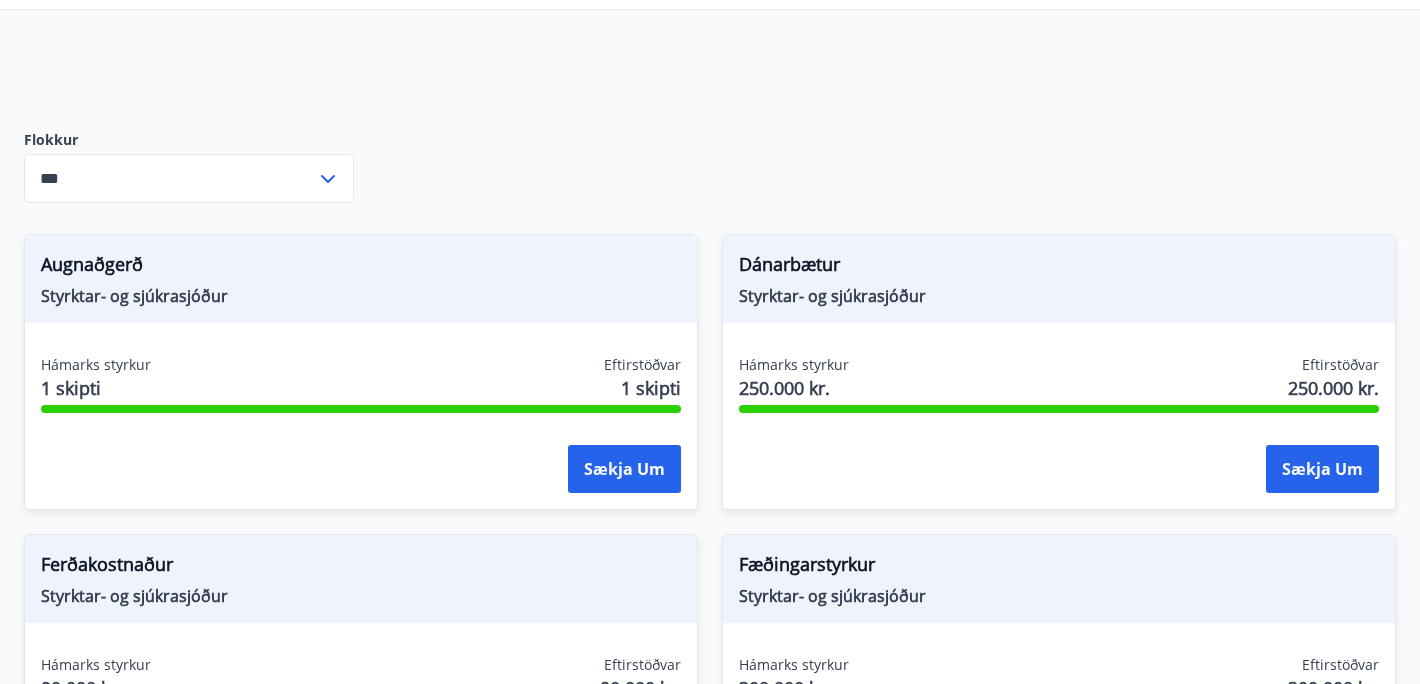 scroll, scrollTop: 0, scrollLeft: 0, axis: both 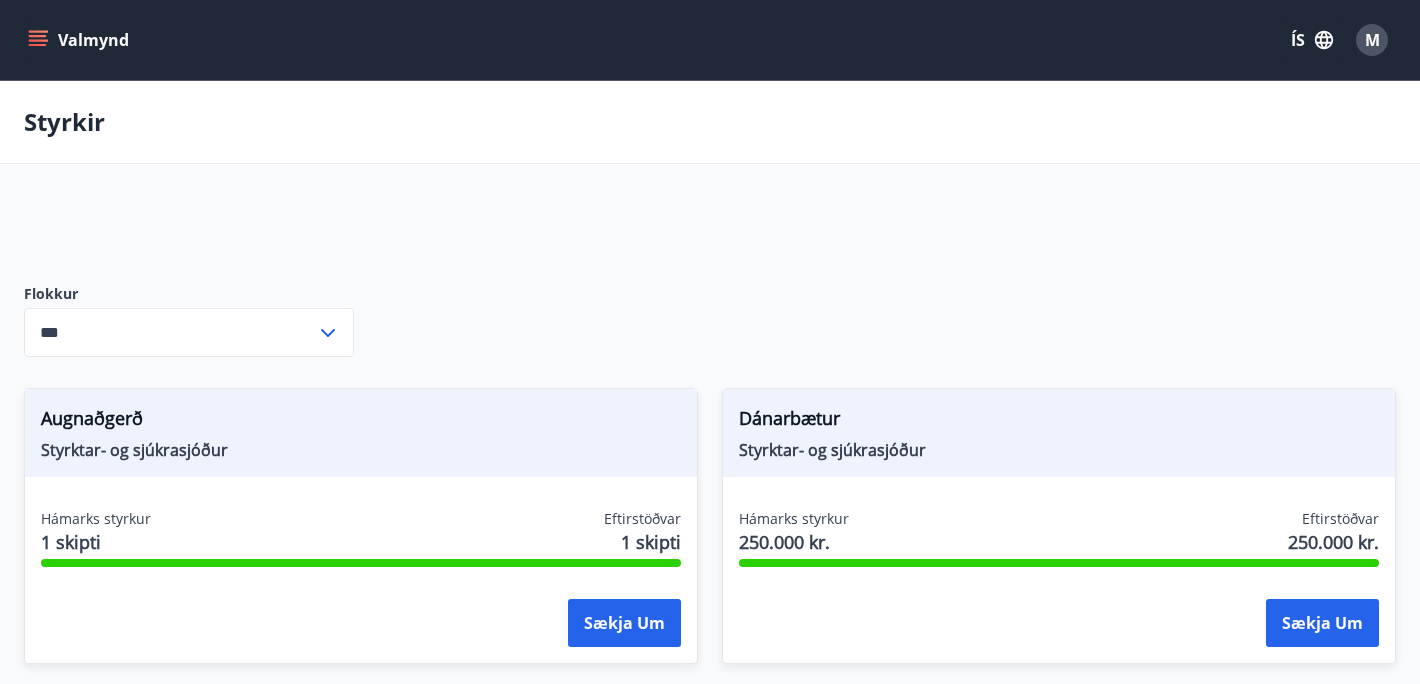 click 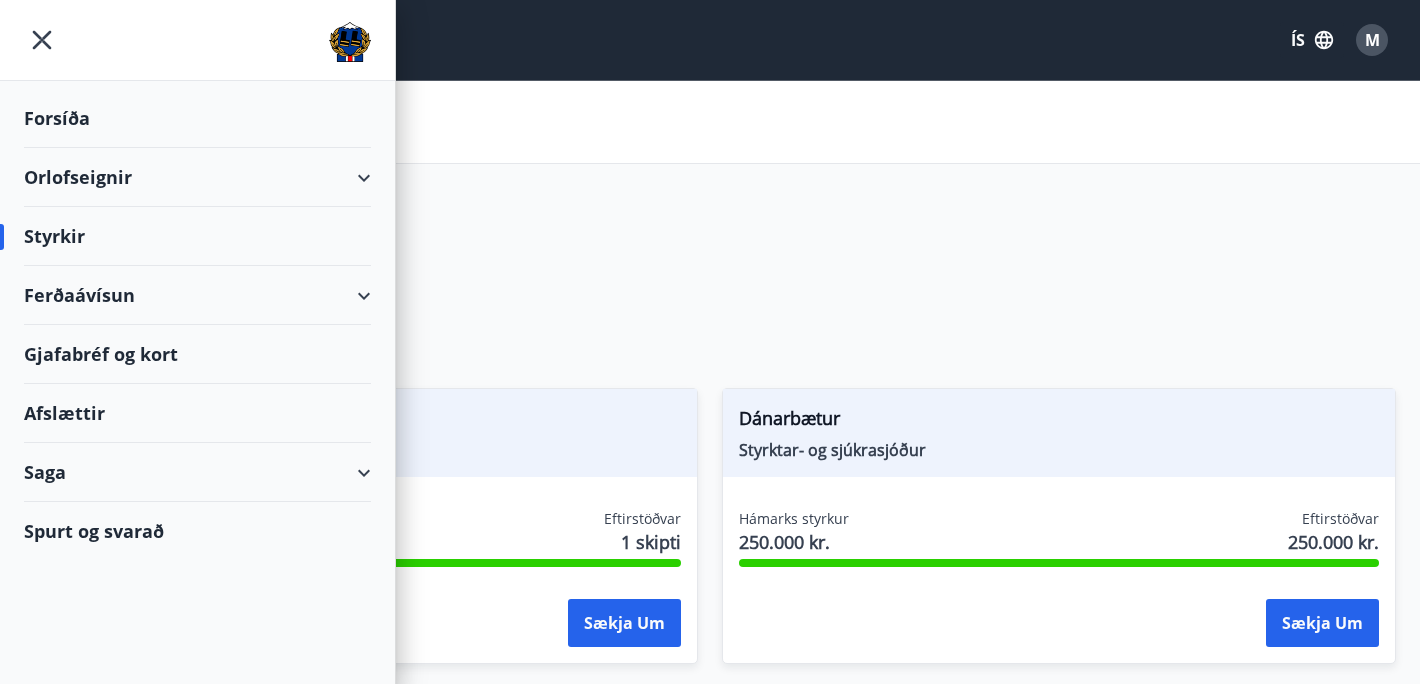 click on "Gjafabréf og kort" at bounding box center (197, 354) 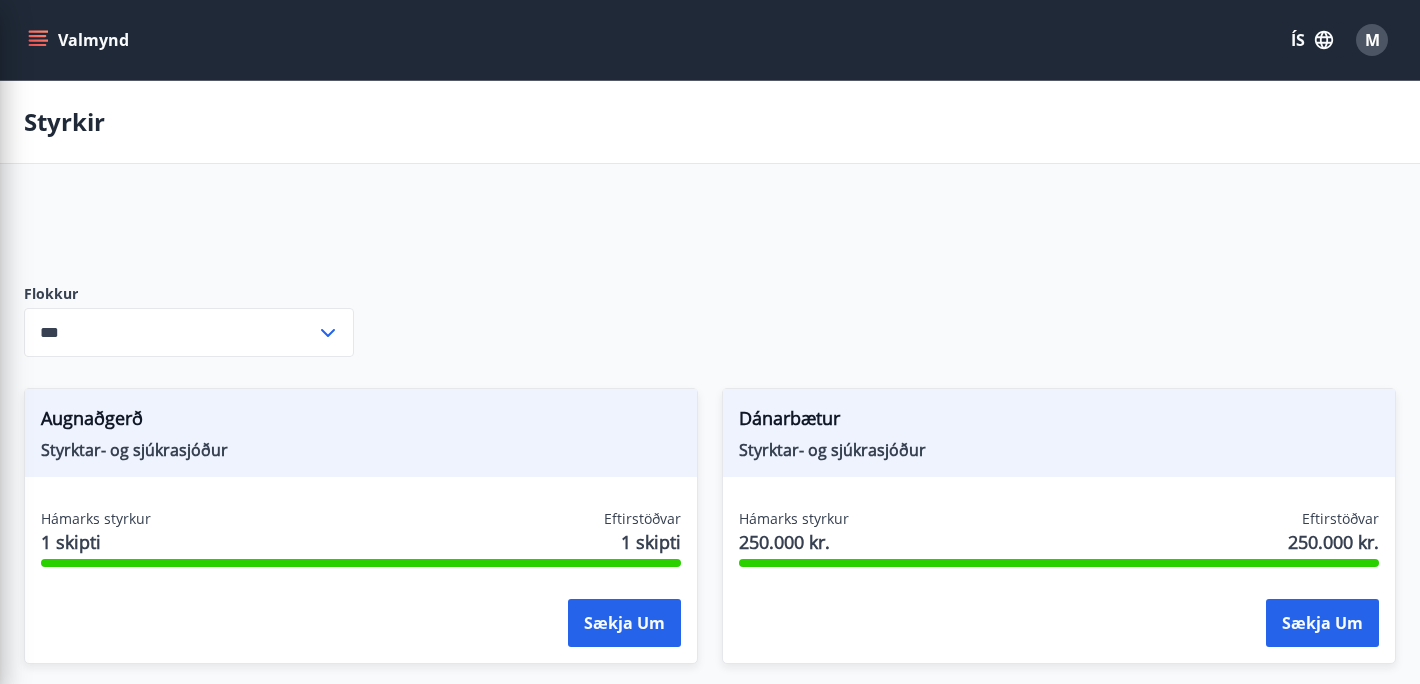 click on "Flokkur *** ​ Augnaðgerð Styrktar- og sjúkrasjóður Hámarks styrkur 1 skipti Eftirstöðvar 1 skipti Sækja um Dánarbætur Styrktar- og sjúkrasjóður Hámarks styrkur 250.000 kr. Eftirstöðvar 250.000 kr. Sækja um Ferðakostnaður Styrktar- og sjúkrasjóður Hámarks styrkur 90.000 kr. Eftirstöðvar 90.000 kr. Sækja um Fæðingarstyrkur Styrktar- og sjúkrasjóður Hámarks styrkur 300.000 kr. Eftirstöðvar 300.000 kr. Sækja um Glasafrjóvgun Styrktar- og sjúkrasjóður Hámarks styrkur 300.000 kr. Eftirstöðvar 300.000 kr. Sækja um Gleraugnastyrkur Styrktar- og sjúkrasjóður Hámarks styrkur 1 skipti Eftirstöðvar 1 skipti Sækja um Göngugreining/innlegg Styrktar- og sjúkrasjóður Hámarks styrkur 25.000 kr. Eftirstöðvar 25.000 kr. Sækja um Heilsustofnun NLFÍ Styrktar- og sjúkrasjóður Hámarks styrkur 150.000 kr. Eftirstöðvar 150.000 kr. Sækja um Heyrnatæki Styrktar- og sjúkrasjóður Hámarks styrkur 250.000 kr. Eftirstöðvar 250.000 kr. Sækja um Hámarks styrkur" at bounding box center (710, 1796) 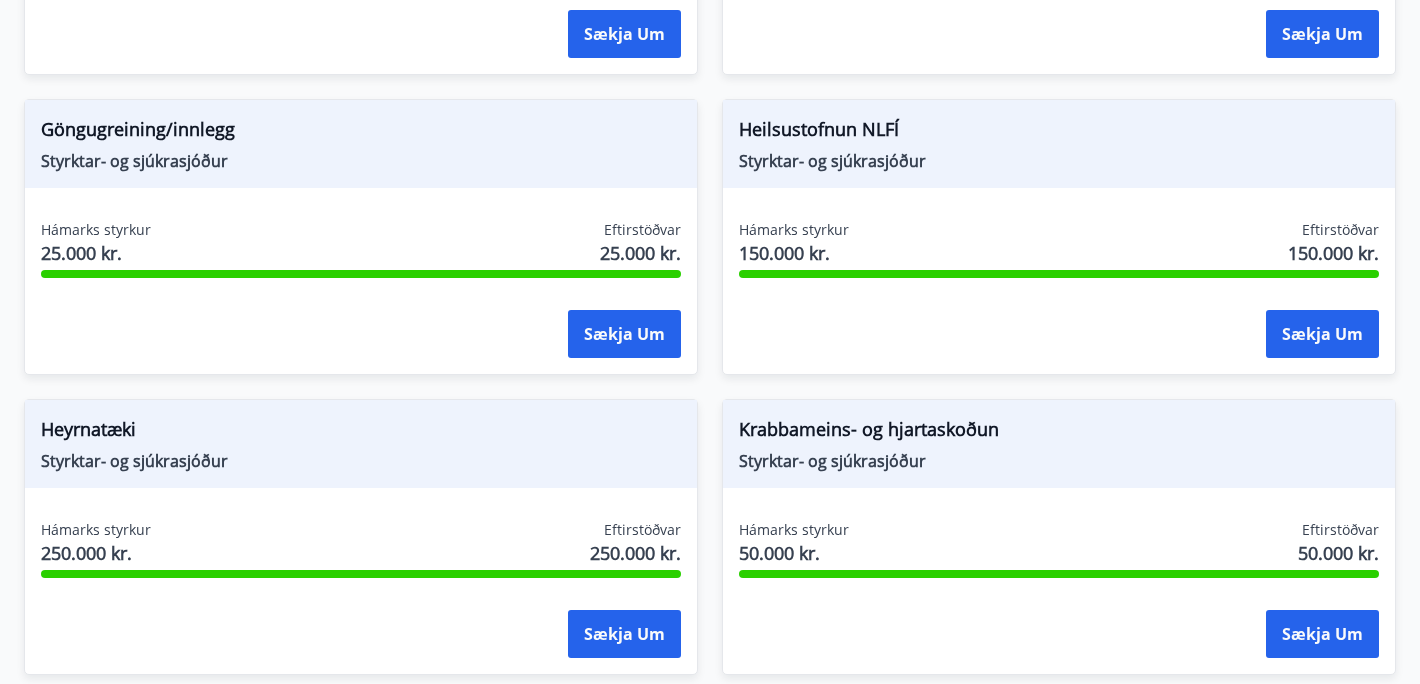 scroll, scrollTop: 1200, scrollLeft: 0, axis: vertical 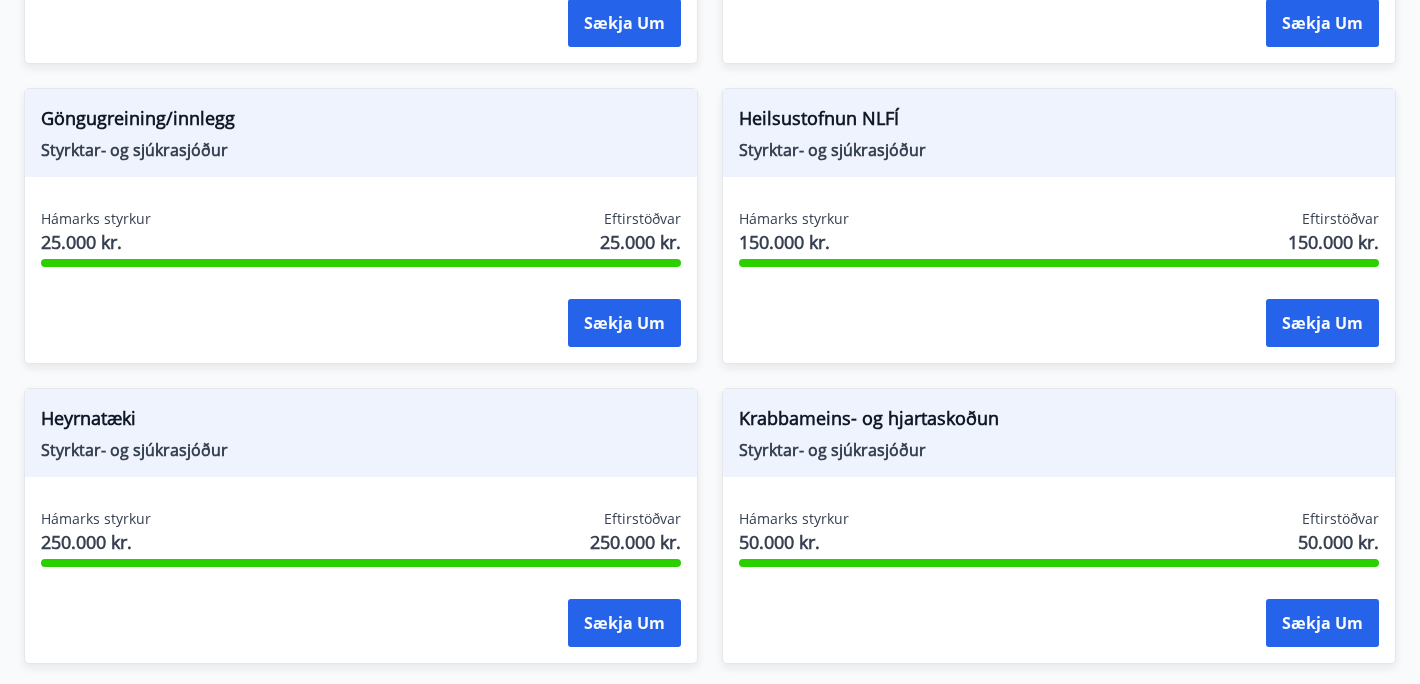 click on "Hámarks styrkur 150.000 kr. Eftirstöðvar 150.000 kr." at bounding box center (1059, 234) 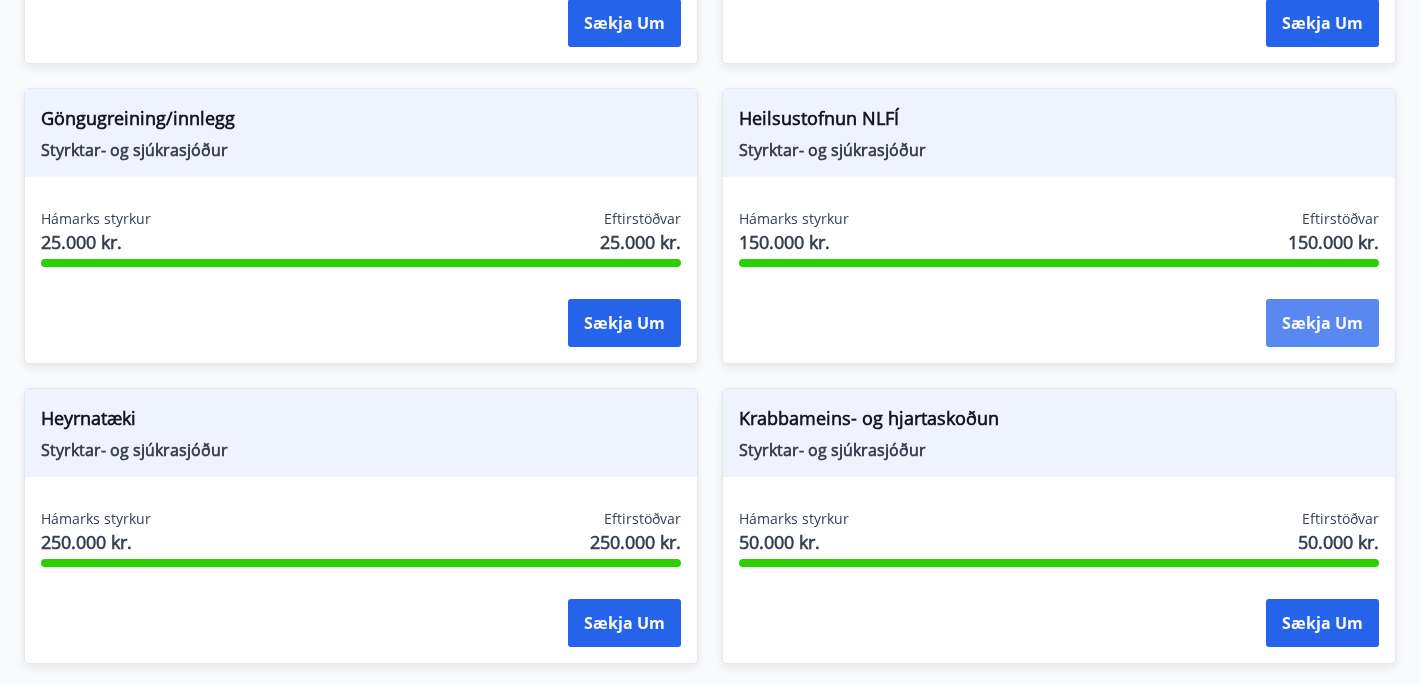 click on "Sækja um" at bounding box center (1322, 323) 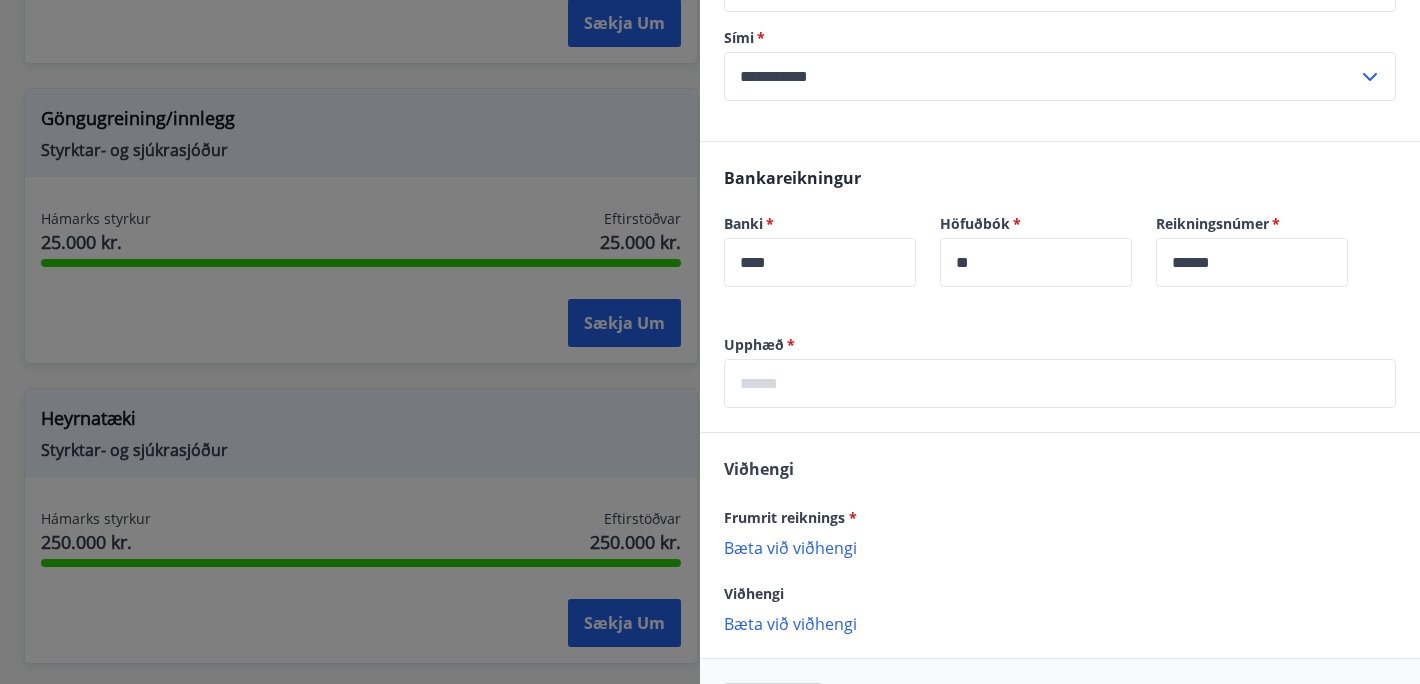 scroll, scrollTop: 0, scrollLeft: 0, axis: both 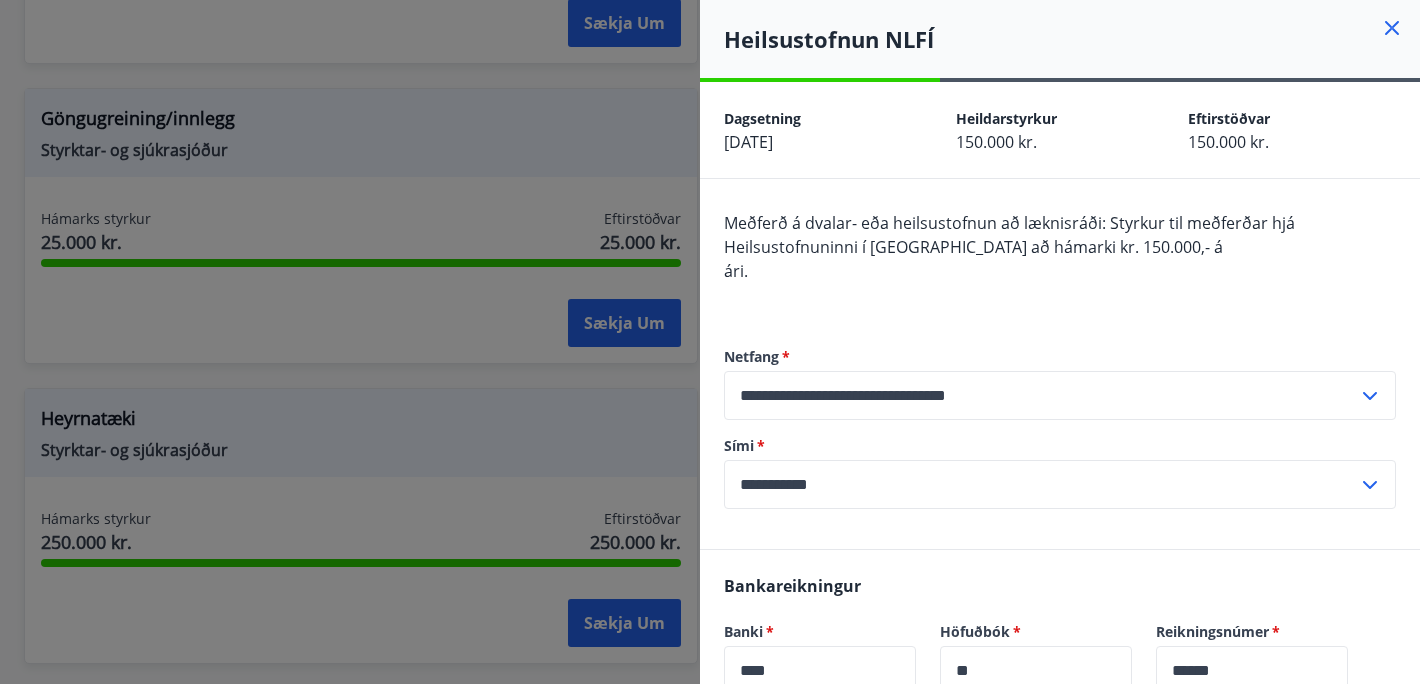 click at bounding box center (710, 342) 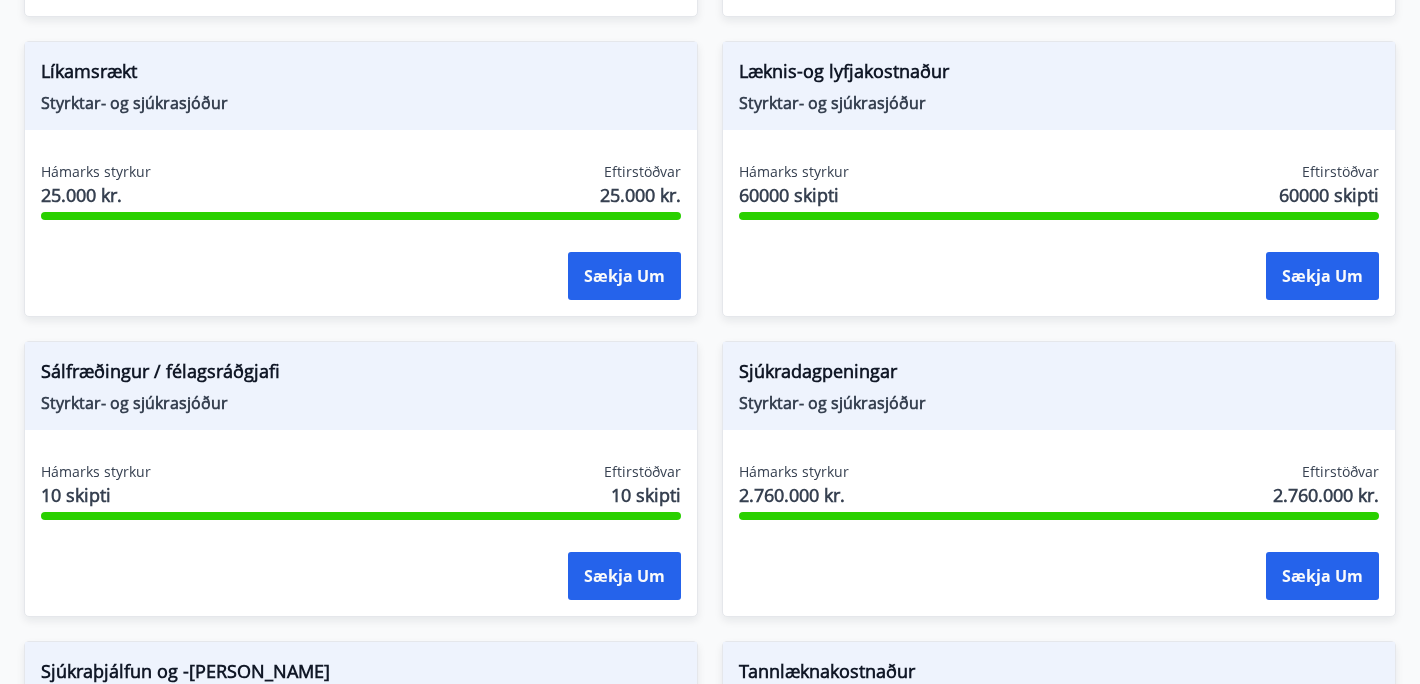 scroll, scrollTop: 1907, scrollLeft: 0, axis: vertical 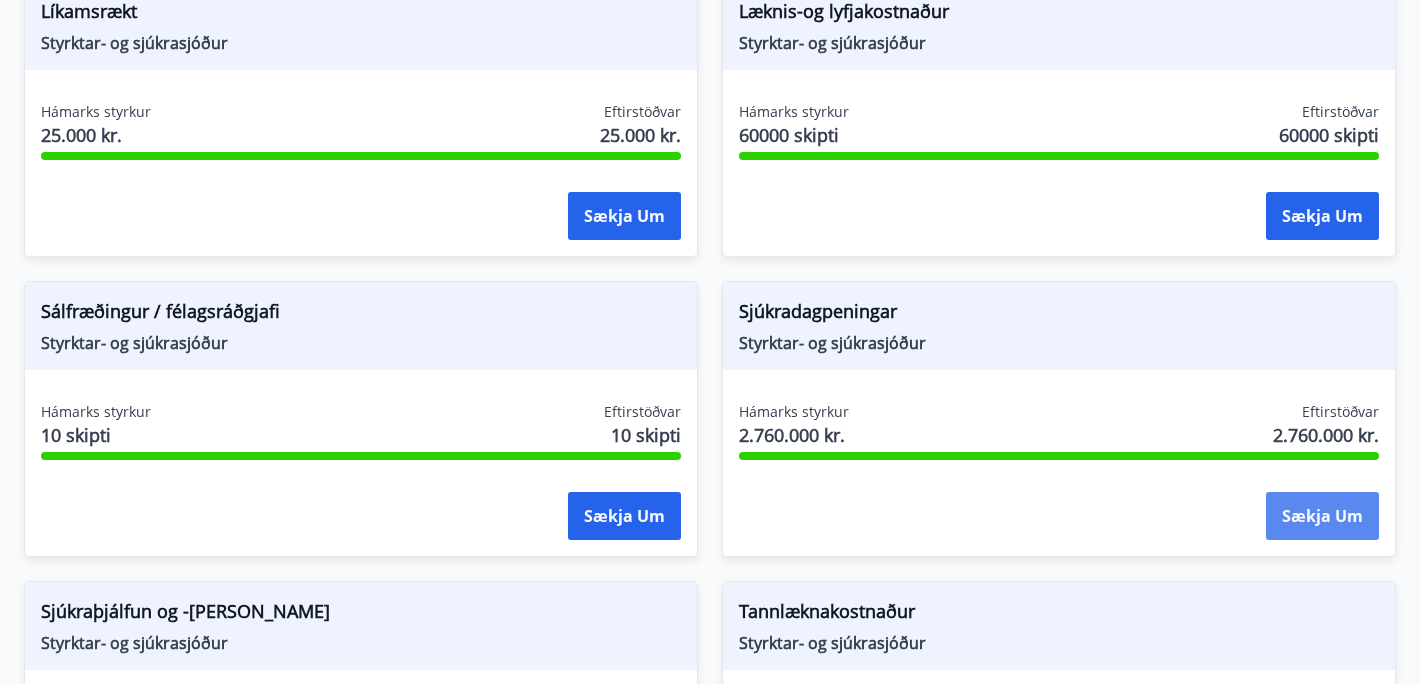 click on "Sækja um" at bounding box center [1322, 516] 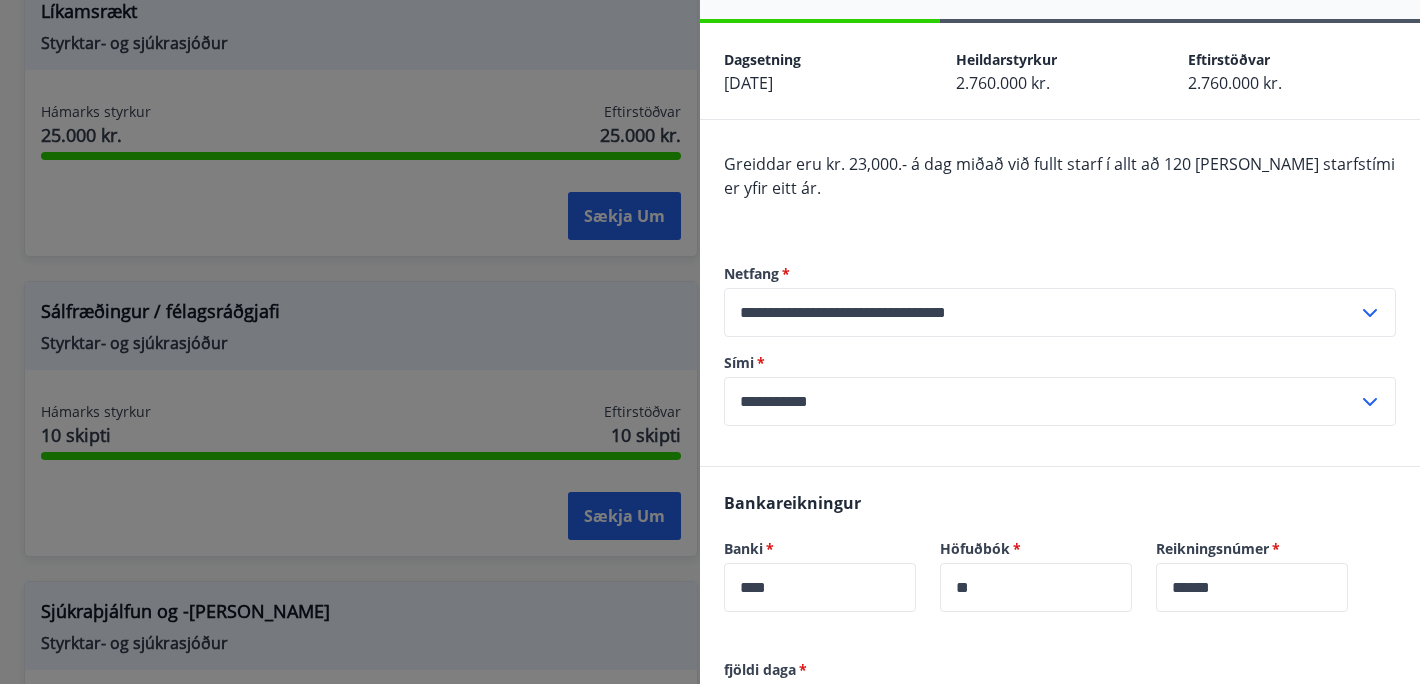 scroll, scrollTop: 0, scrollLeft: 0, axis: both 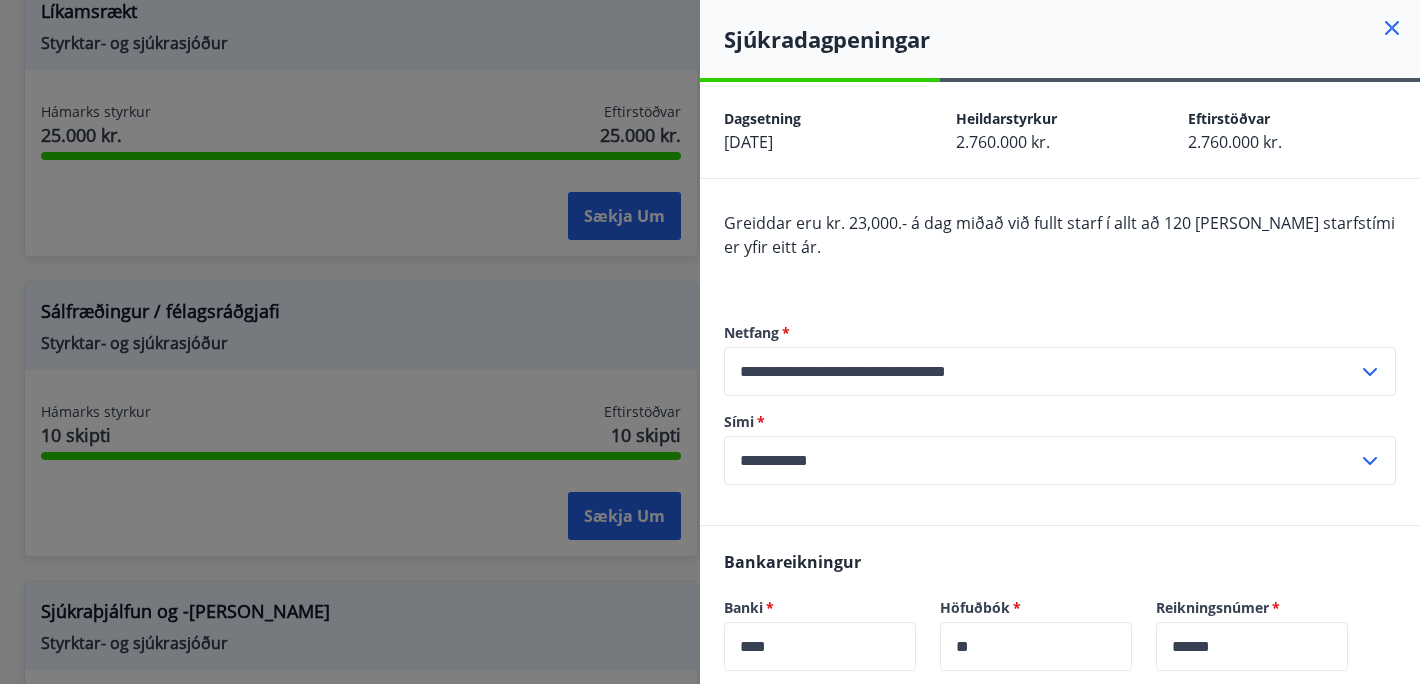 click at bounding box center [710, 342] 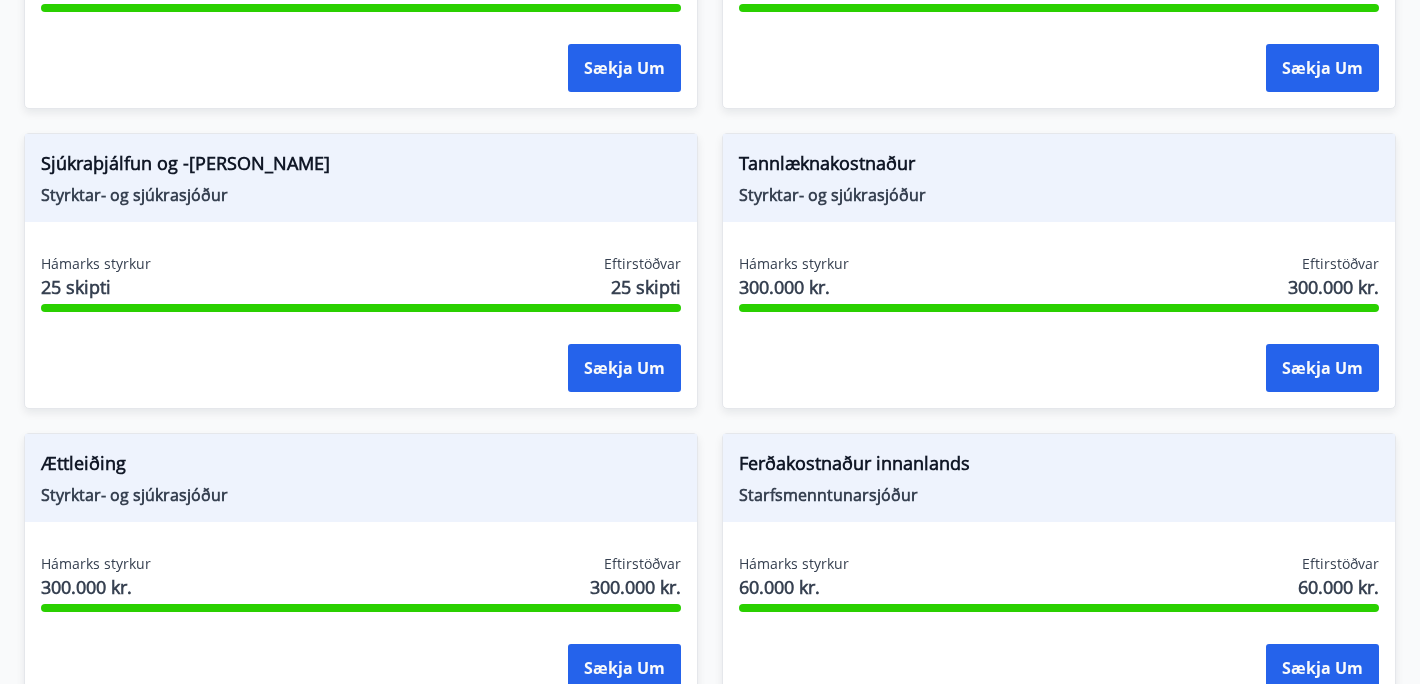 scroll, scrollTop: 2347, scrollLeft: 0, axis: vertical 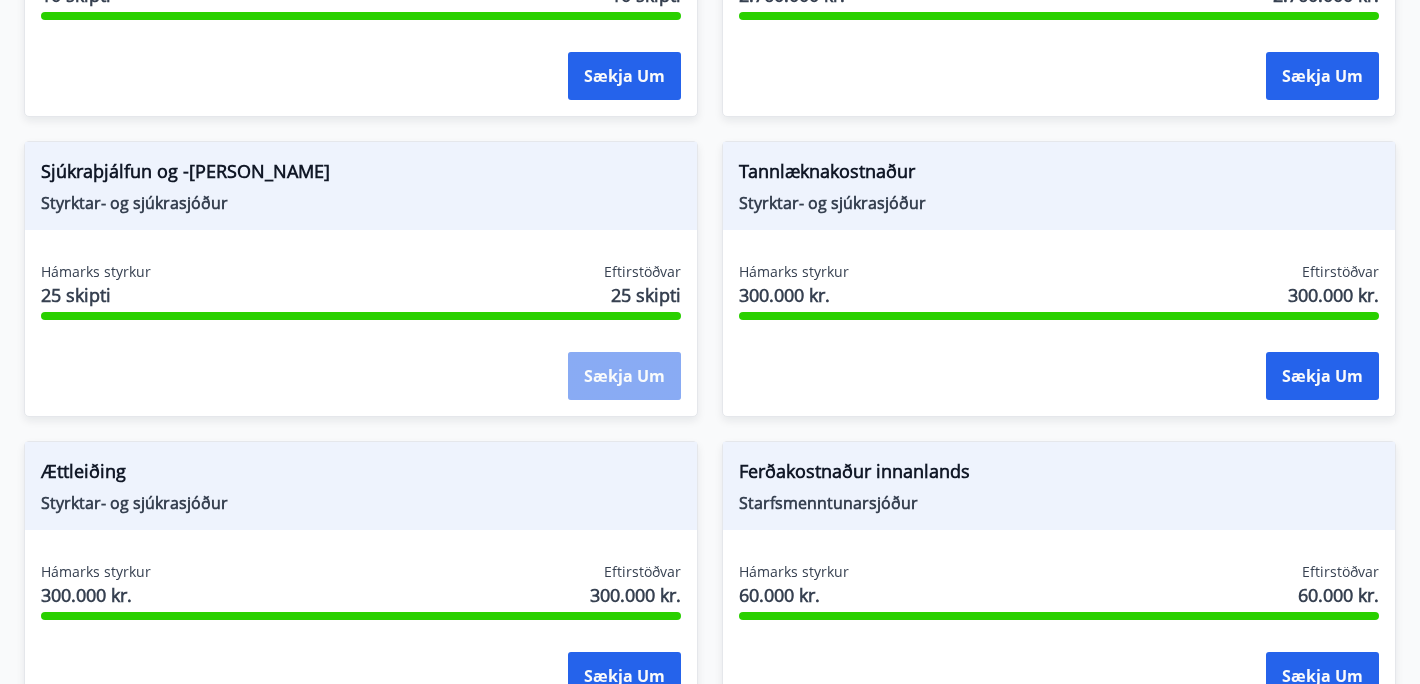 click on "Sækja um" at bounding box center (624, 376) 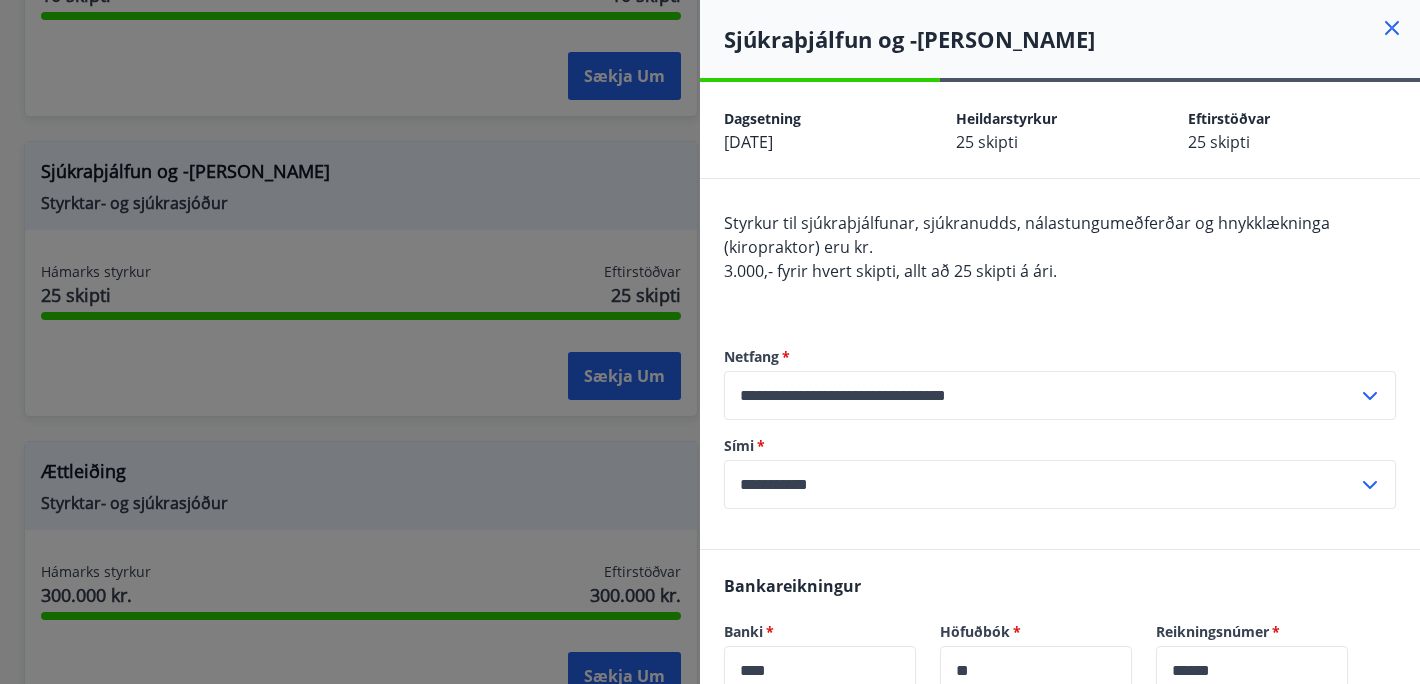 click at bounding box center [710, 342] 